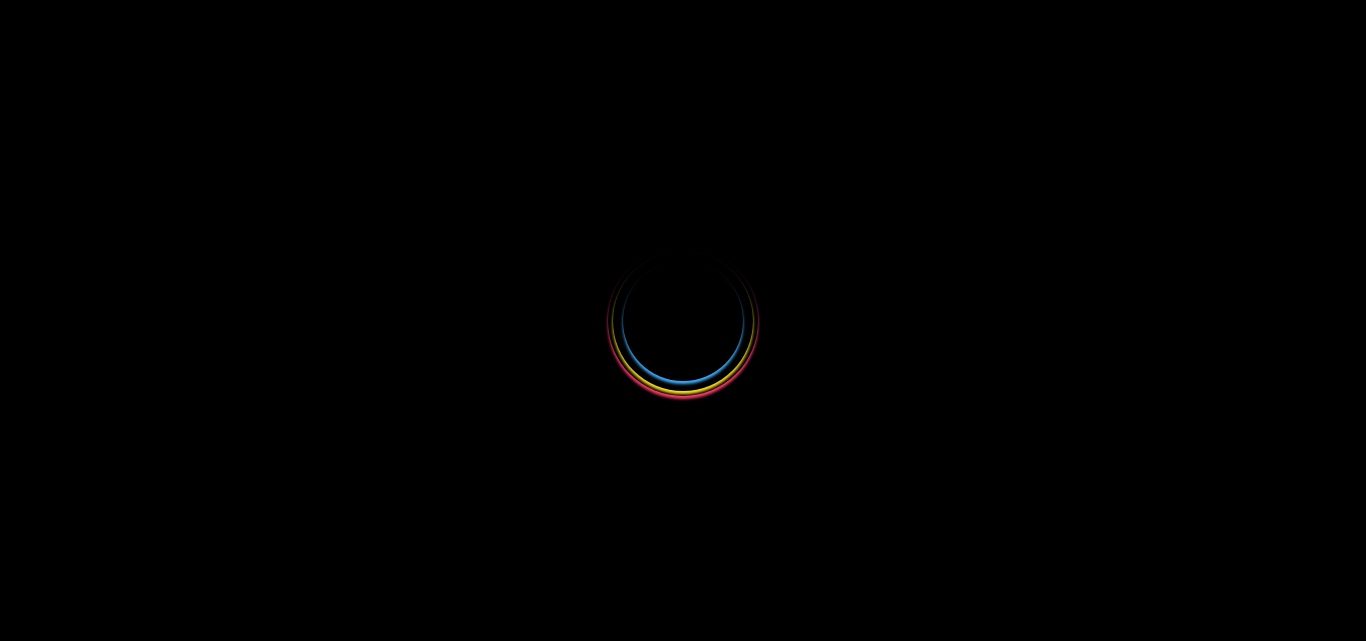 scroll, scrollTop: 0, scrollLeft: 0, axis: both 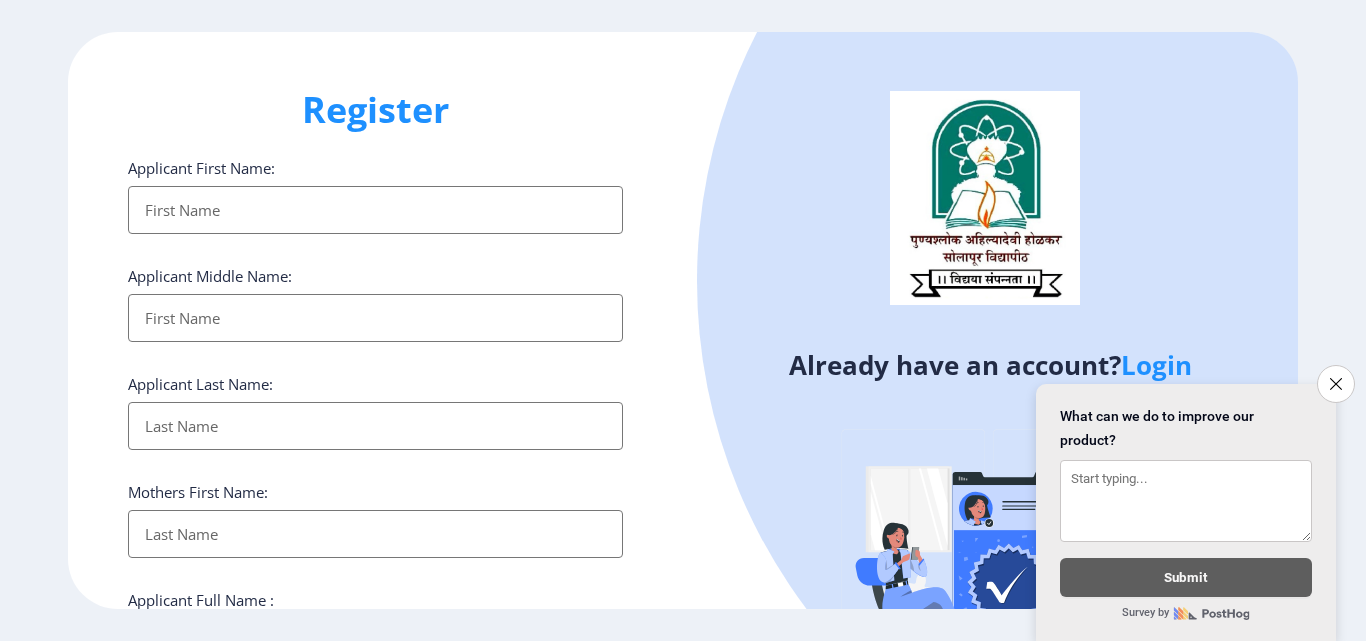 drag, startPoint x: 1365, startPoint y: 330, endPoint x: 1365, endPoint y: 489, distance: 159 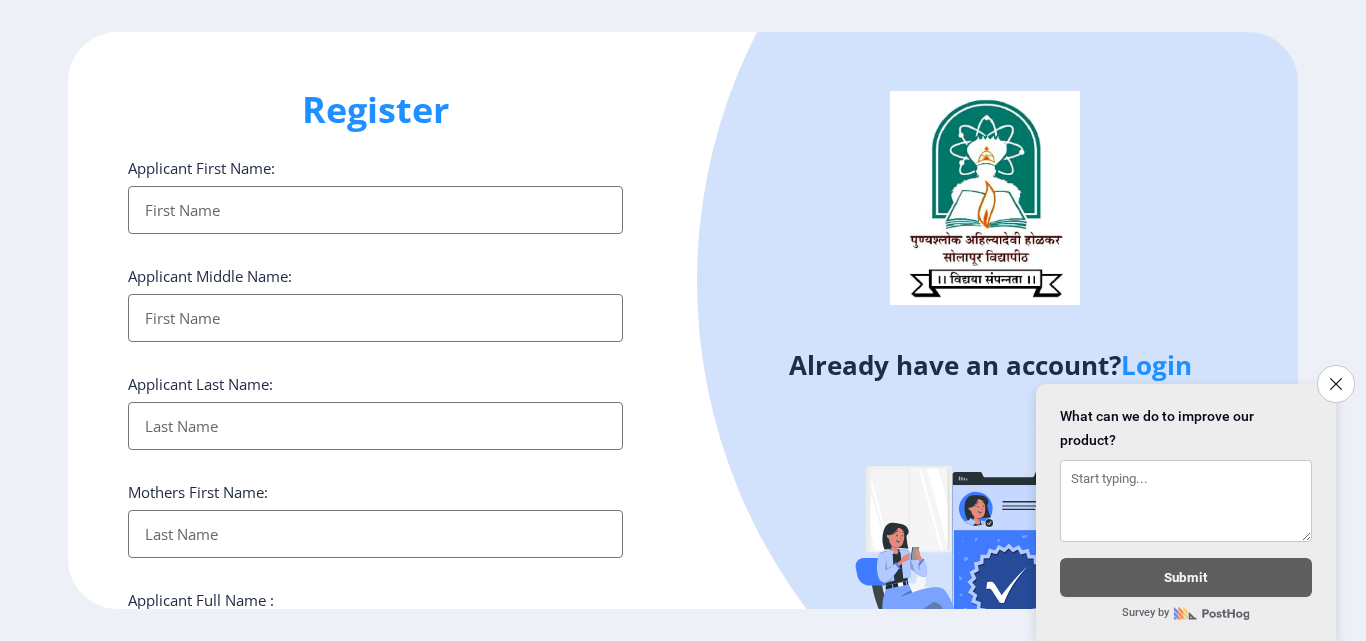 click on "Already have an account?  Login" 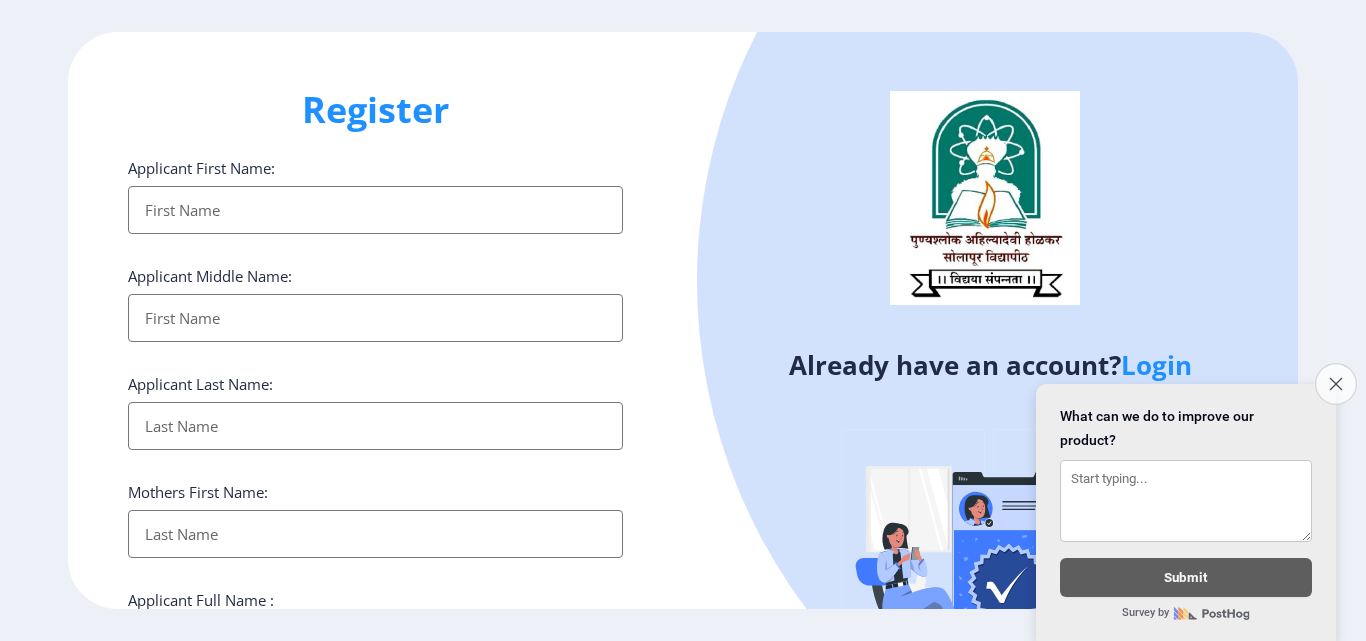 click on "Close survey" 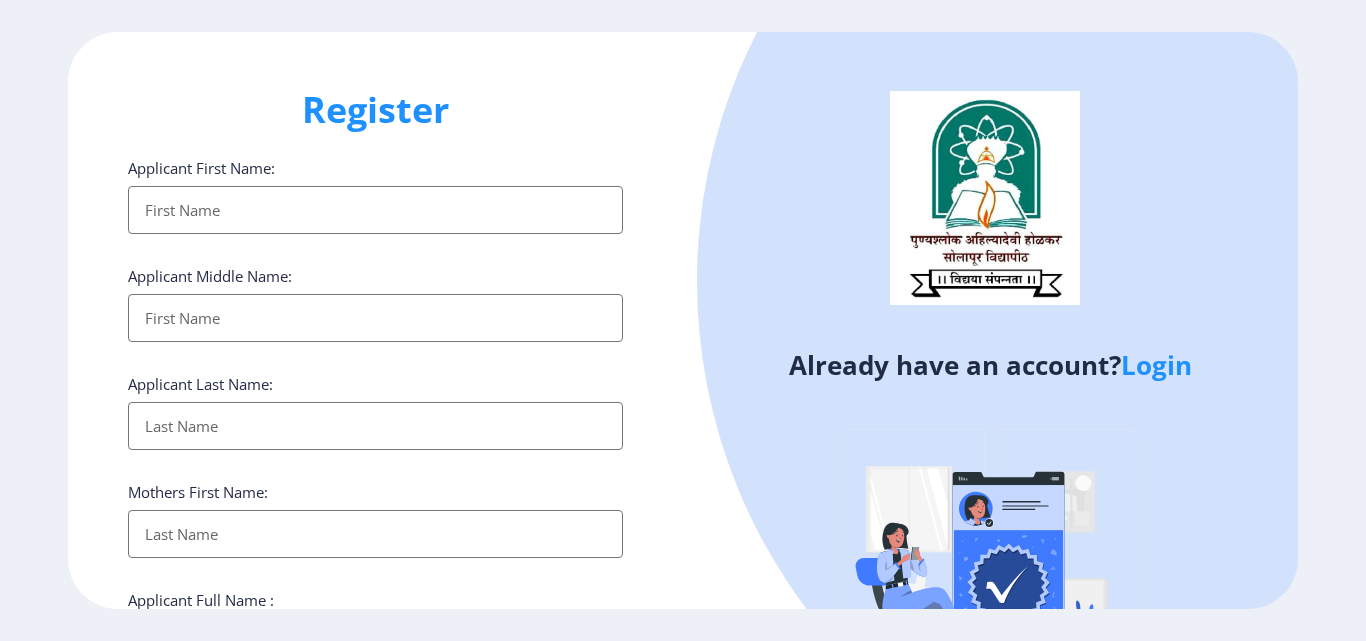 click on "Applicant First Name:" at bounding box center (375, 210) 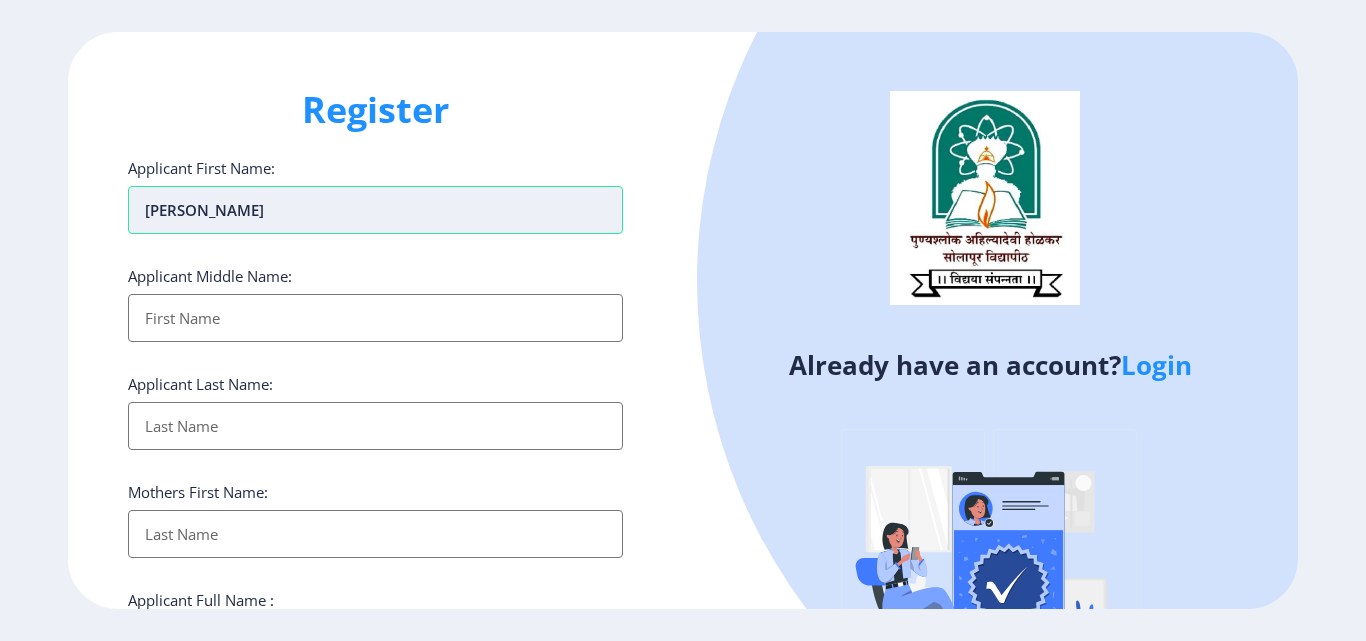 type on "TEJASHRI" 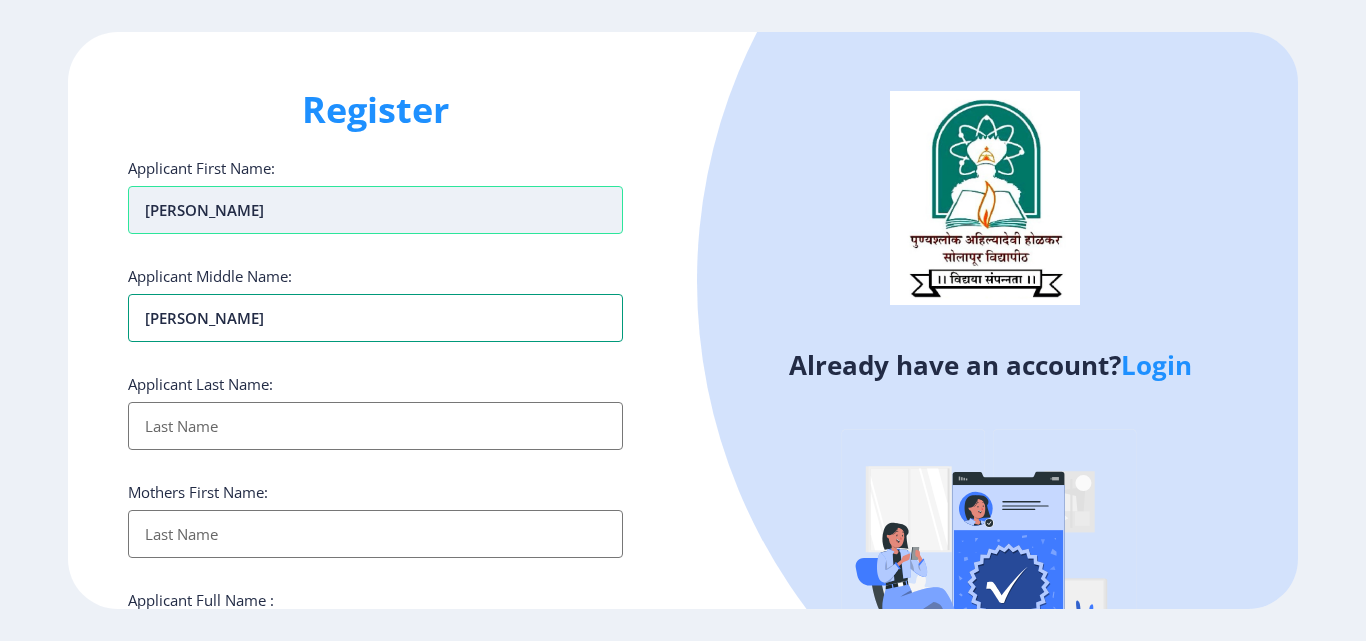 type on "PANDURANG" 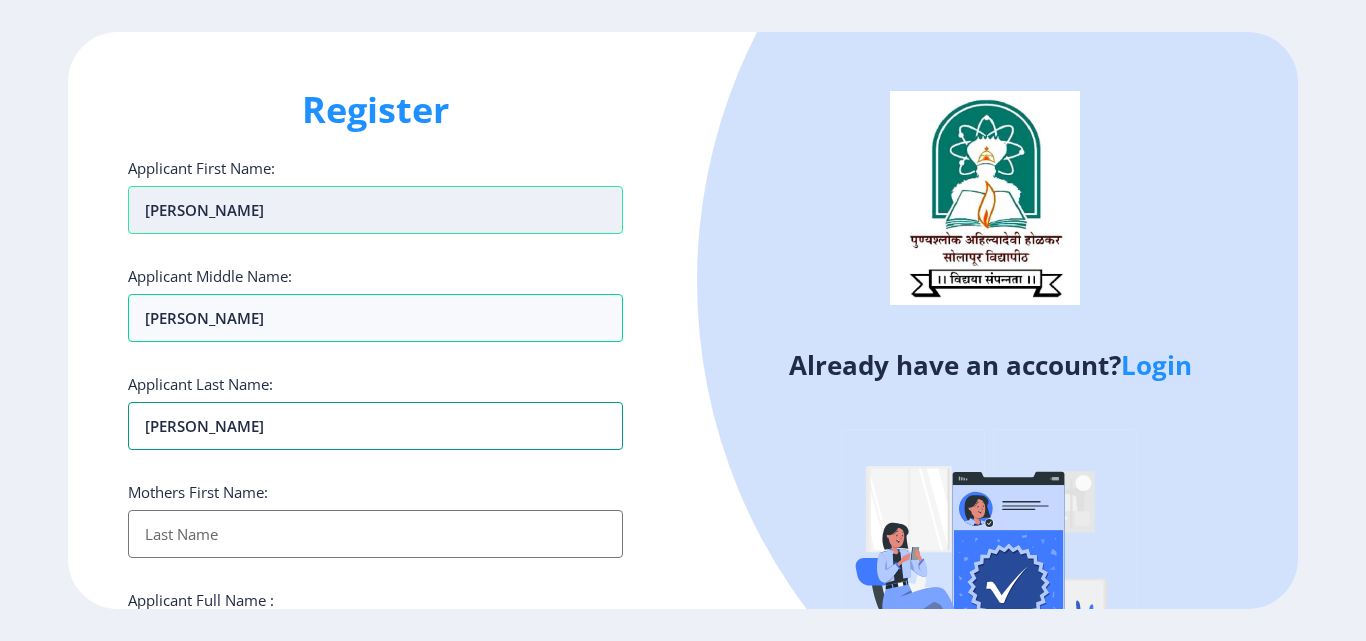type on "SURYVANSHI" 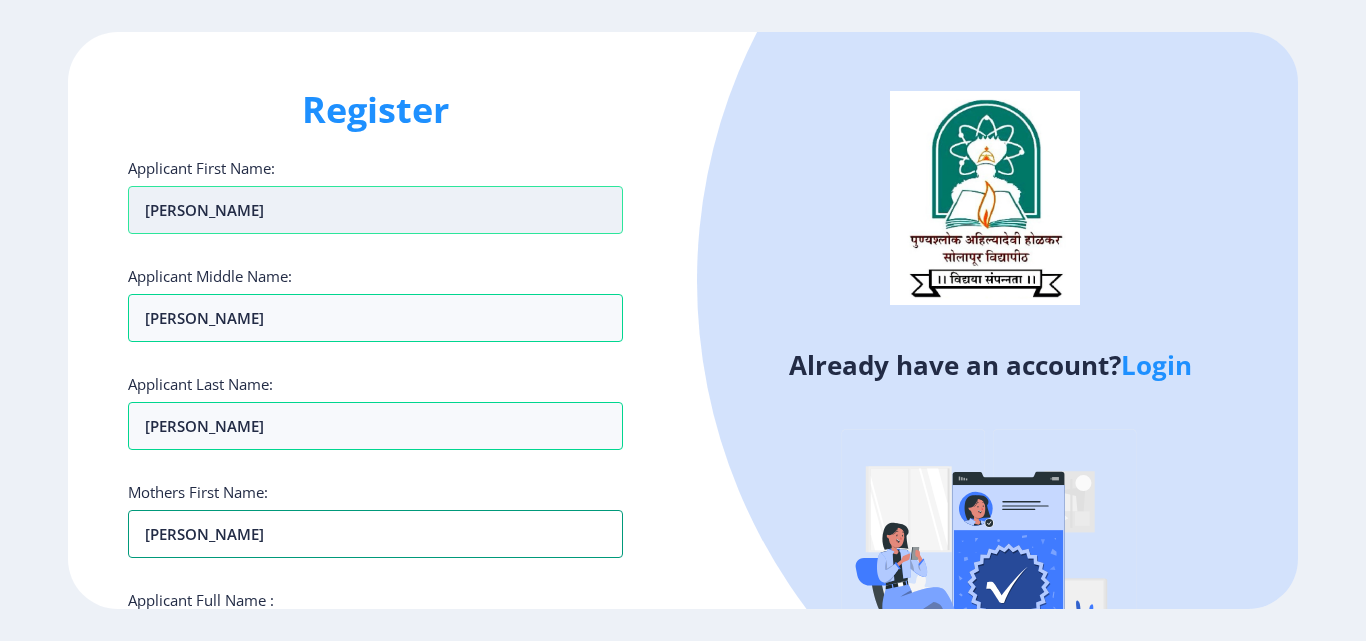 type on "MANISHA" 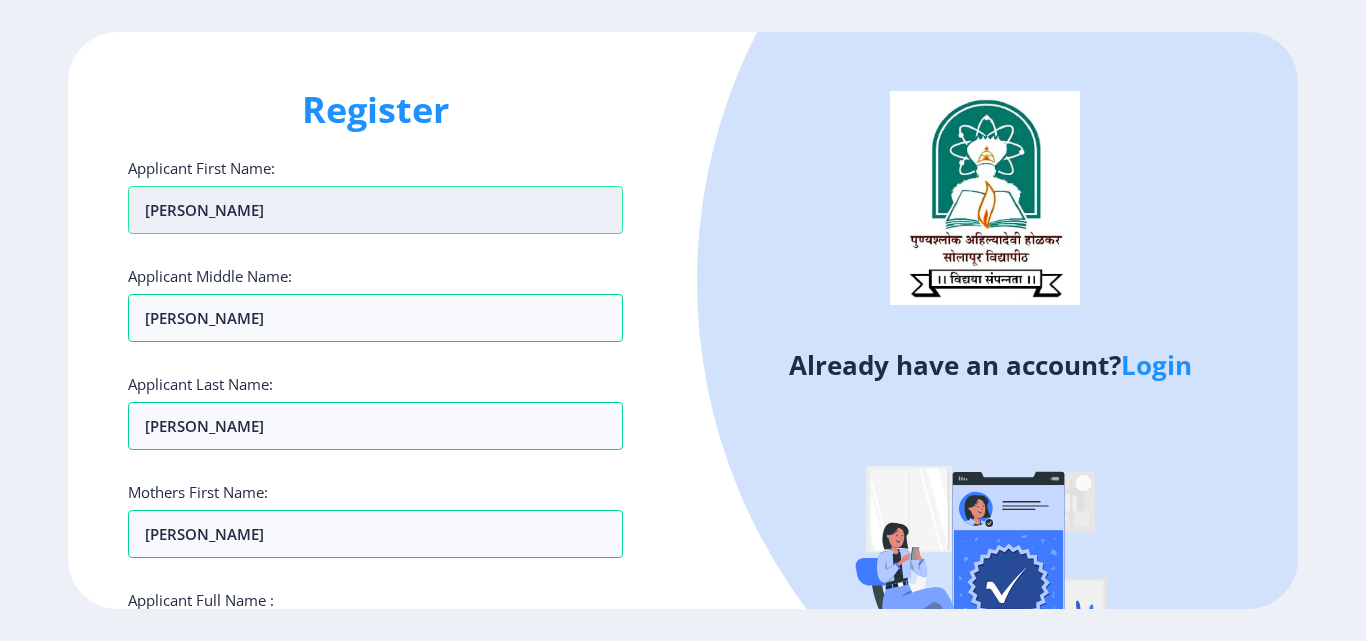 scroll, scrollTop: 342, scrollLeft: 0, axis: vertical 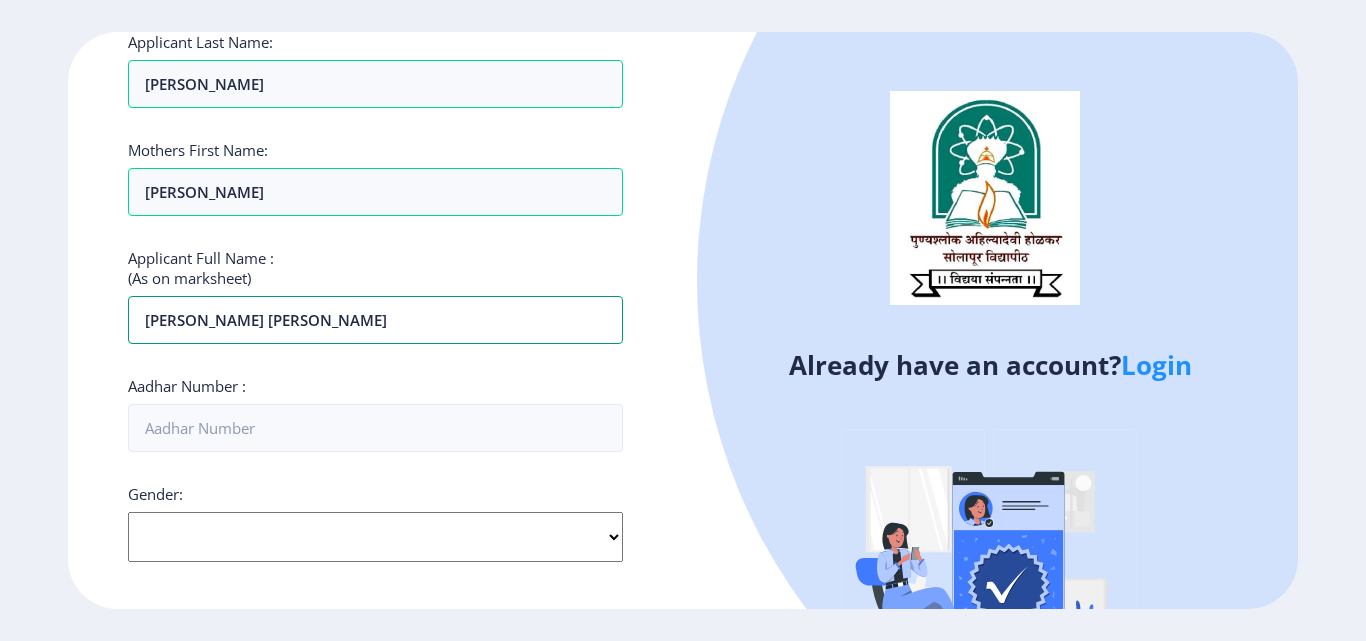 type on "TEJASHRI PANDURANG SURYVANSHI" 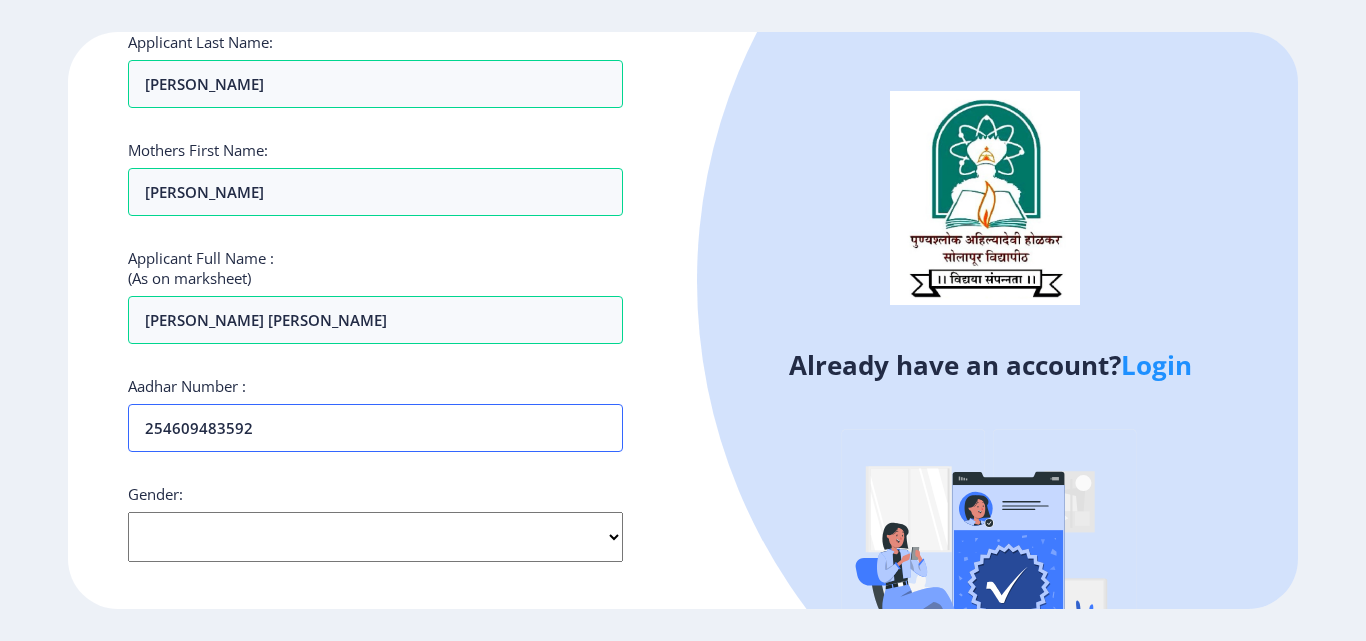 type on "254609483592" 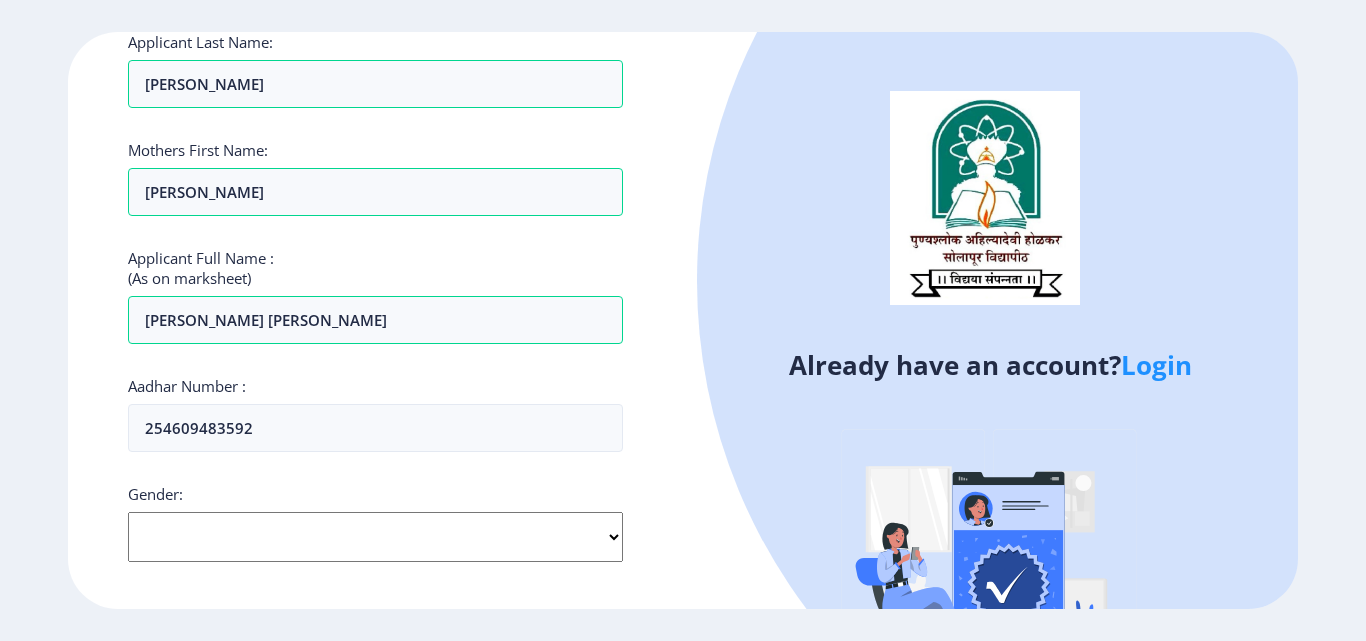 click on "Select Gender Male Female Other" 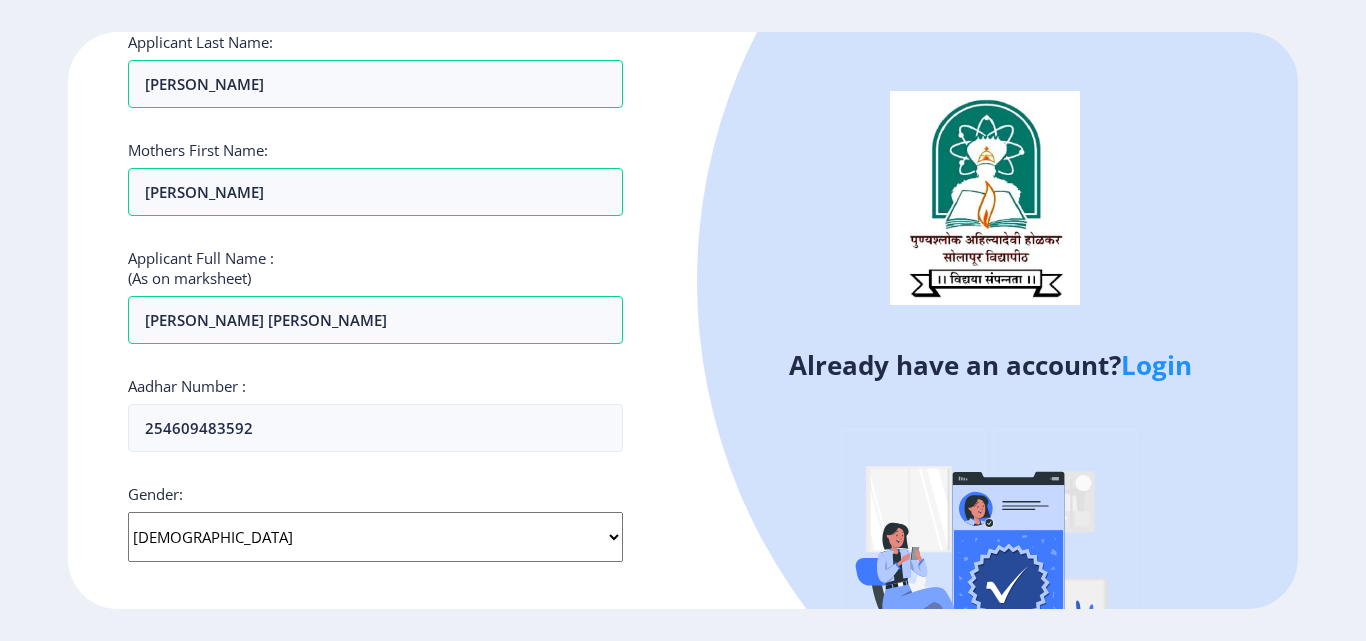 click on "Select Gender Male Female Other" 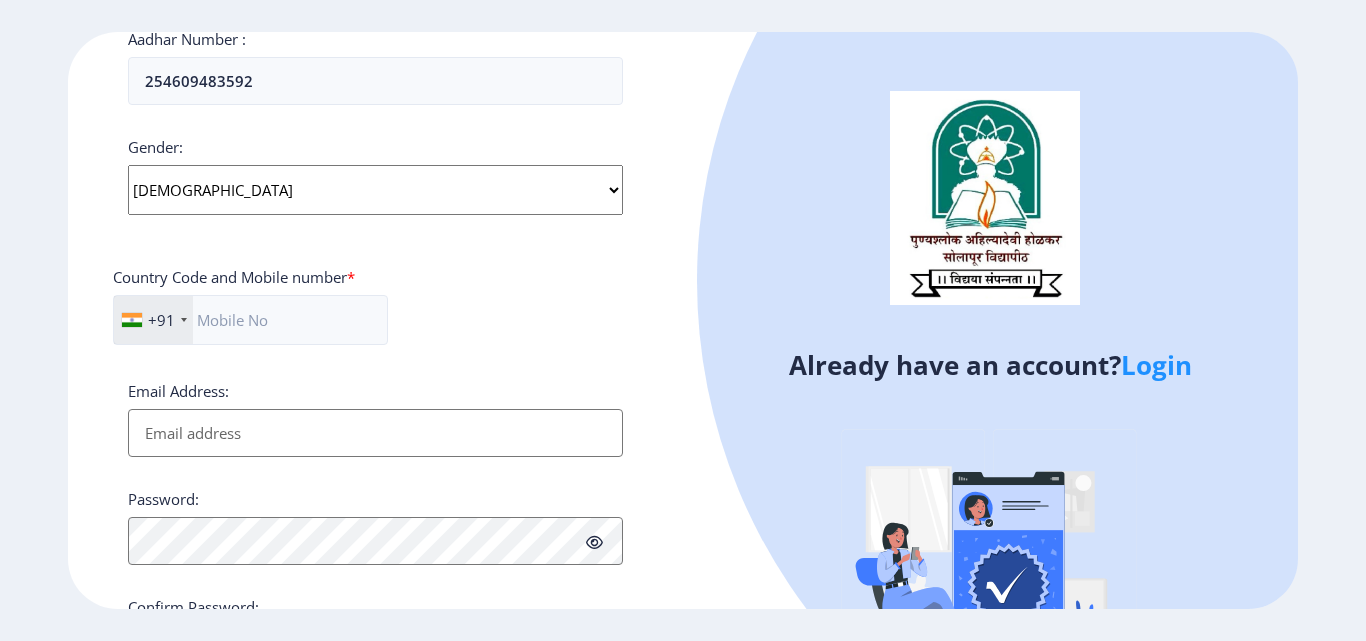 click on "Already have an account?  Login" 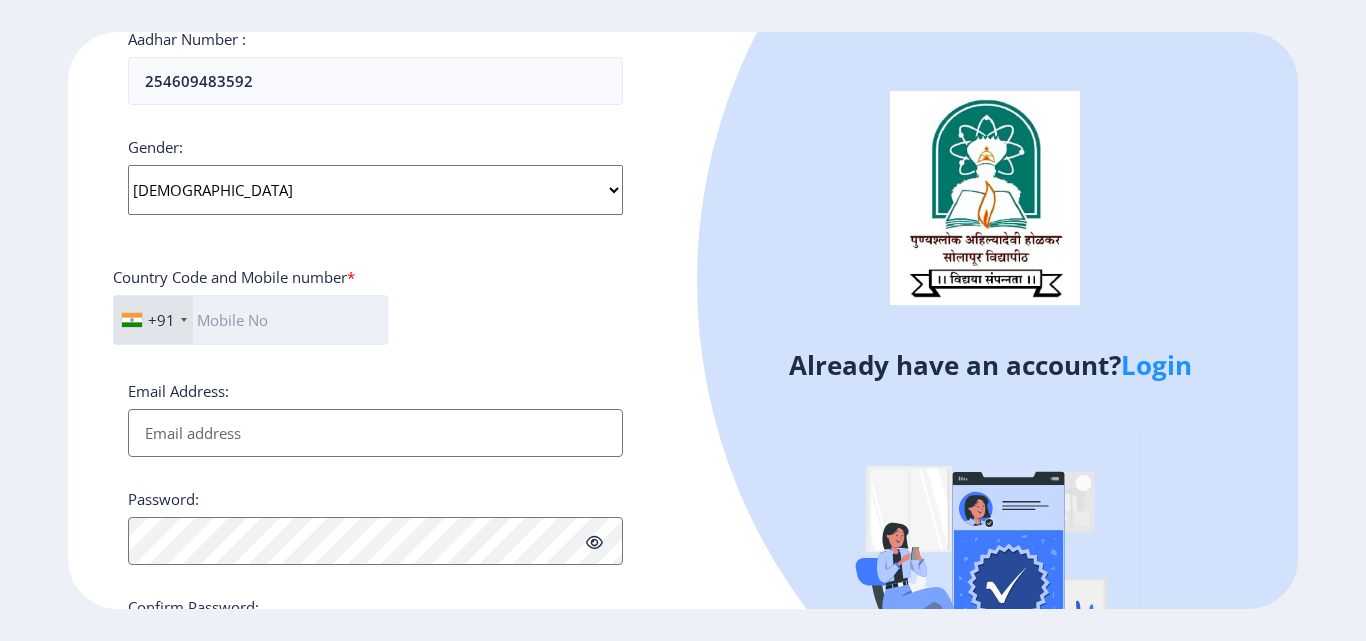 click 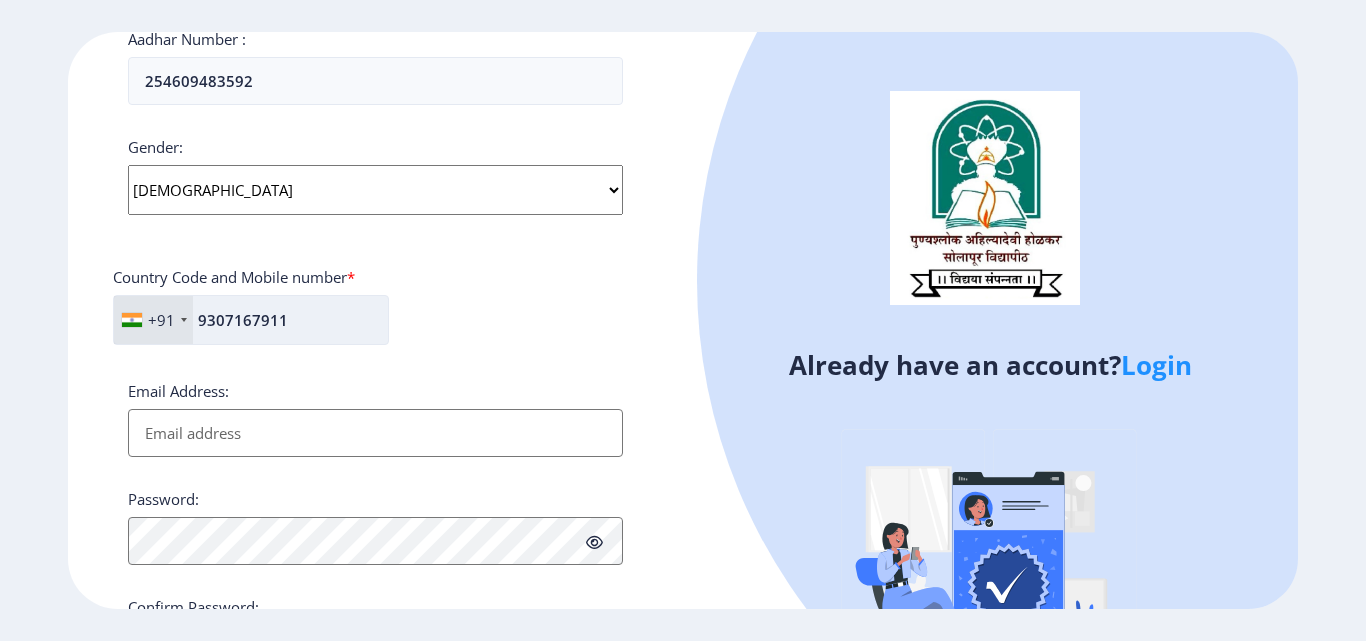 type on "9307167911" 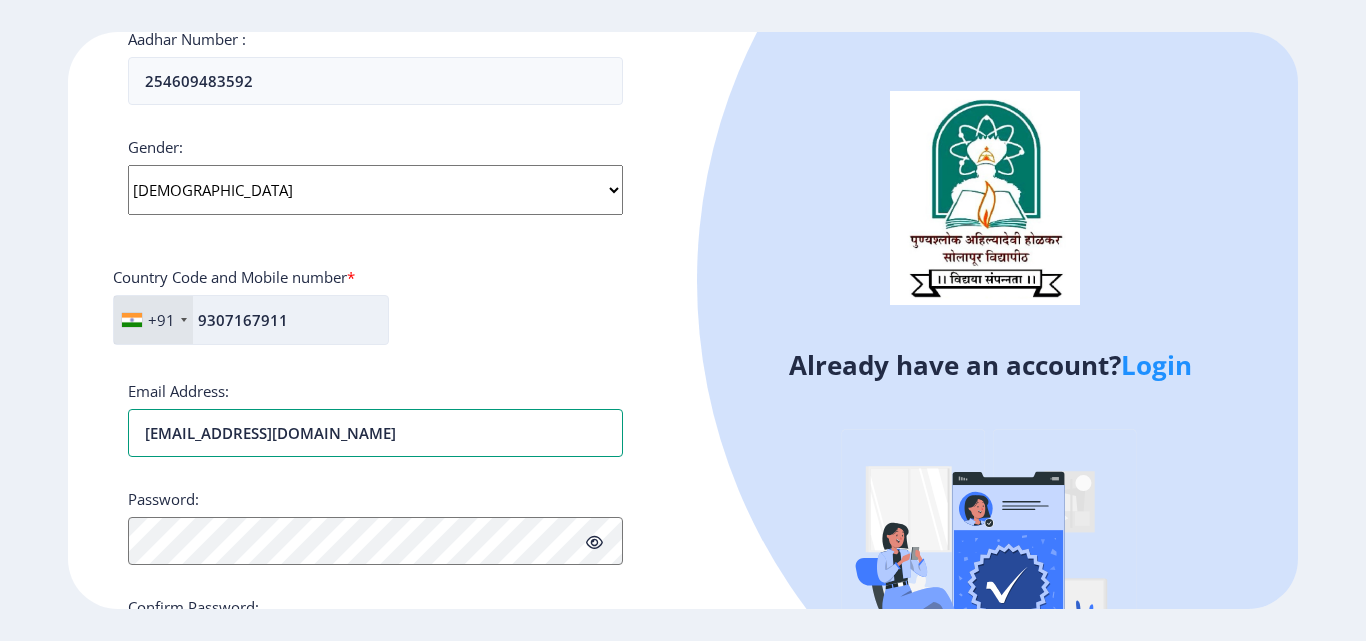 type on "teju.suryvanshi18@gmail.com" 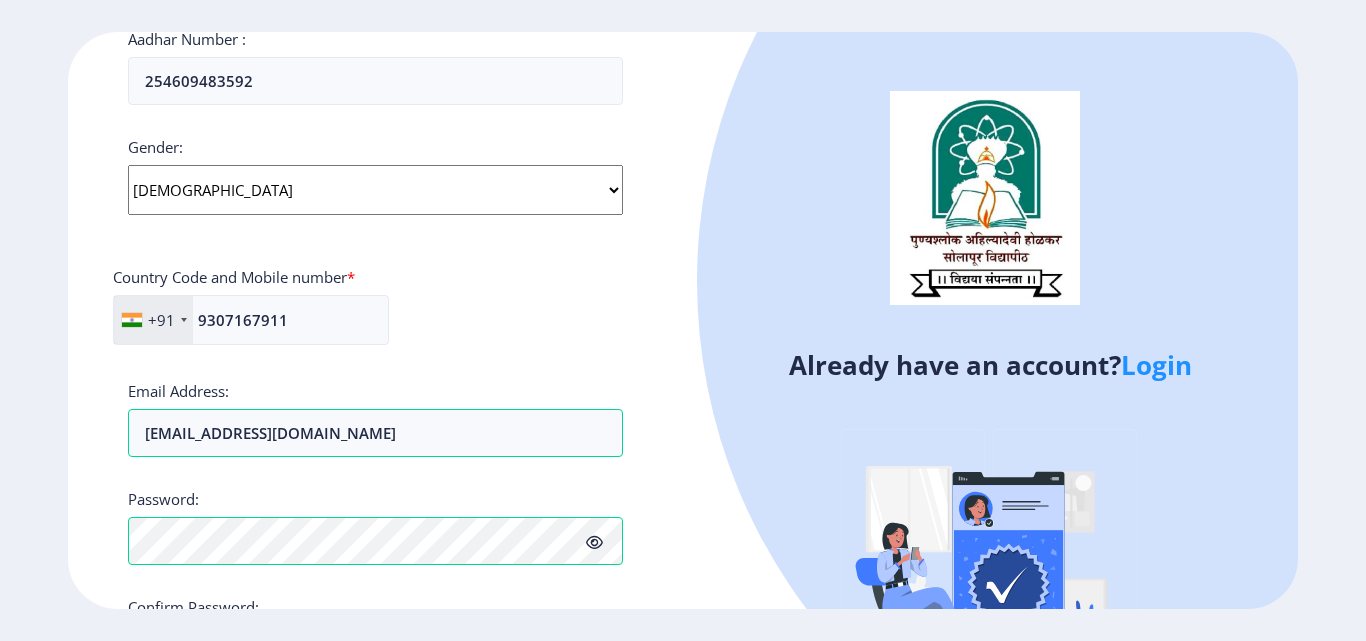 click 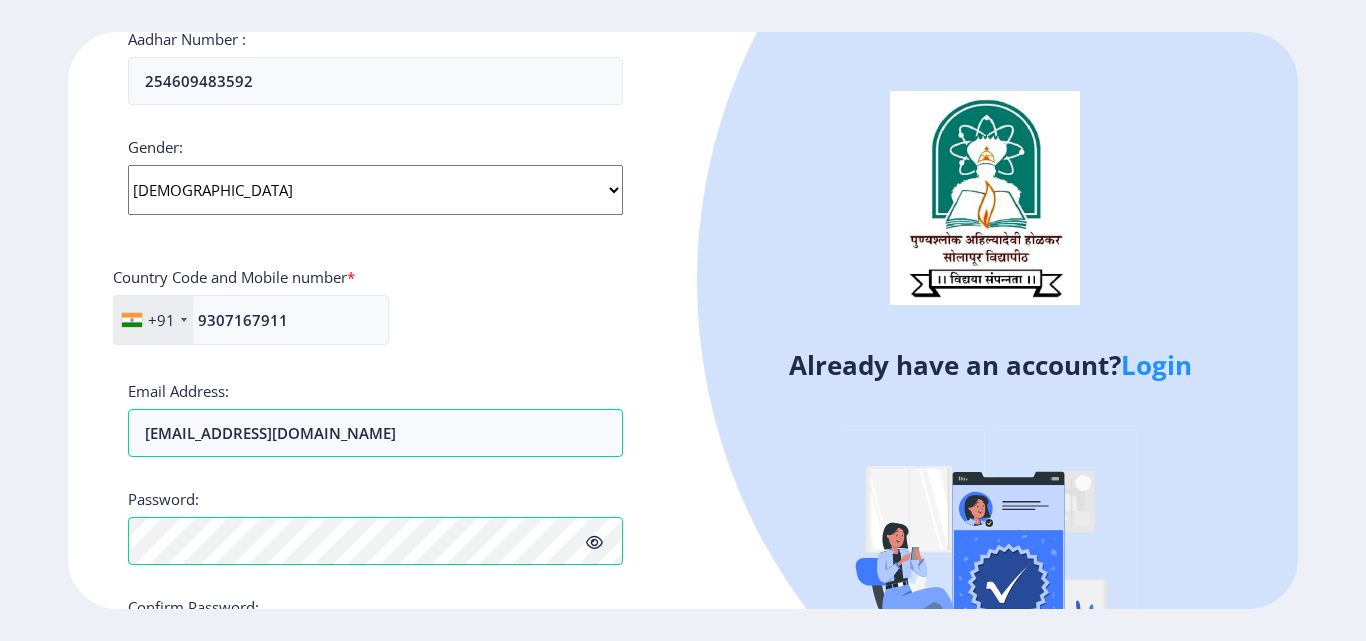 click 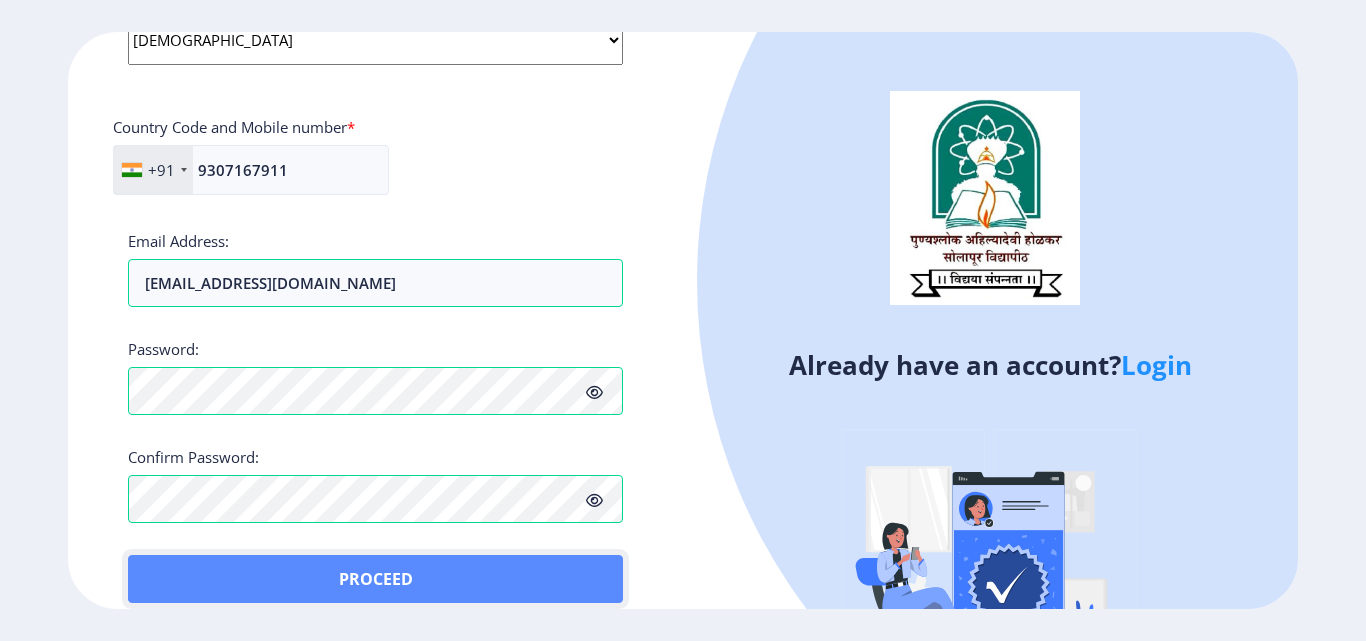 click on "Proceed" 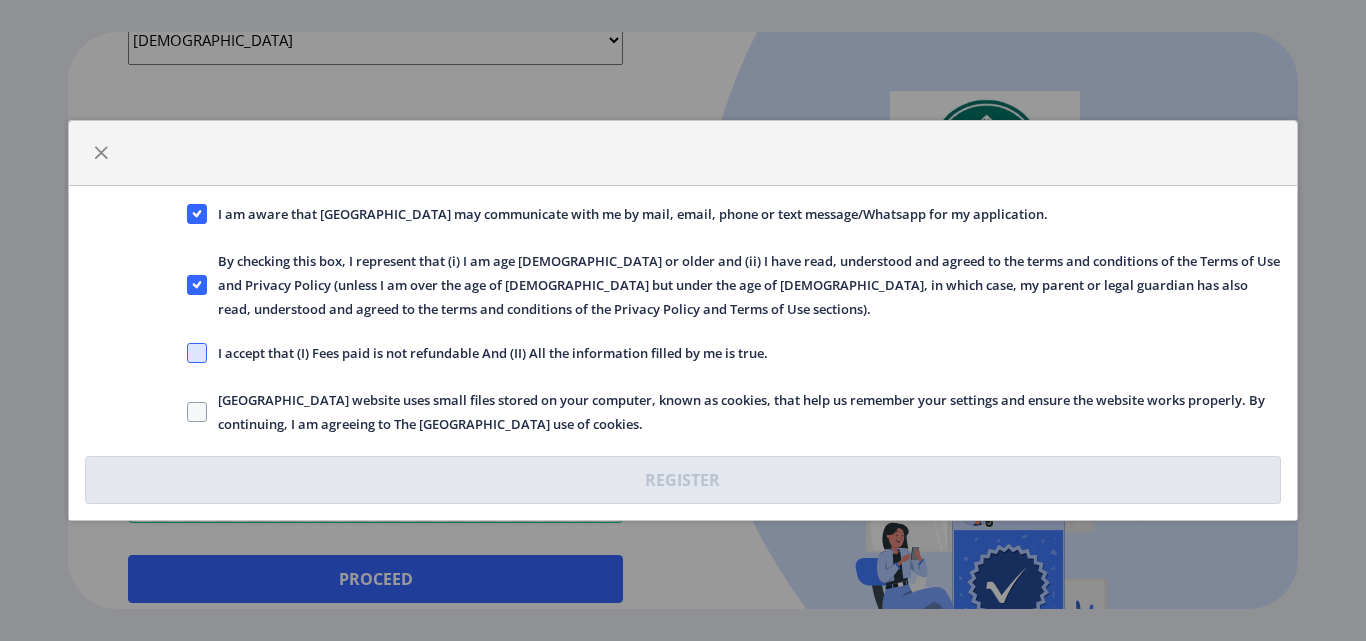 click 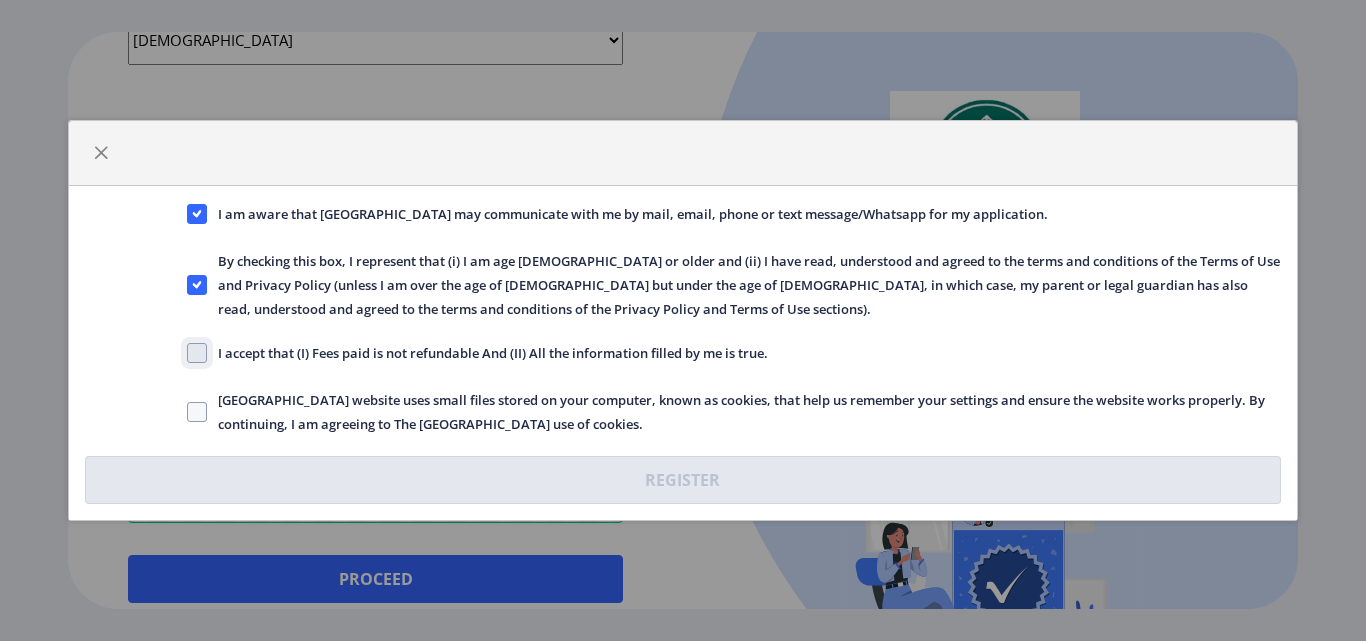 click on "I accept that (I) Fees paid is not refundable And (II) All the information filled by me is true." 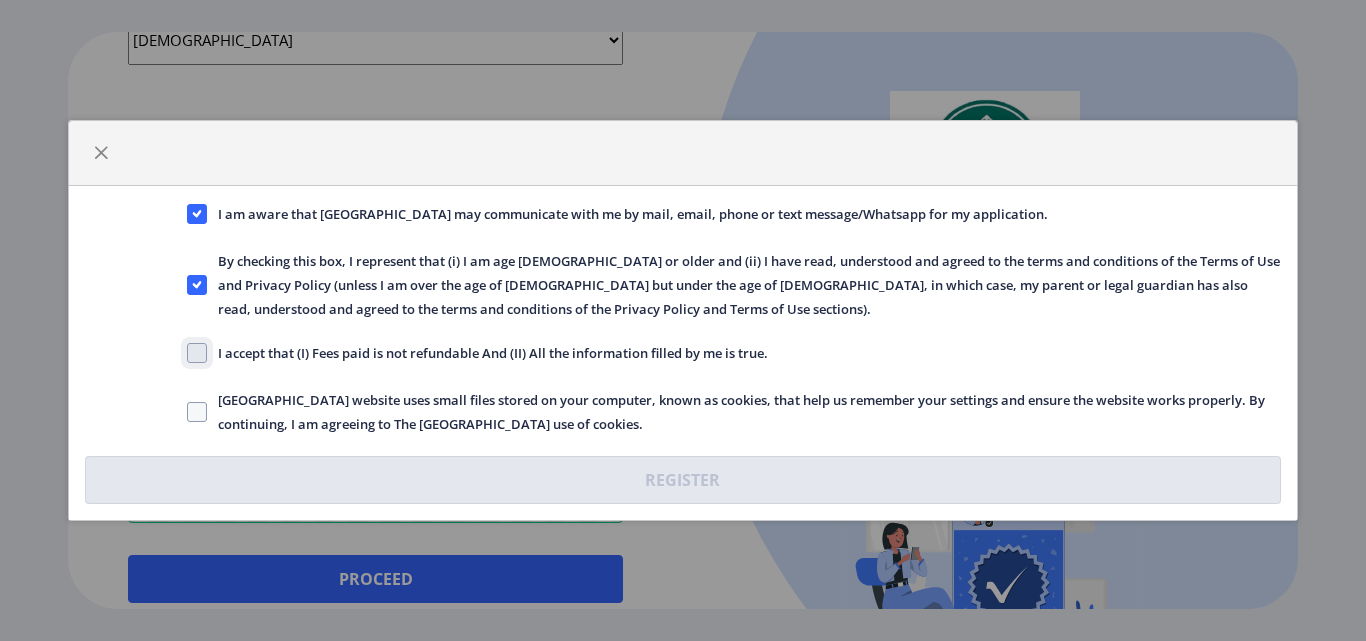 checkbox on "true" 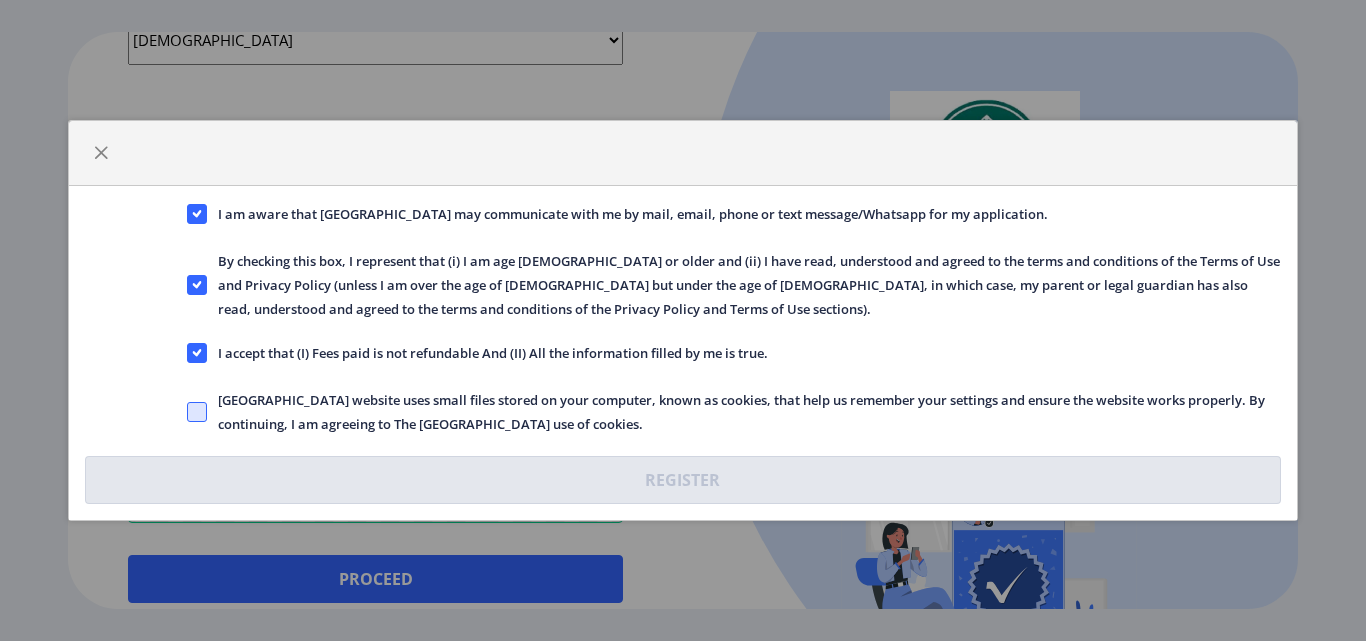 click 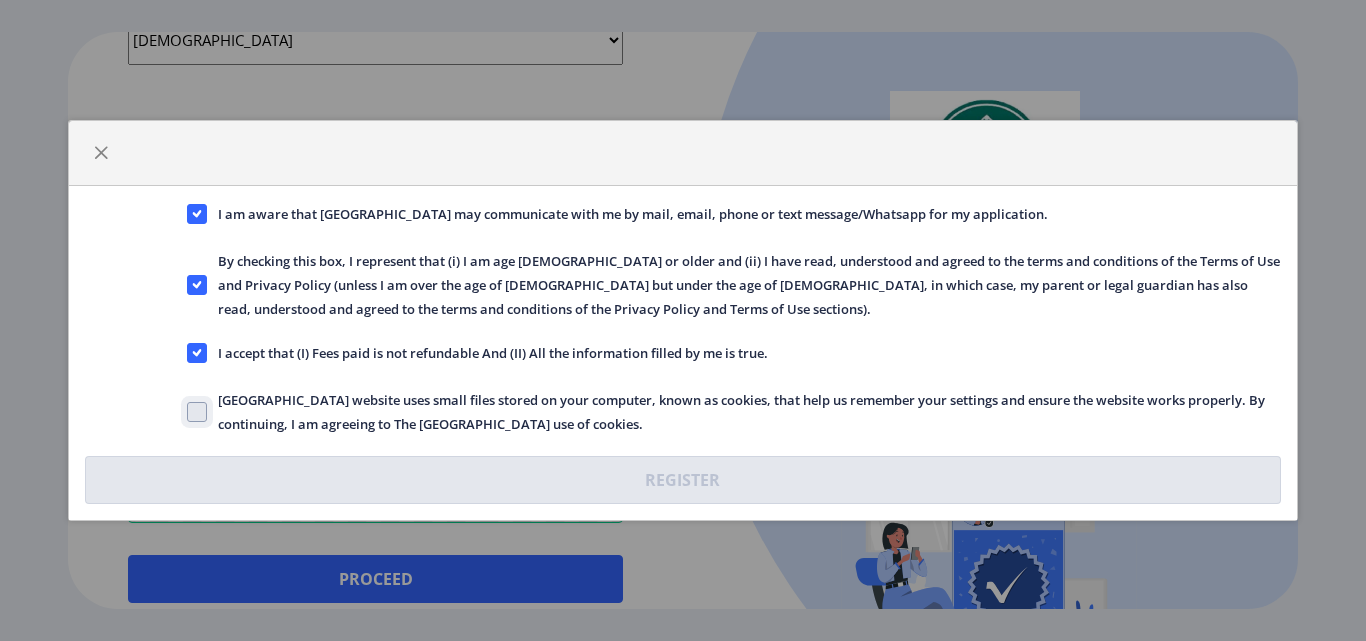 click on "Solapur University website uses small files stored on your computer, known as cookies, that help us remember your settings and ensure the website works properly. By continuing, I am agreeing to The Solapur University use of cookies." 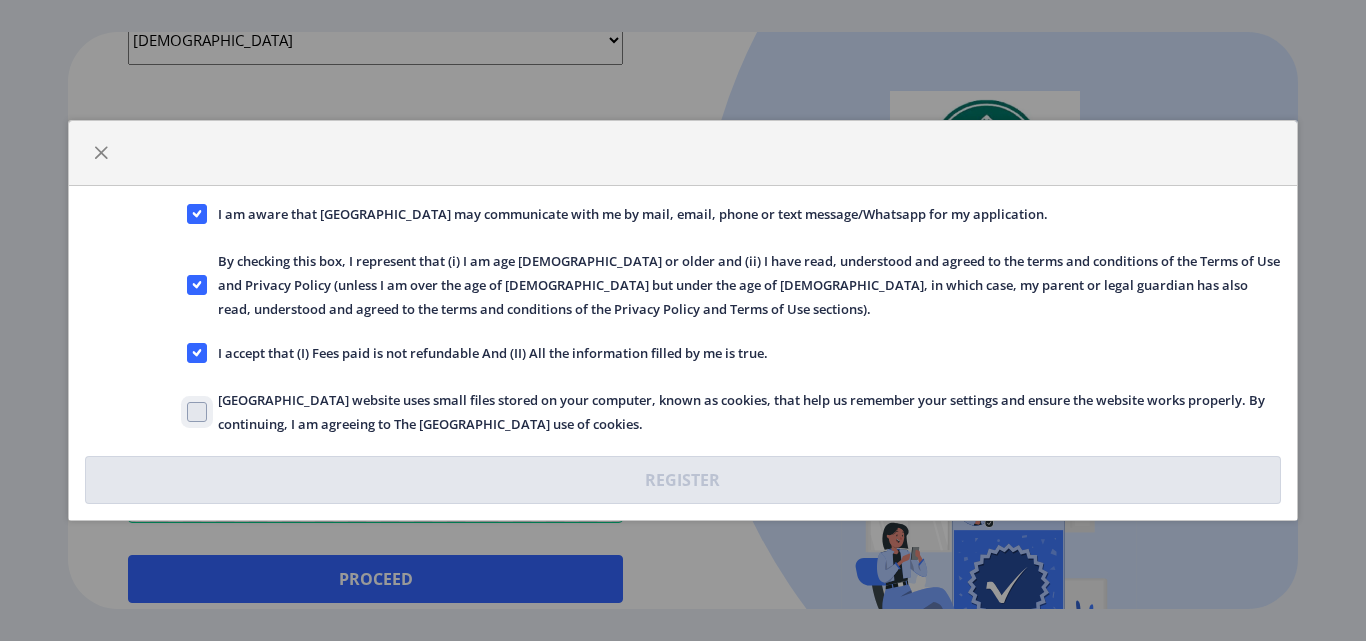 checkbox on "true" 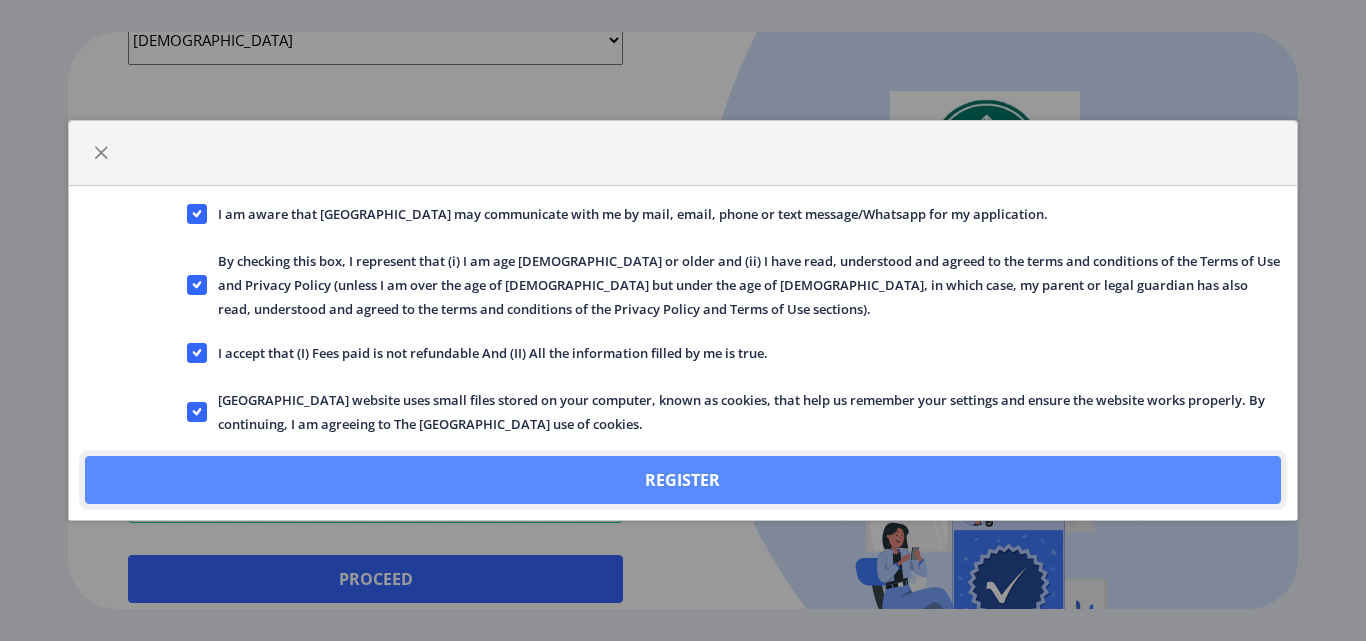 click on "Register" 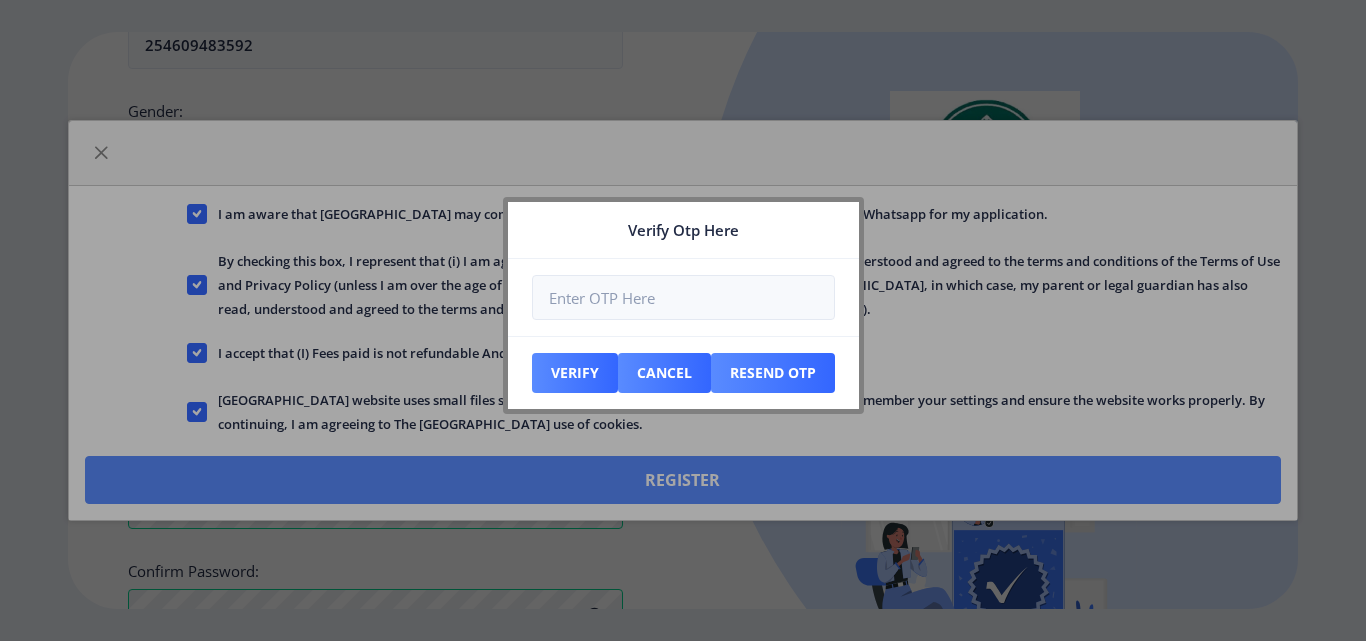 scroll, scrollTop: 953, scrollLeft: 0, axis: vertical 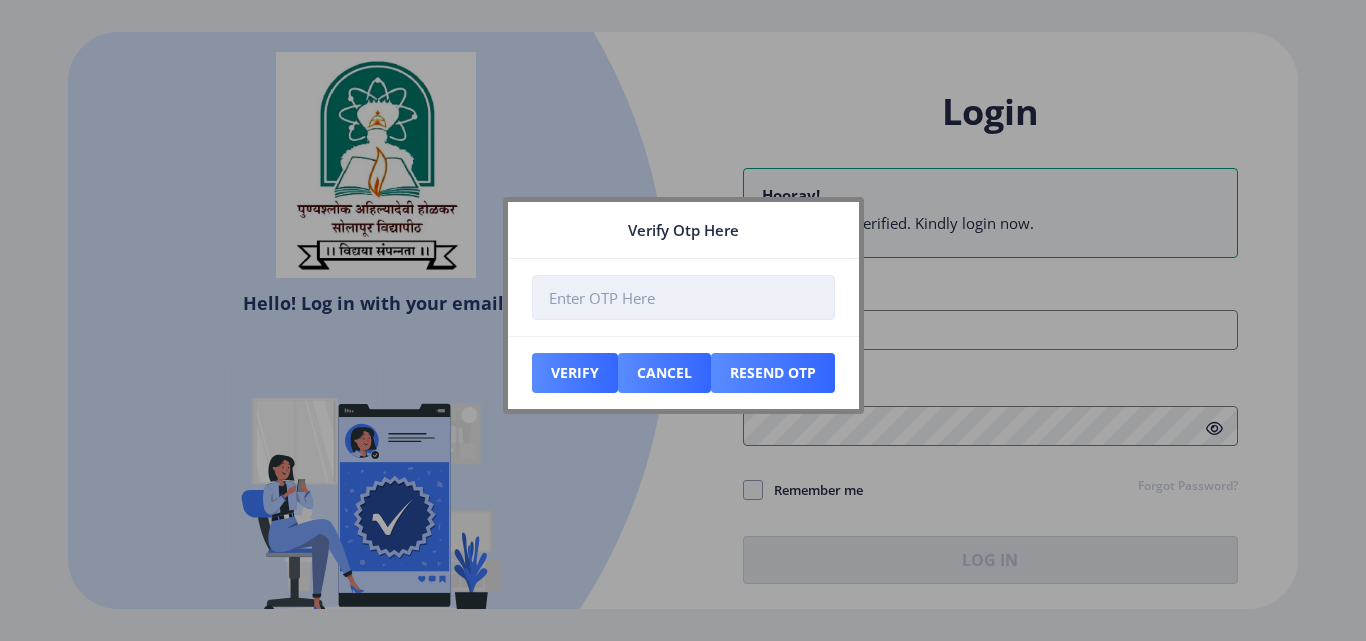 click at bounding box center [683, 297] 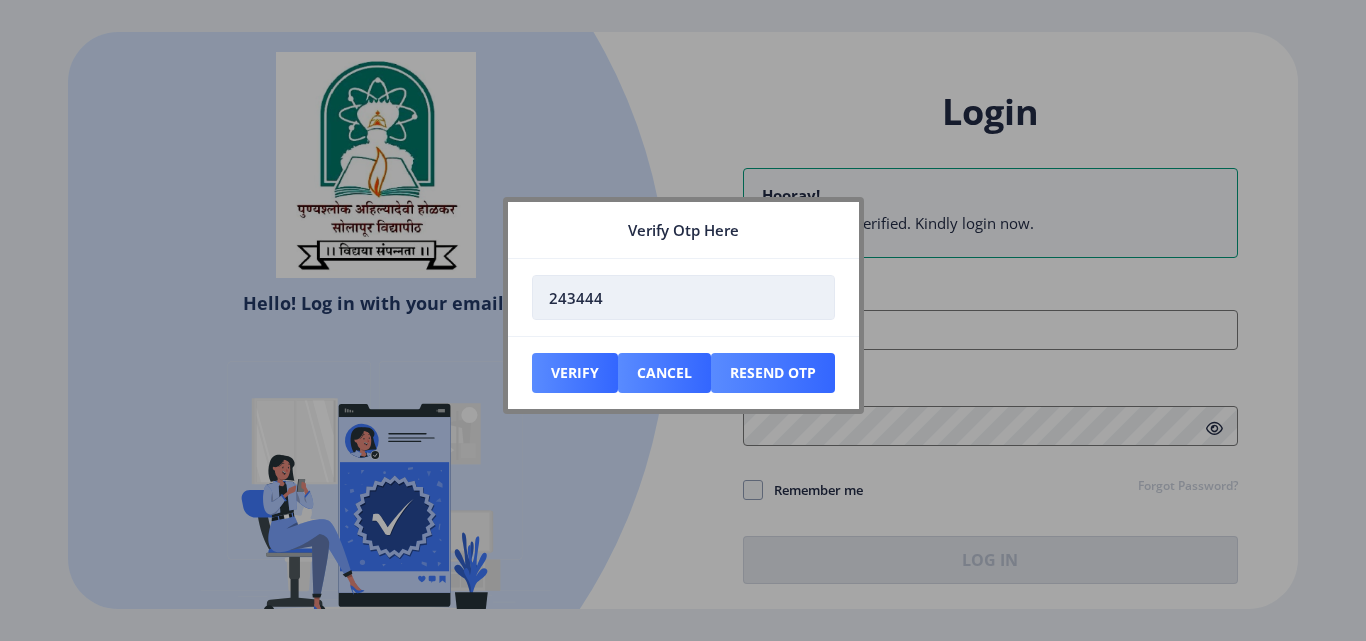 click on "243444" at bounding box center [683, 297] 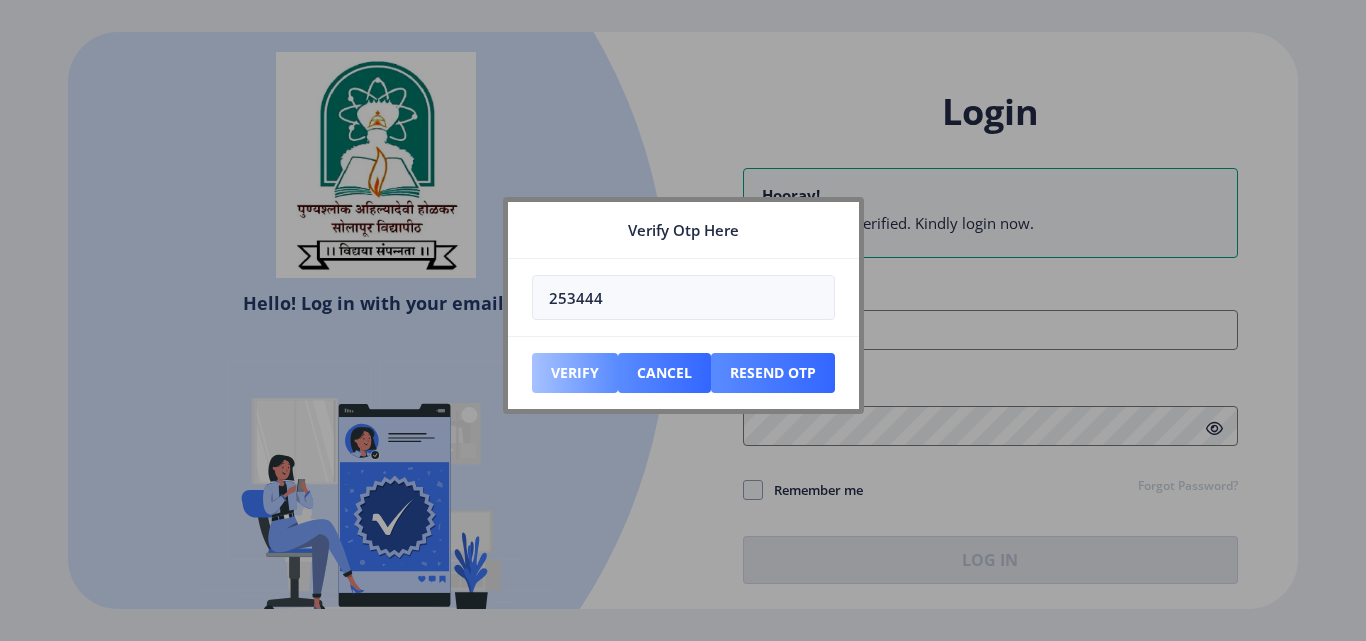 type on "253444" 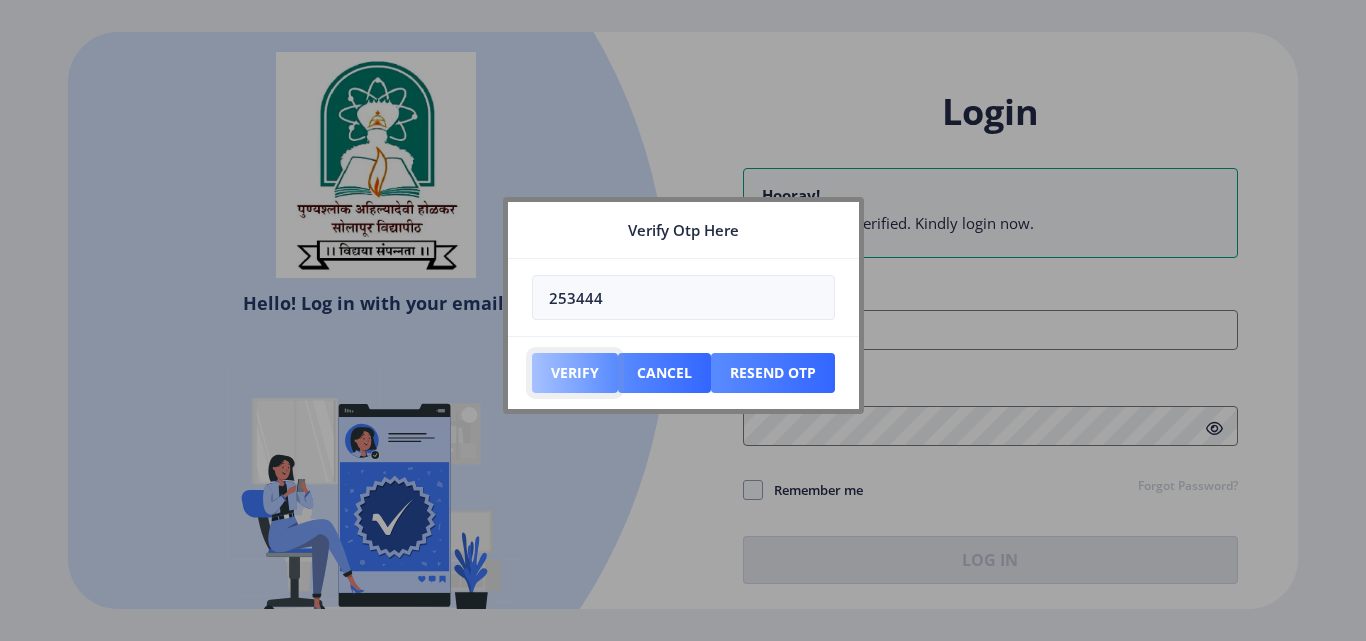 click on "Verify" at bounding box center [575, 373] 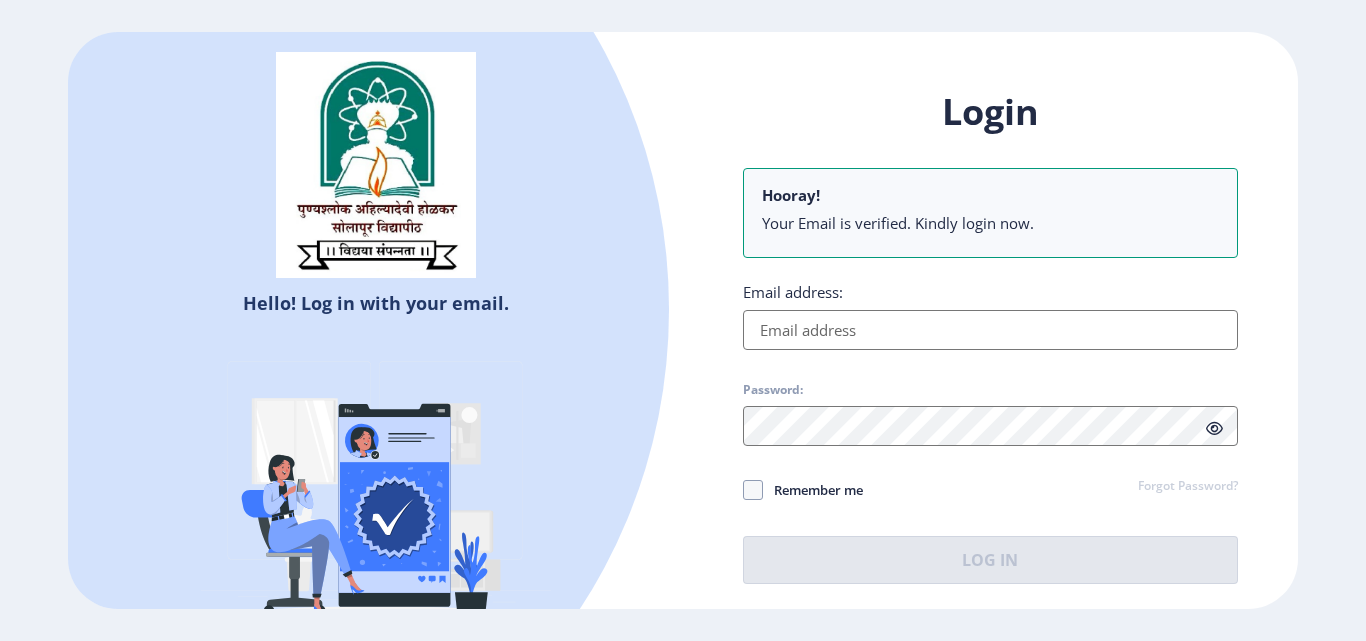 click on "Email address:" at bounding box center [990, 330] 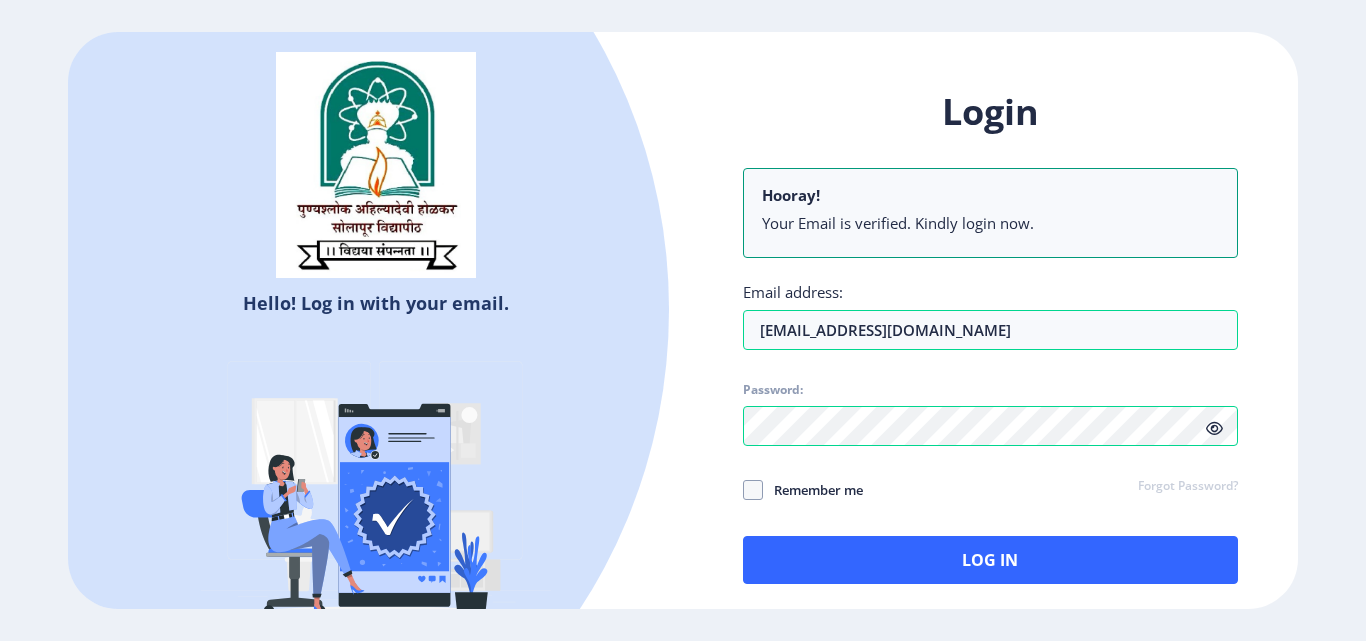 click on "Remember me" 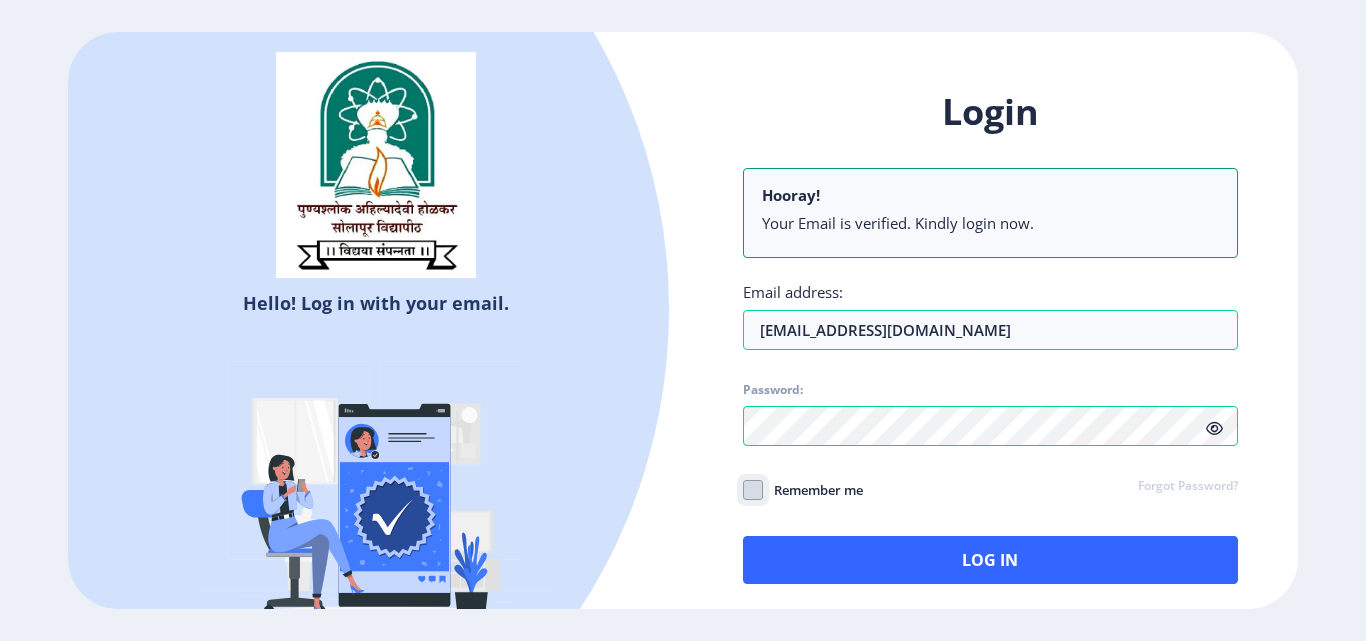 checkbox on "true" 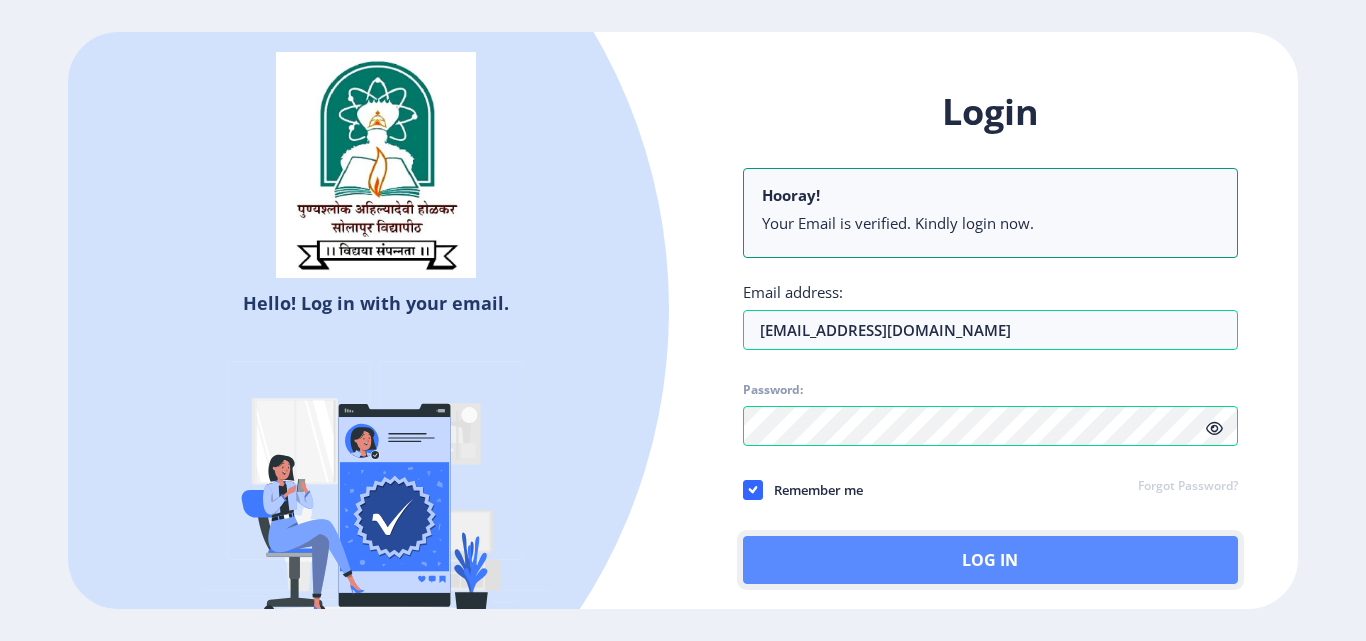 click on "Log In" 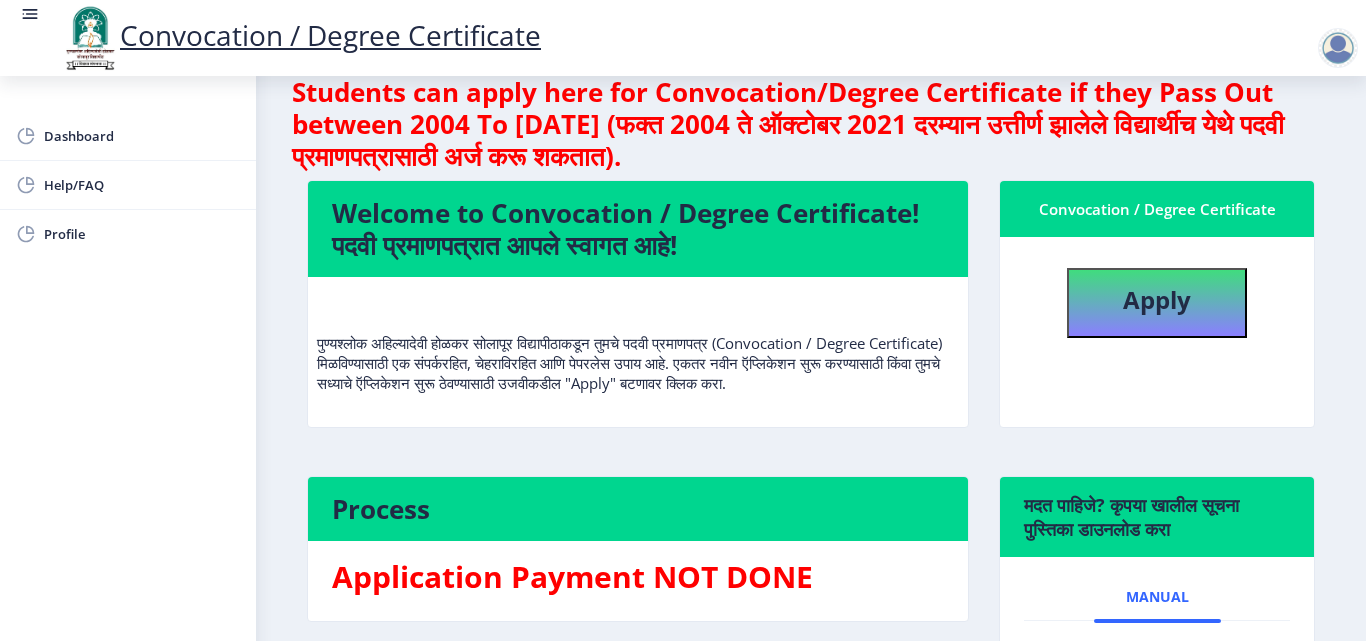 scroll, scrollTop: 0, scrollLeft: 0, axis: both 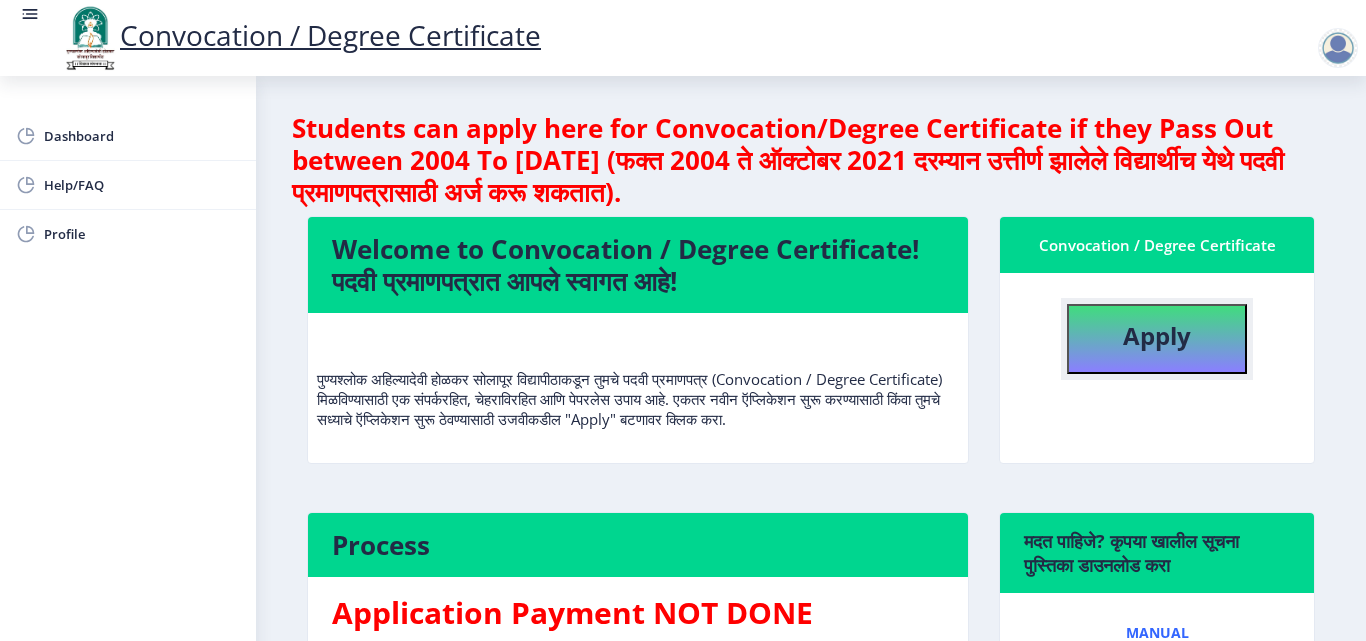 click on "Apply" 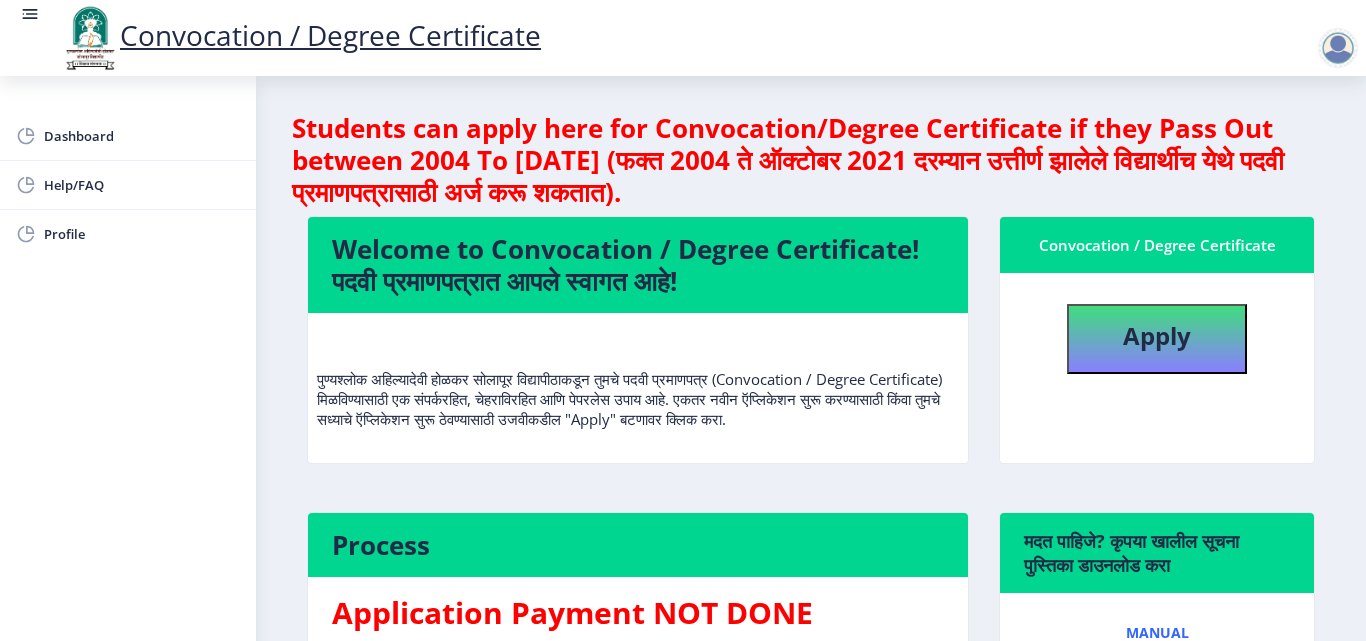 select 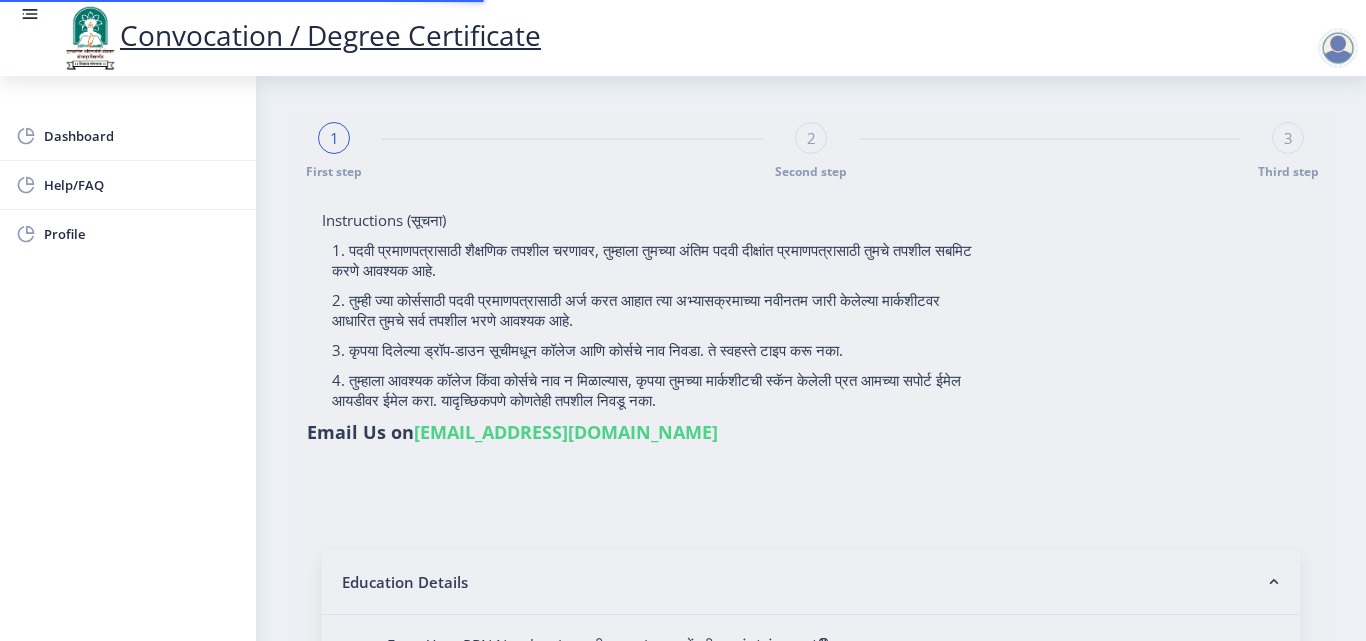type on "TEJASHRI PANDURANG SURYVANSHI" 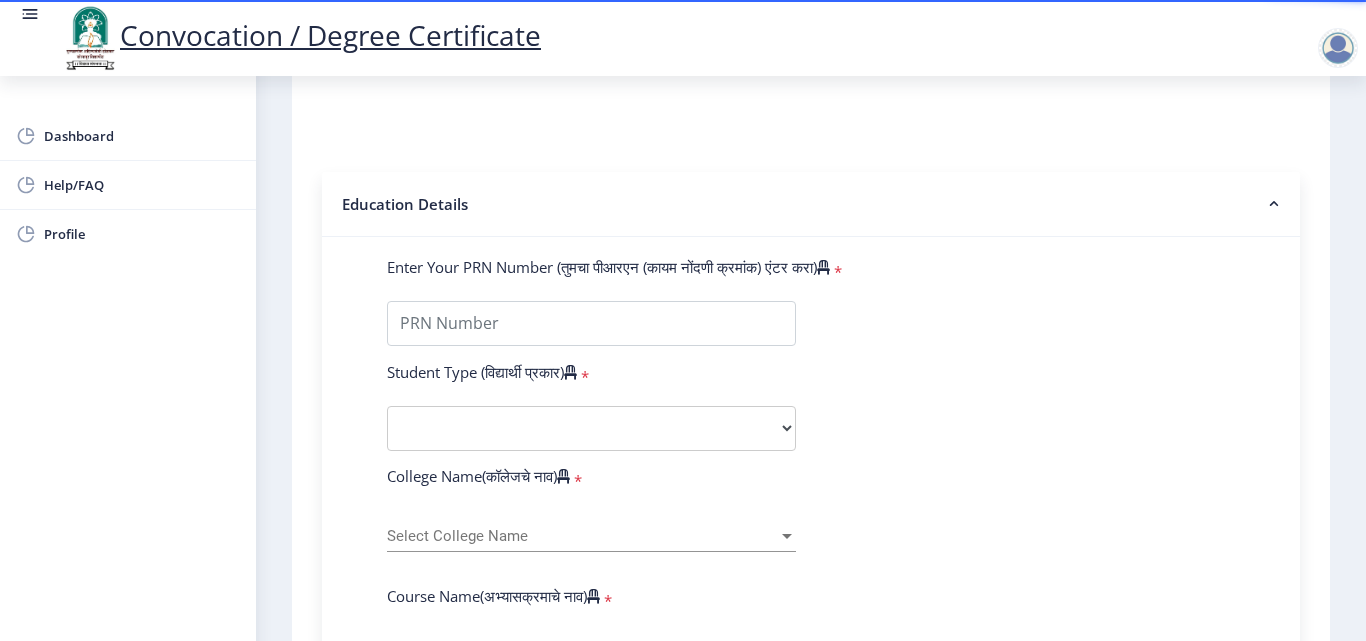 scroll, scrollTop: 381, scrollLeft: 0, axis: vertical 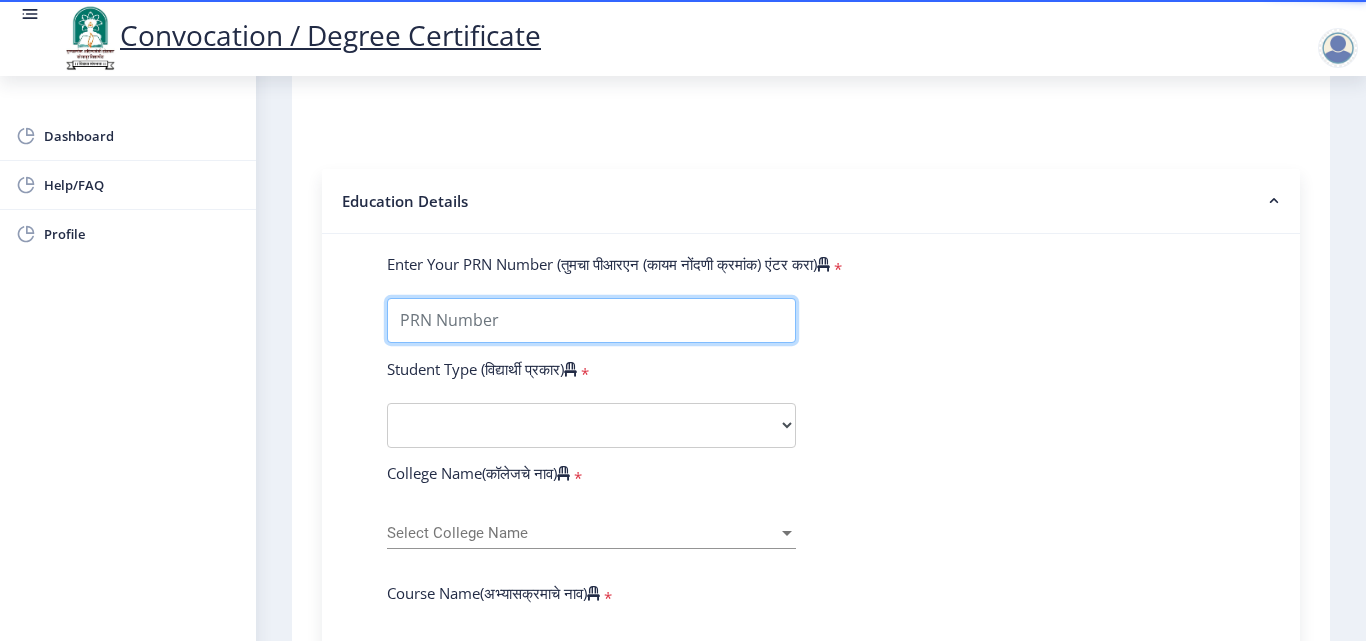 click on "Enter Your PRN Number (तुमचा पीआरएन (कायम नोंदणी क्रमांक) एंटर करा)" at bounding box center (591, 320) 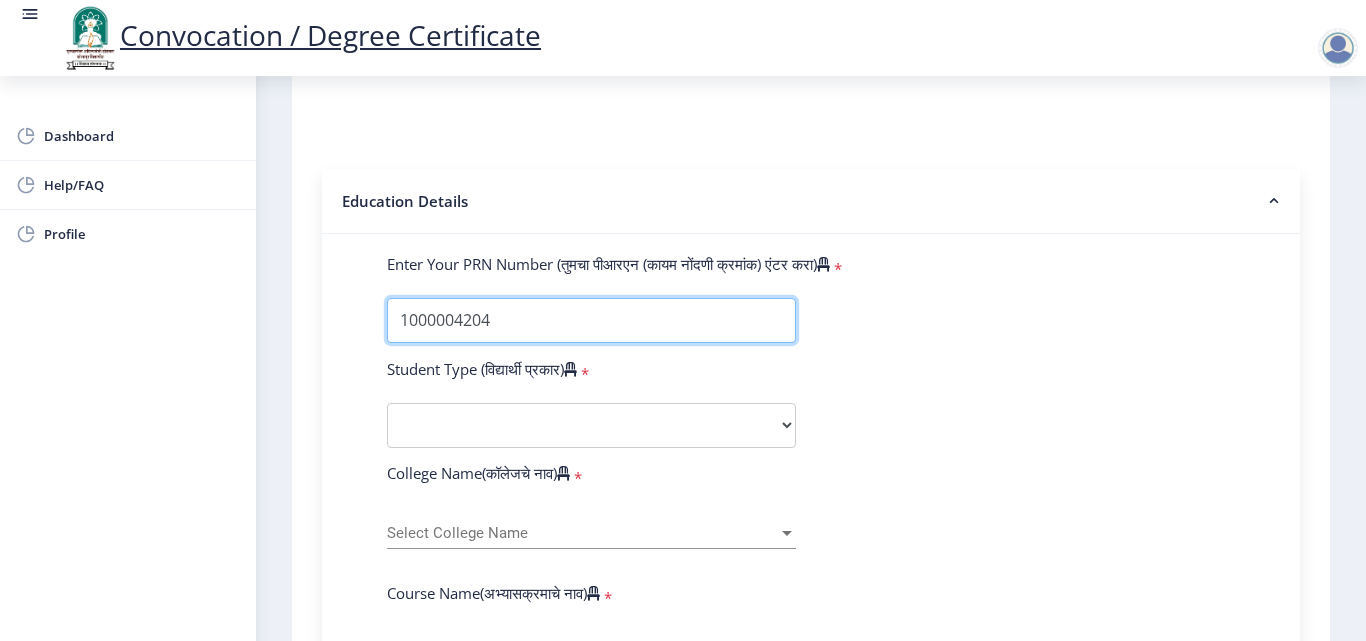 type on "1000004204" 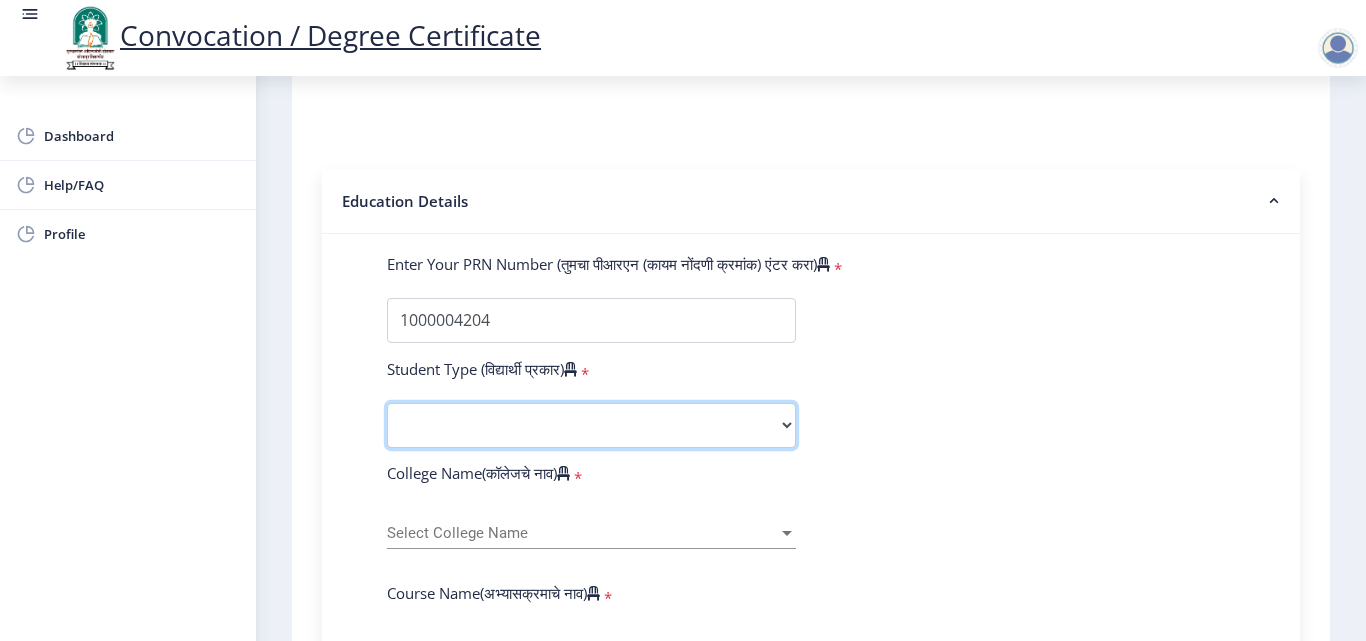click on "Select Student Type Regular External" at bounding box center [591, 425] 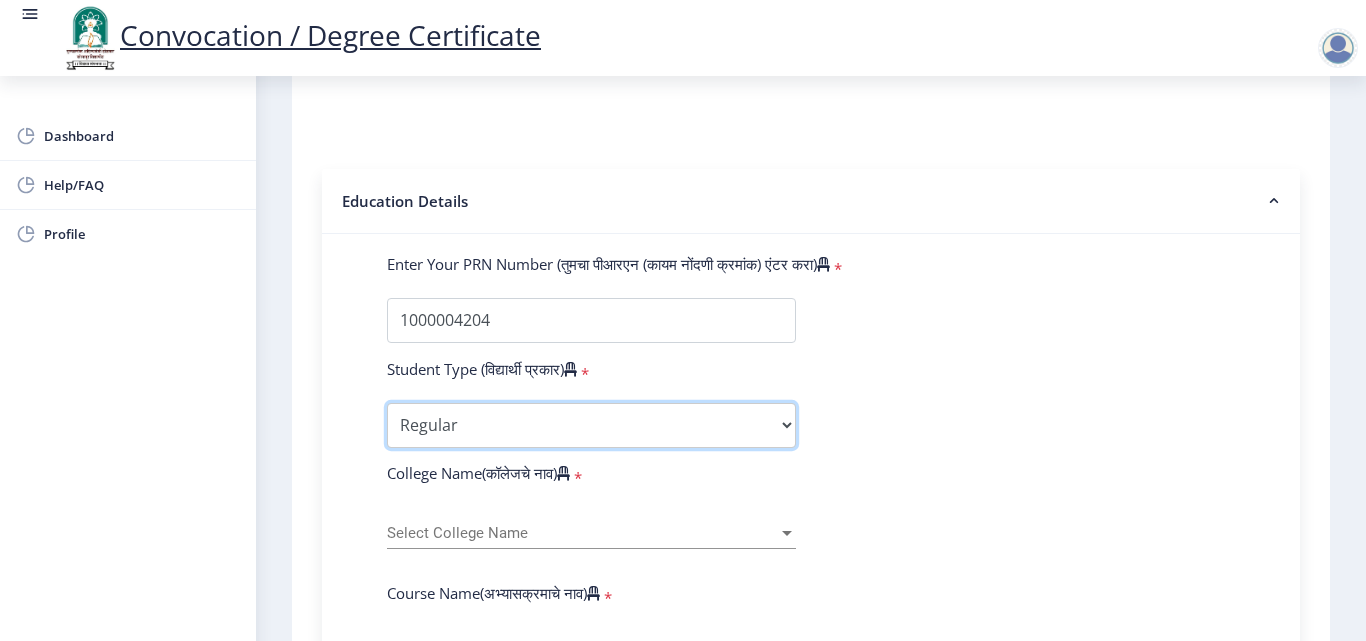 click on "Select Student Type Regular External" at bounding box center (591, 425) 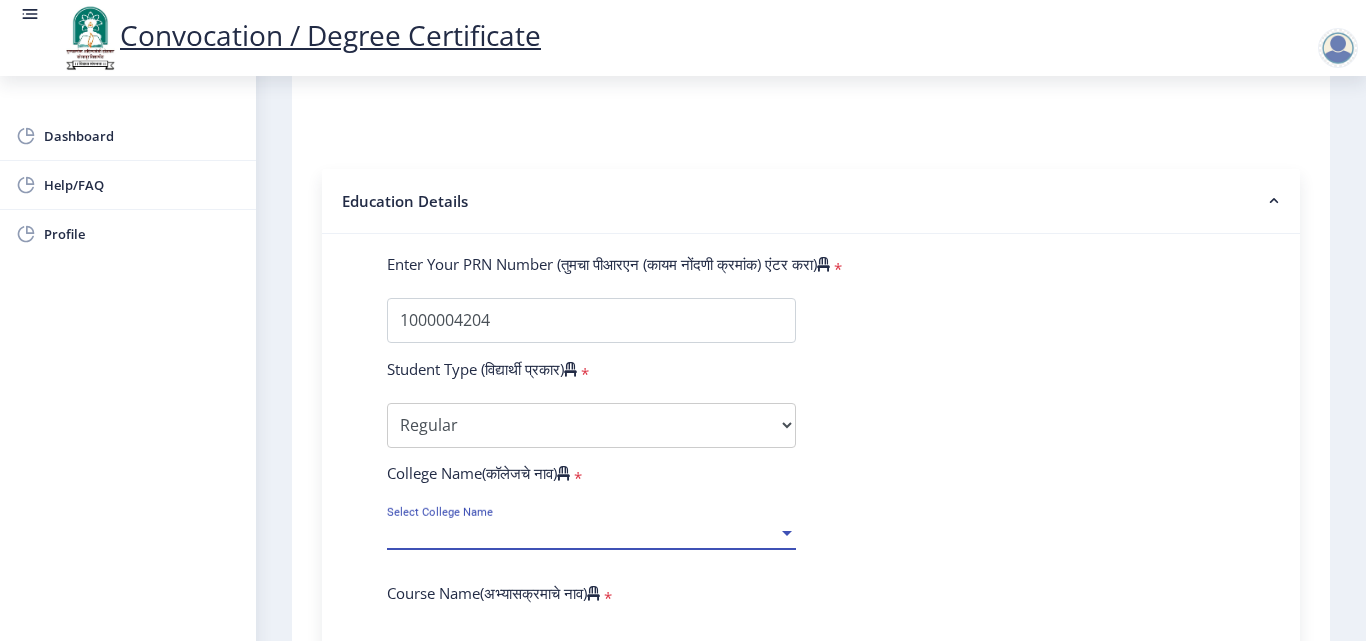 click on "Select College Name" at bounding box center [582, 533] 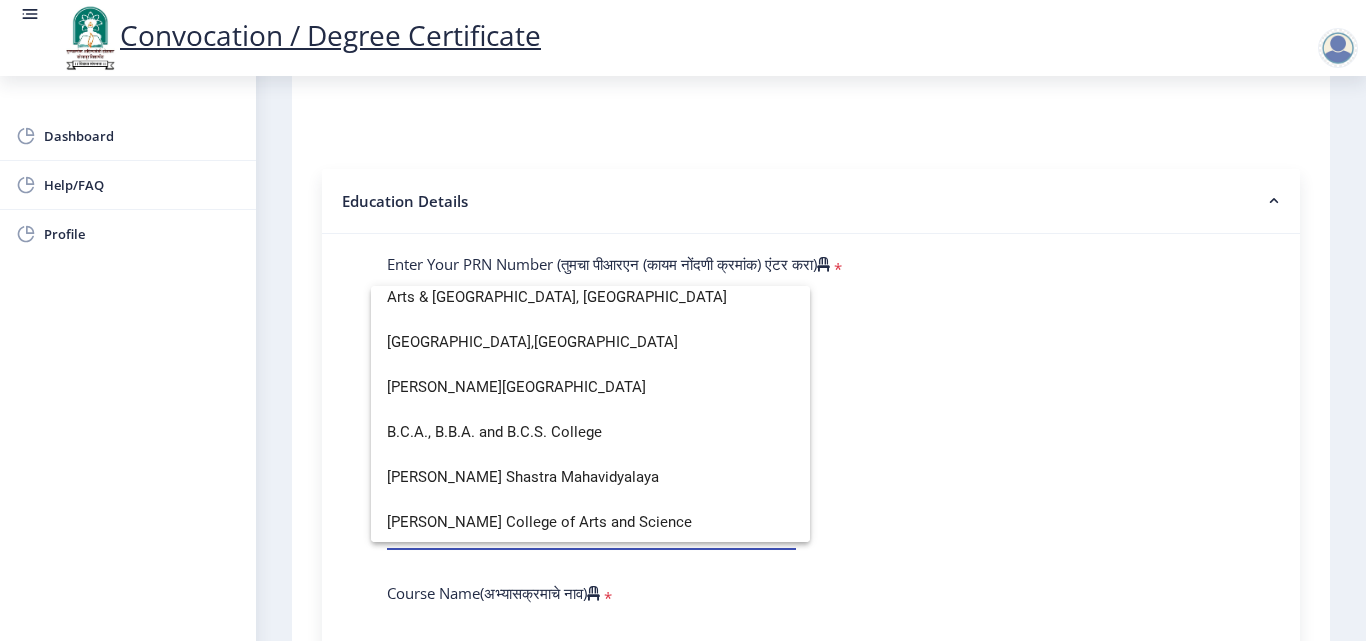 scroll, scrollTop: 169, scrollLeft: 0, axis: vertical 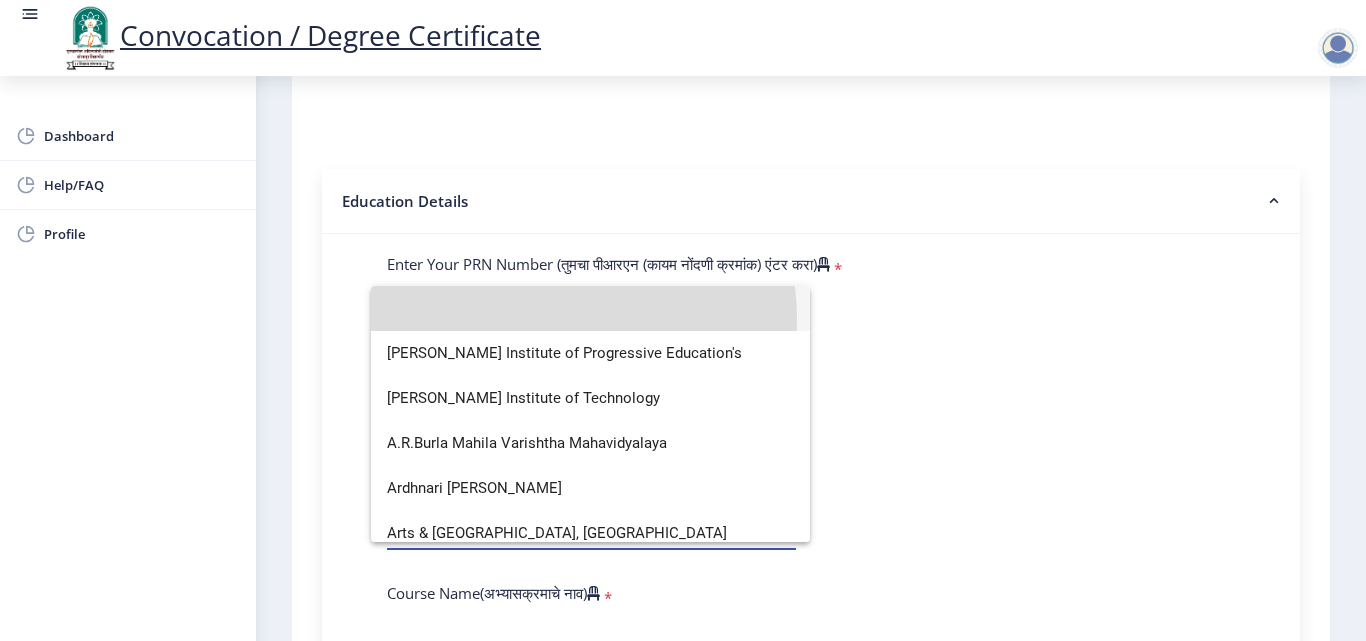 click at bounding box center [590, 308] 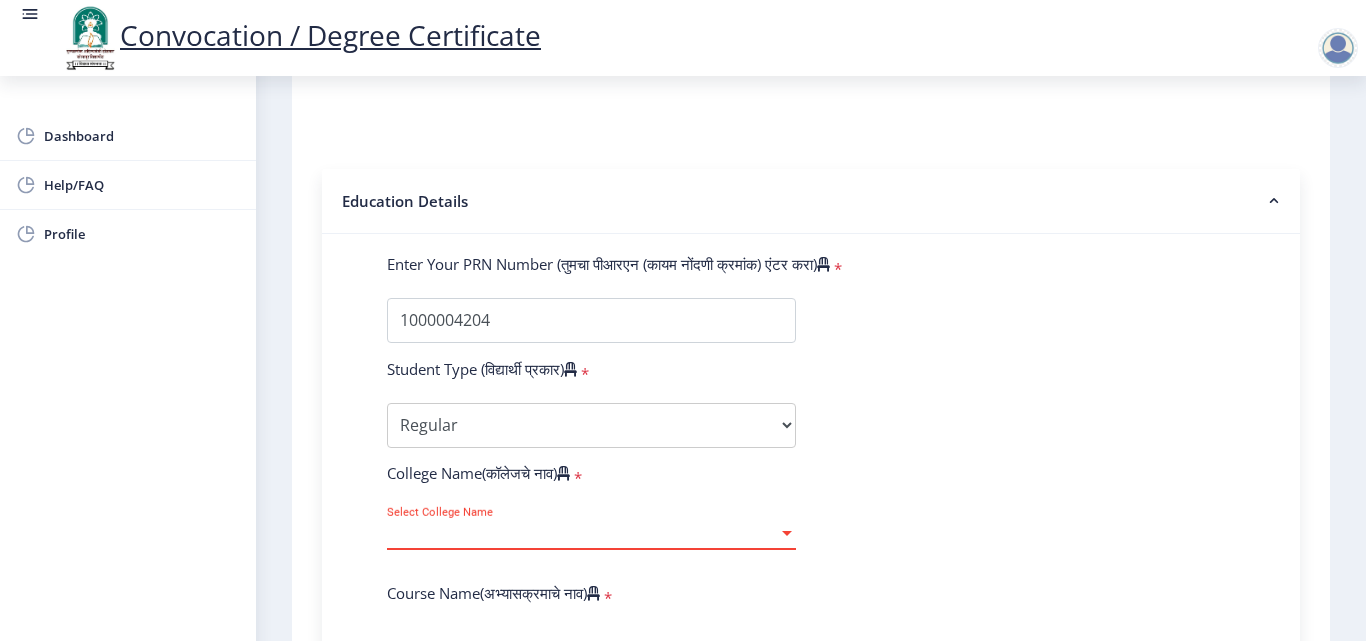 click on "Select College Name" at bounding box center [582, 533] 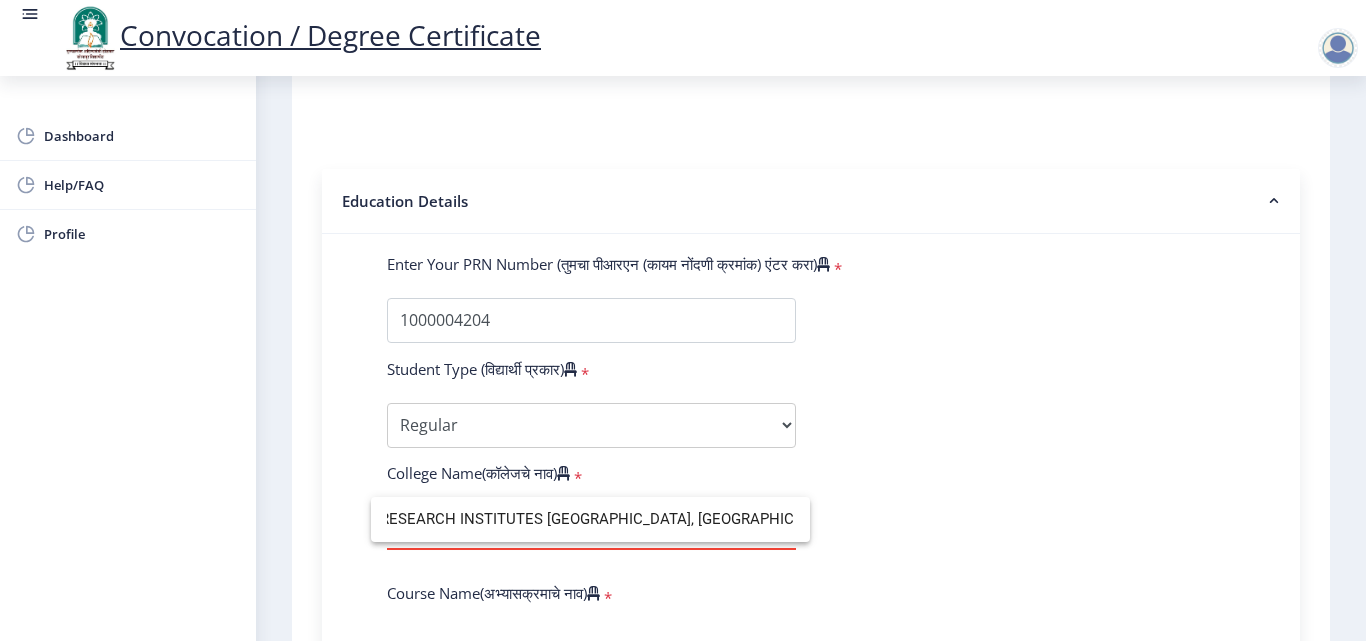 scroll, scrollTop: 0, scrollLeft: 234, axis: horizontal 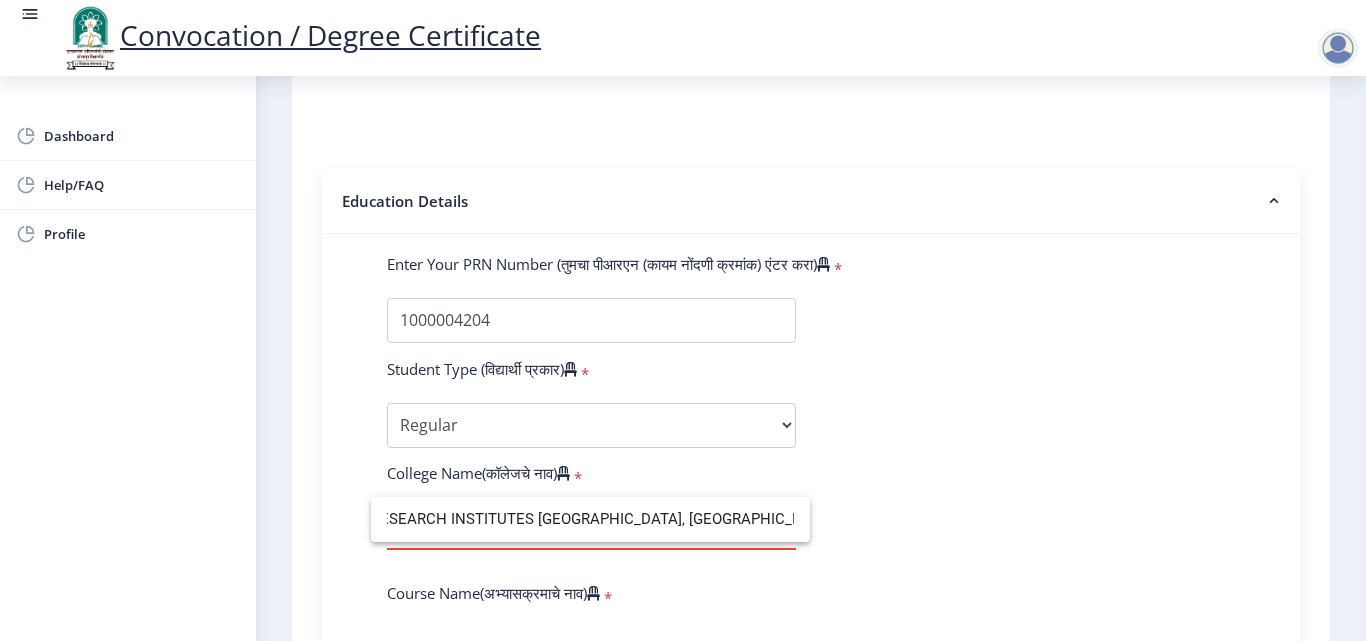 type on "SHRI VITHAL EDUCATION & RESEARCH INSTITUTES COLLEGE OF ENGINEERING, PANDHARPUR" 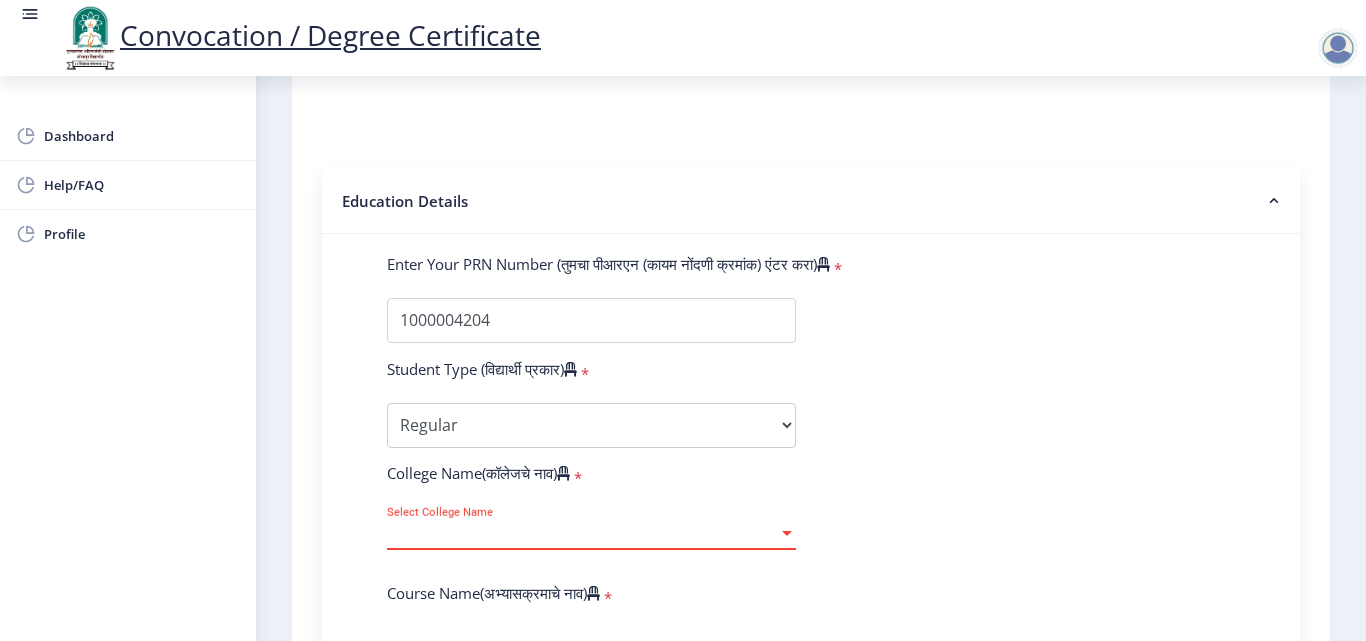 scroll, scrollTop: 0, scrollLeft: 0, axis: both 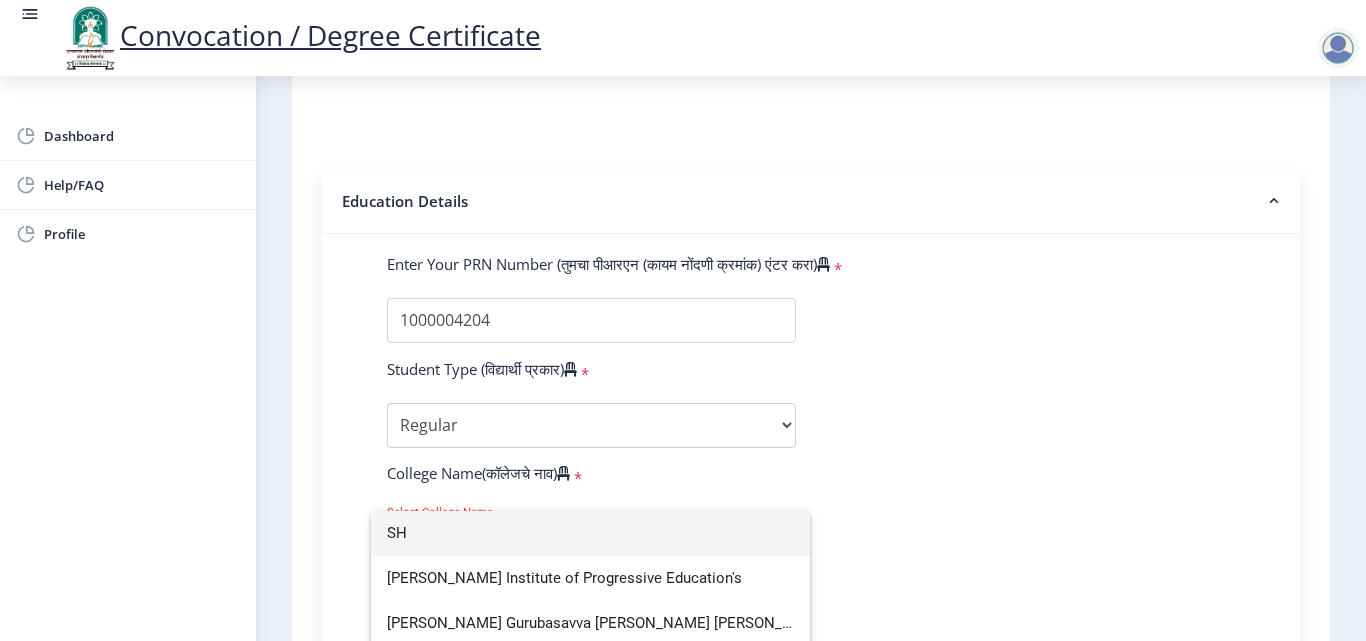 type on "S" 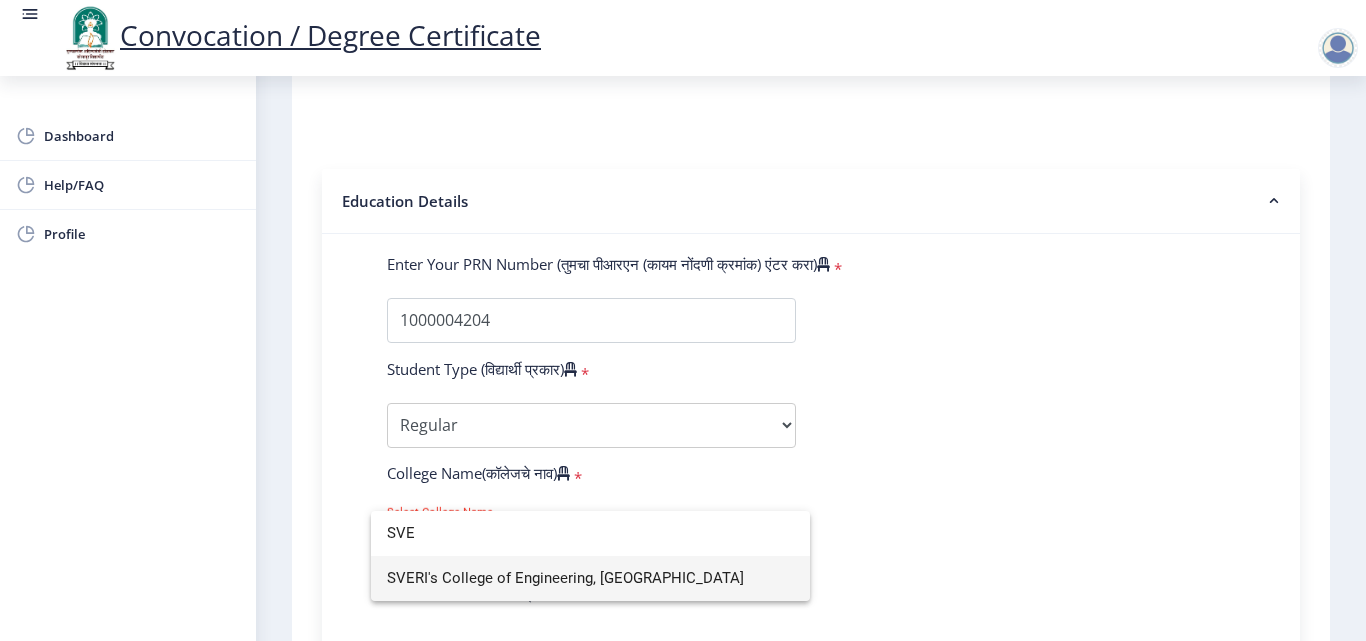 type on "SVE" 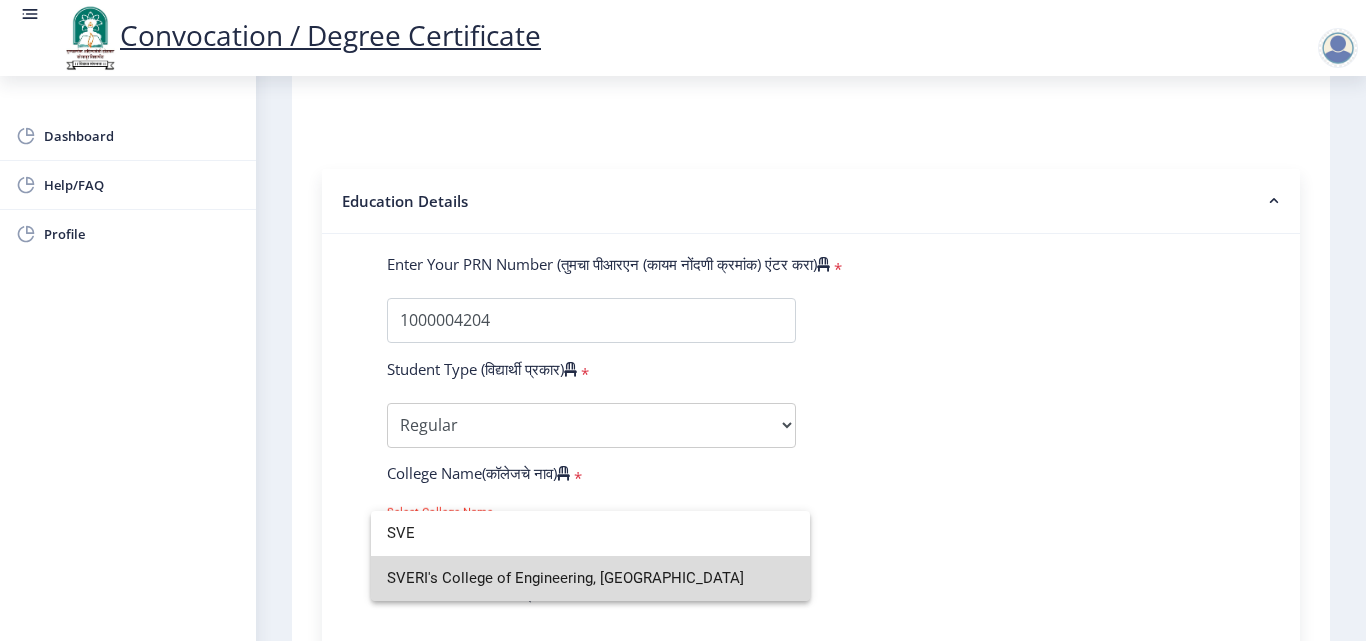 click on "SVERI's College of Engineering, Pandharpur" at bounding box center [590, 578] 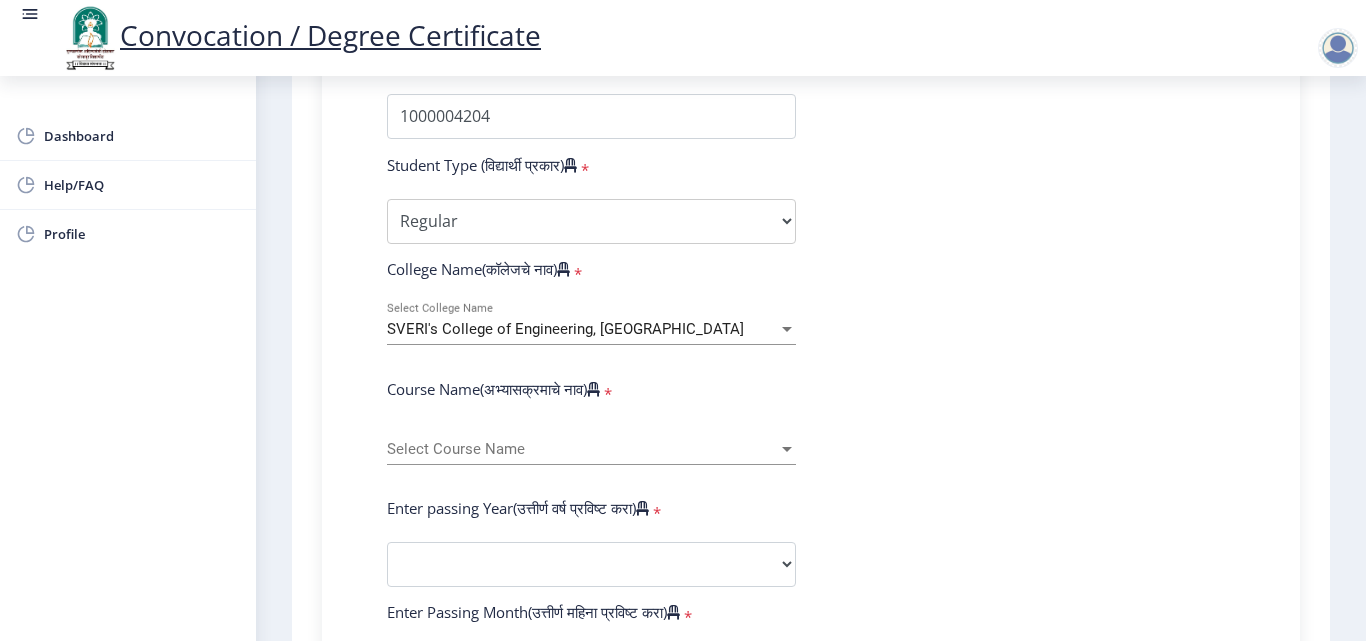 scroll, scrollTop: 588, scrollLeft: 0, axis: vertical 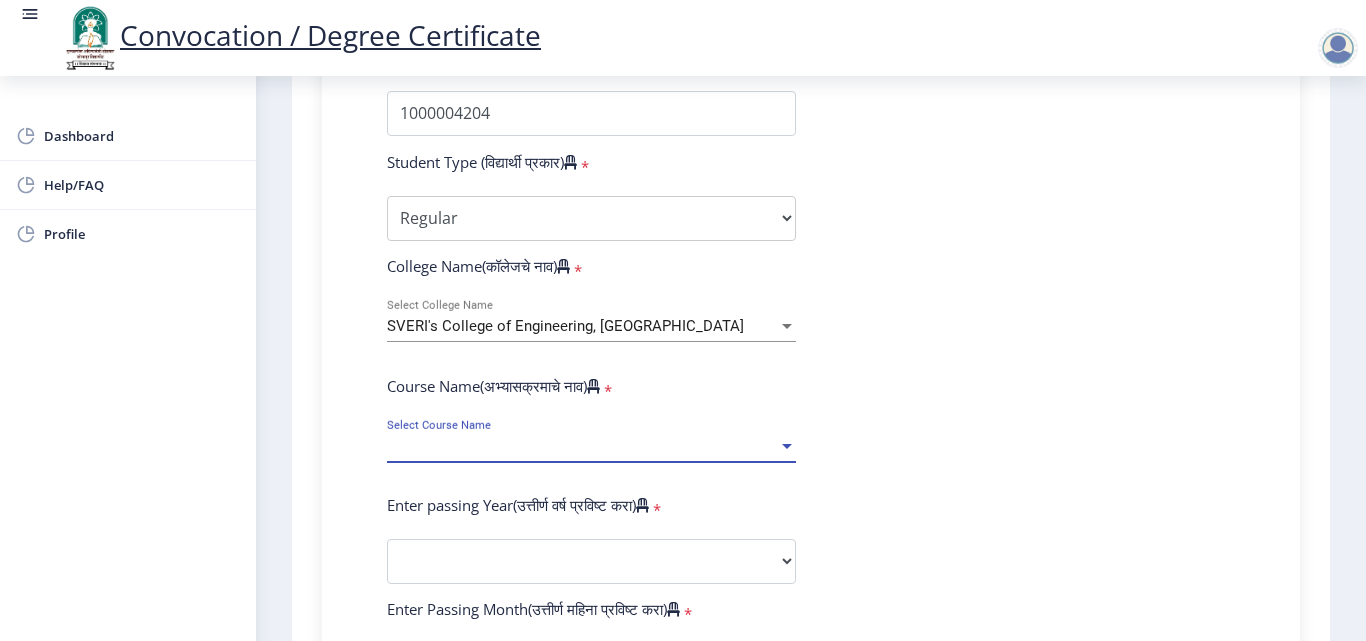 click on "Select Course Name" at bounding box center [582, 446] 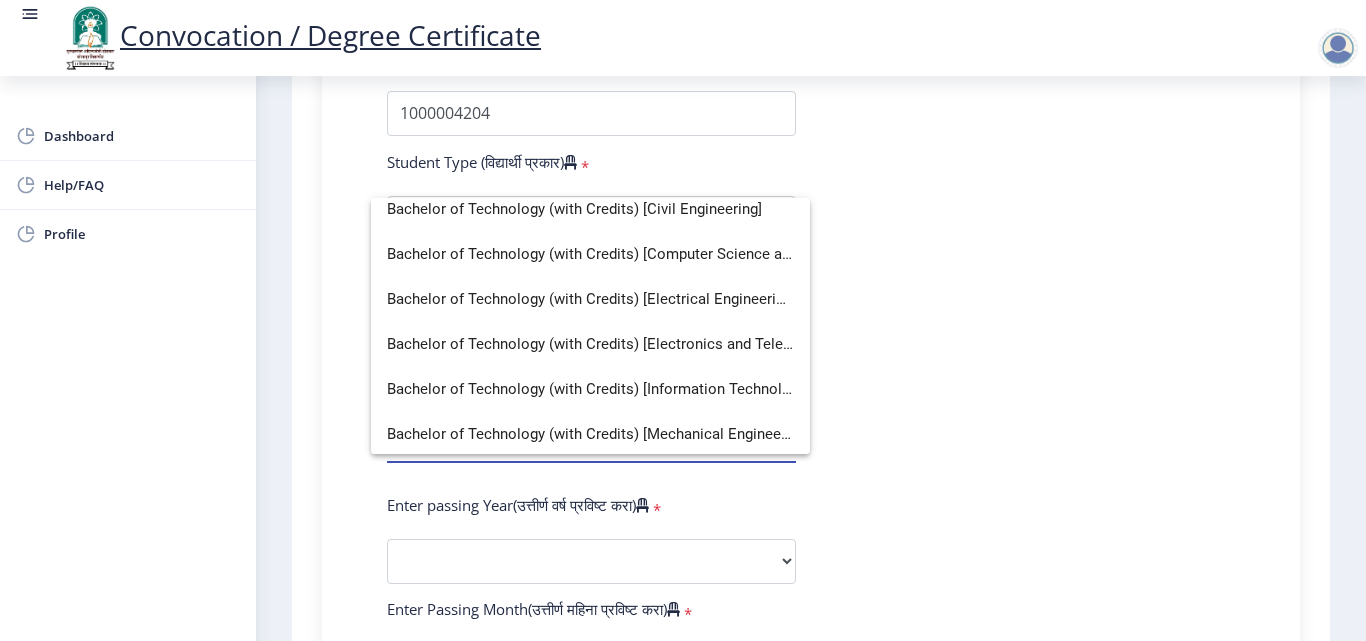 scroll, scrollTop: 105, scrollLeft: 0, axis: vertical 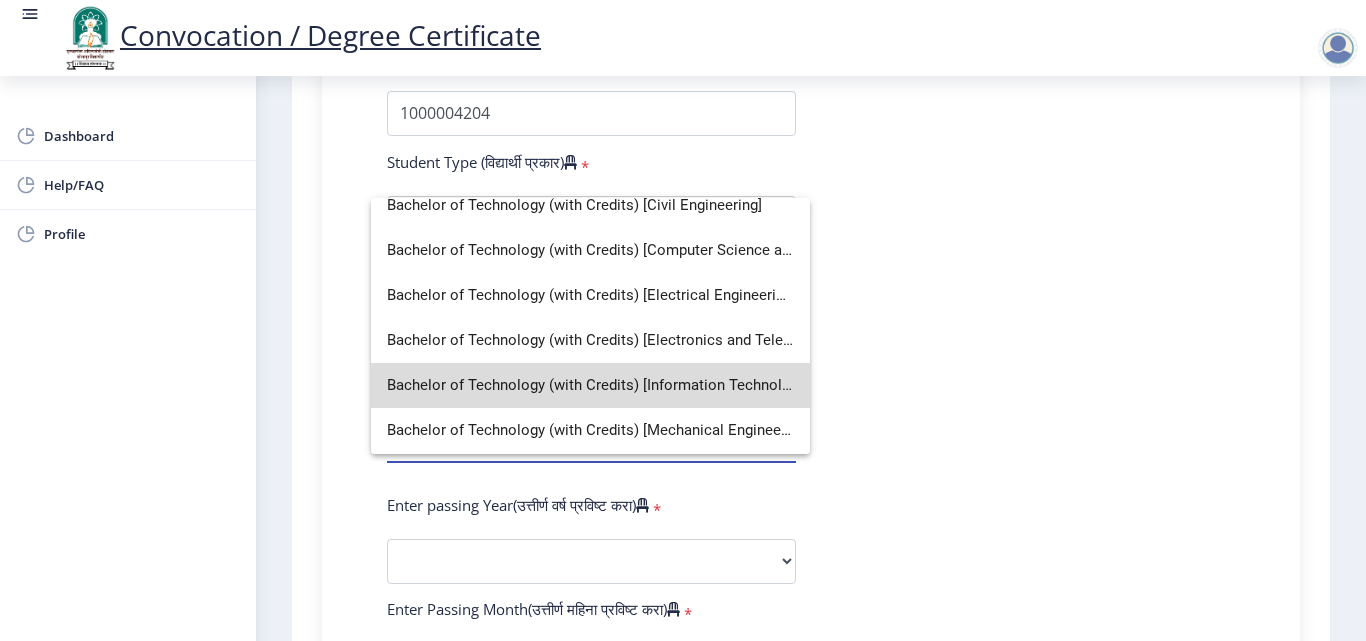 click on "Bachelor of Technology (with Credits) [Information Technology]" at bounding box center [590, 385] 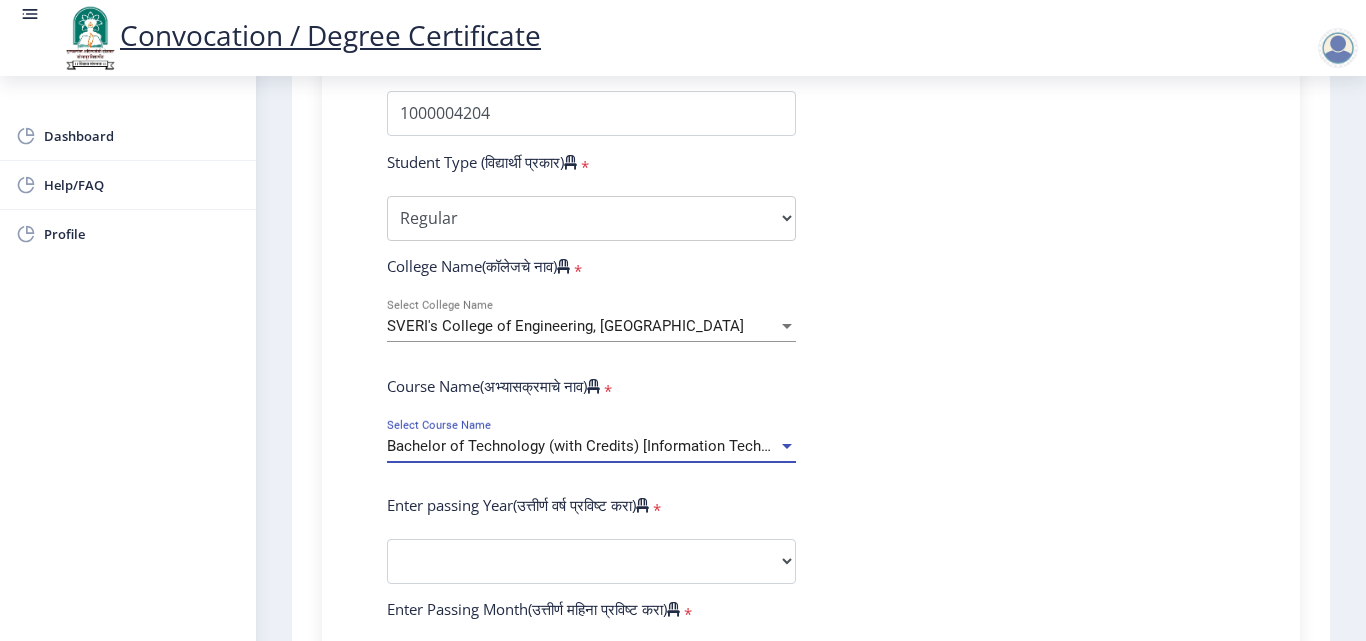 click at bounding box center [787, 446] 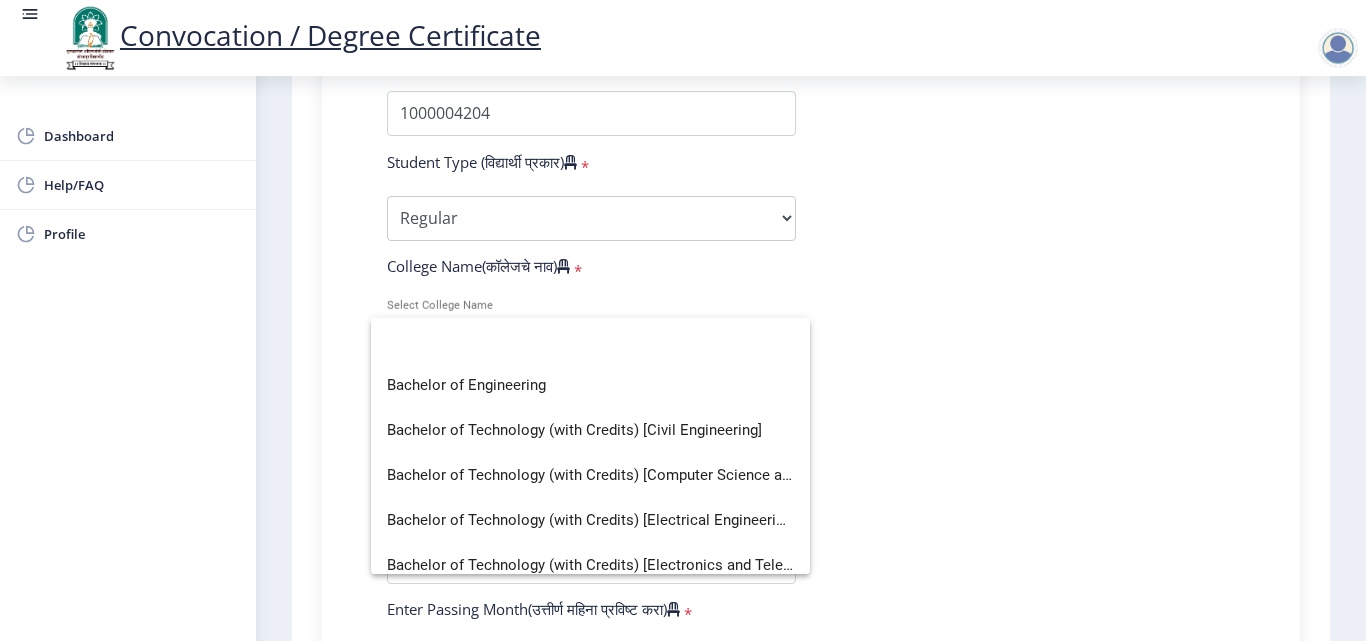 scroll, scrollTop: 0, scrollLeft: 0, axis: both 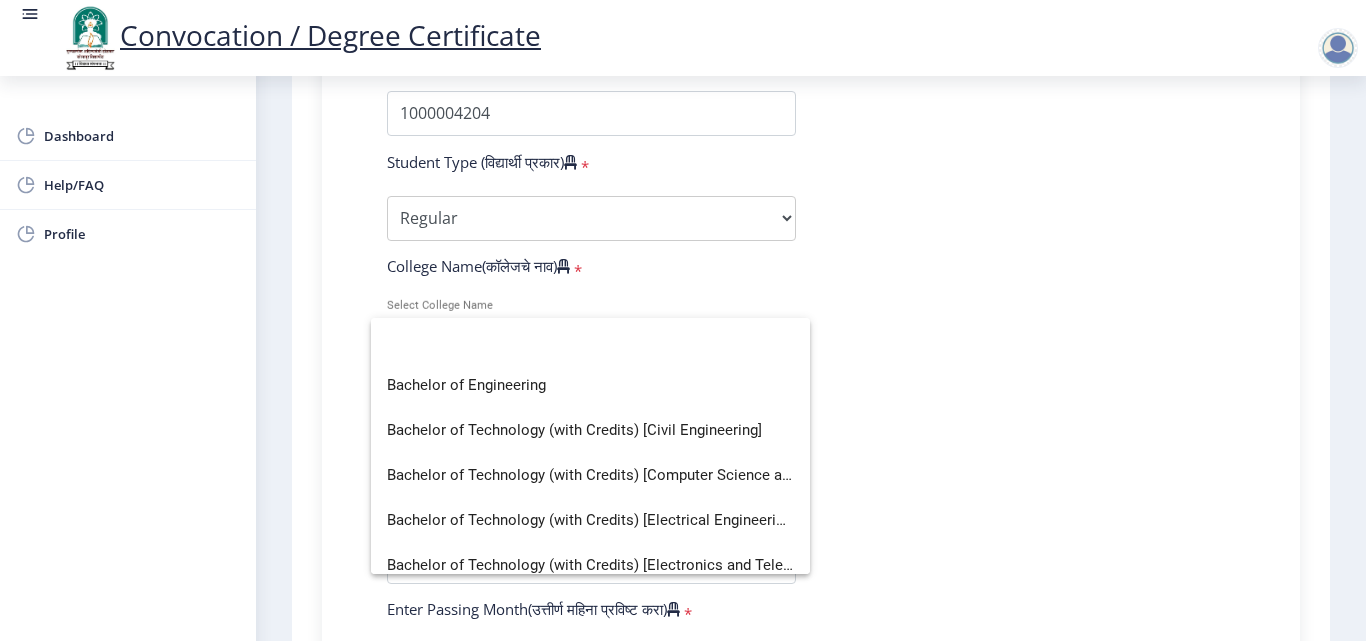 click 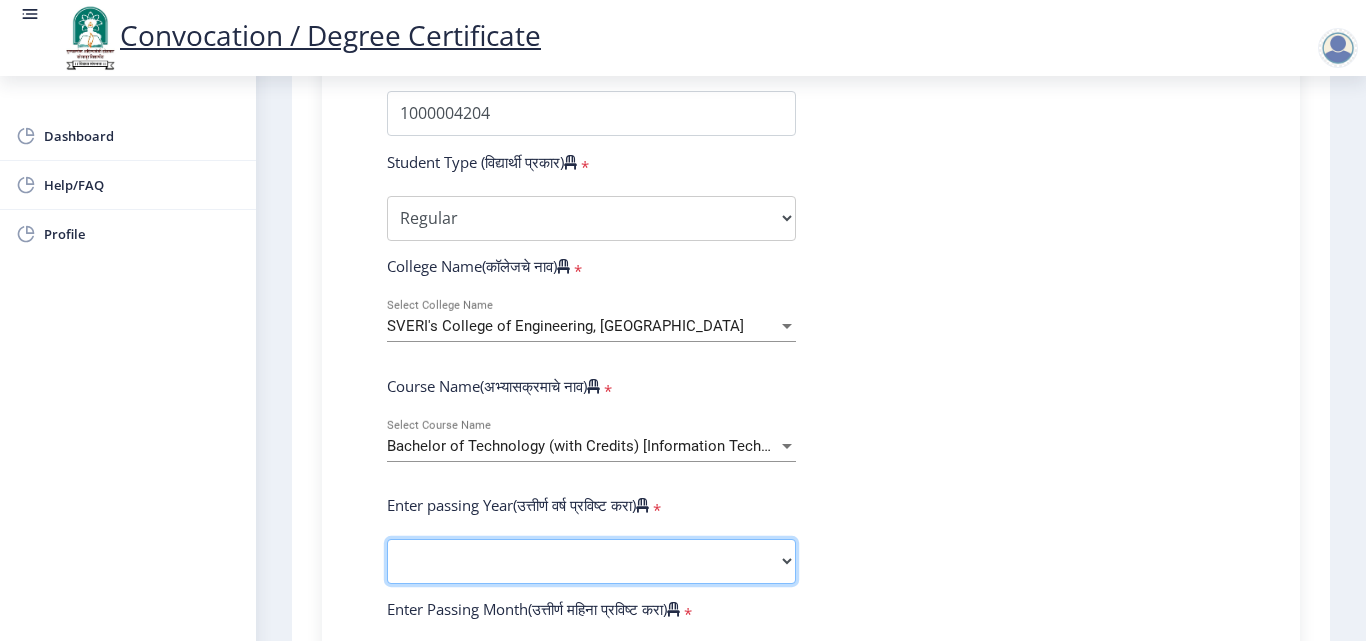 click on "2025   2024   2023   2022   2021   2020   2019   2018   2017   2016   2015   2014   2013   2012   2011   2010   2009   2008   2007   2006   2005   2004   2003   2002   2001   2000   1999   1998   1997   1996   1995   1994   1993   1992   1991   1990   1989   1988   1987   1986   1985   1984   1983   1982   1981   1980   1979   1978   1977   1976" 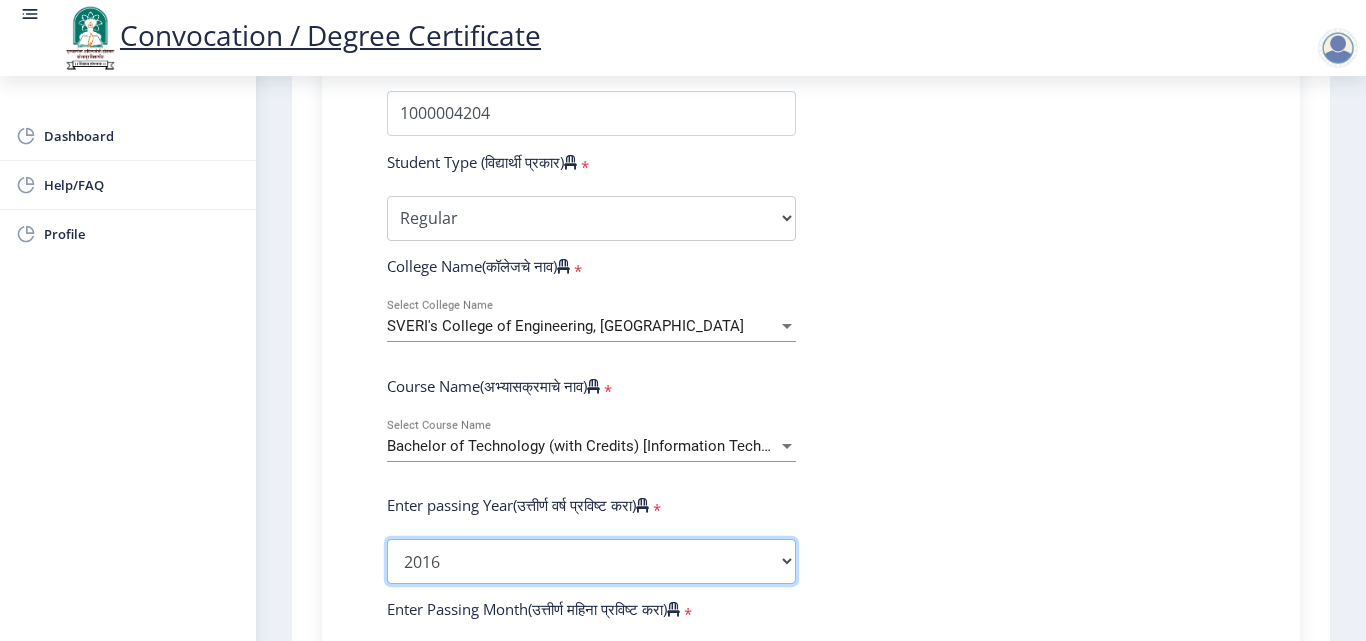 click on "2025   2024   2023   2022   2021   2020   2019   2018   2017   2016   2015   2014   2013   2012   2011   2010   2009   2008   2007   2006   2005   2004   2003   2002   2001   2000   1999   1998   1997   1996   1995   1994   1993   1992   1991   1990   1989   1988   1987   1986   1985   1984   1983   1982   1981   1980   1979   1978   1977   1976" 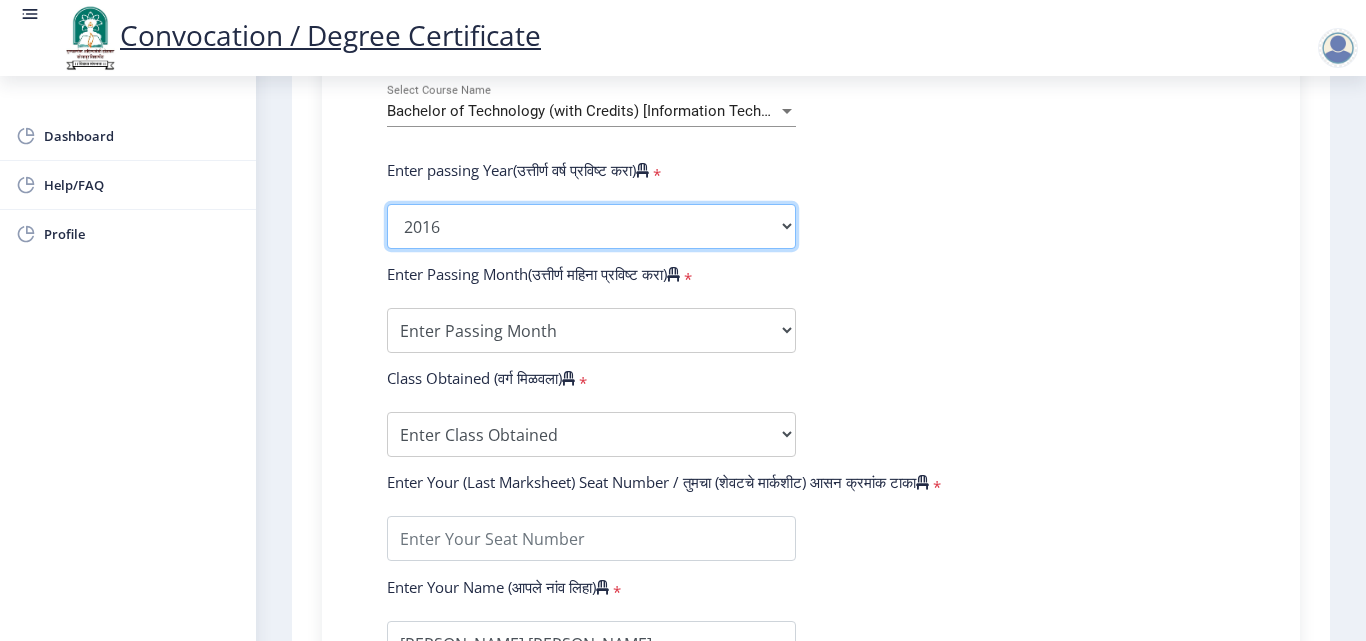 scroll, scrollTop: 930, scrollLeft: 0, axis: vertical 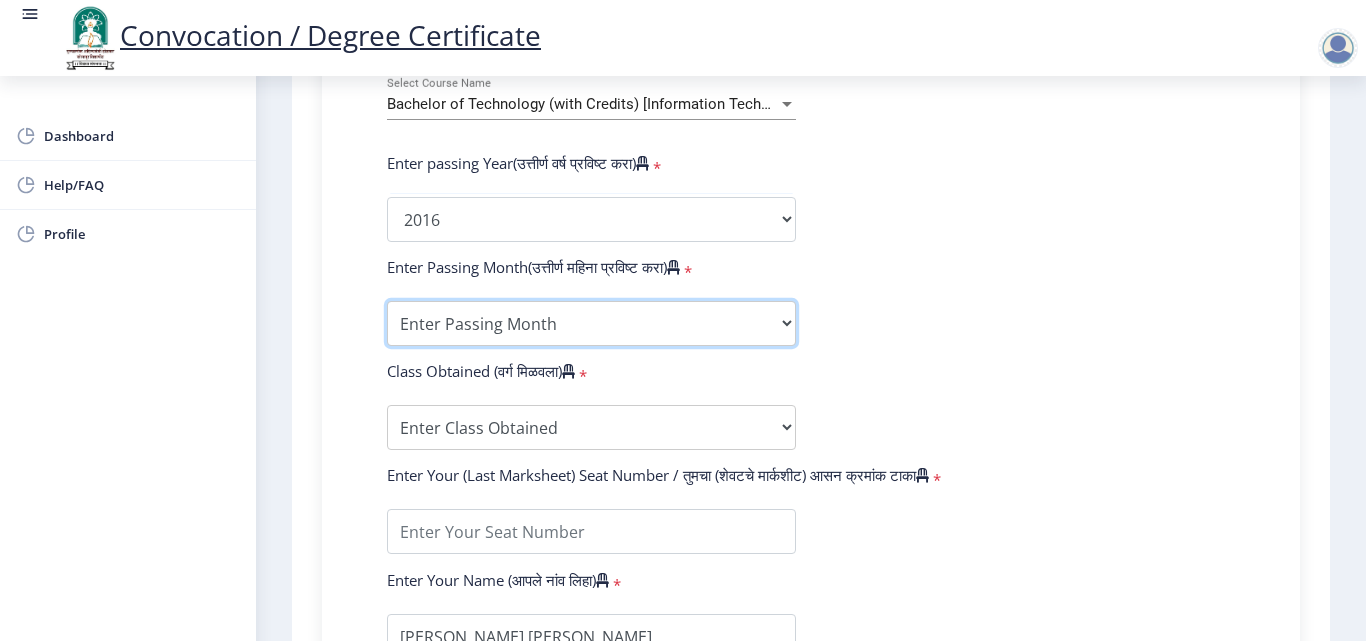click on "Enter Passing Month March April May October November December" at bounding box center (591, 323) 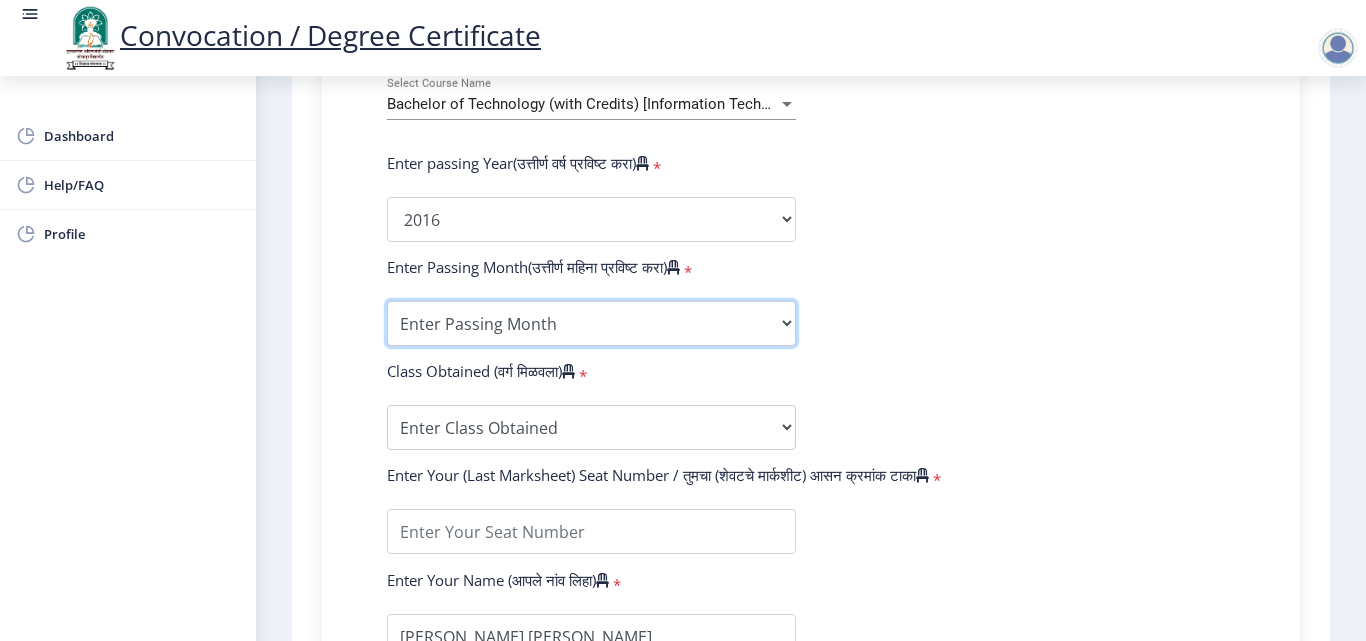 click on "Enter Passing Month March April May October November December" at bounding box center (591, 323) 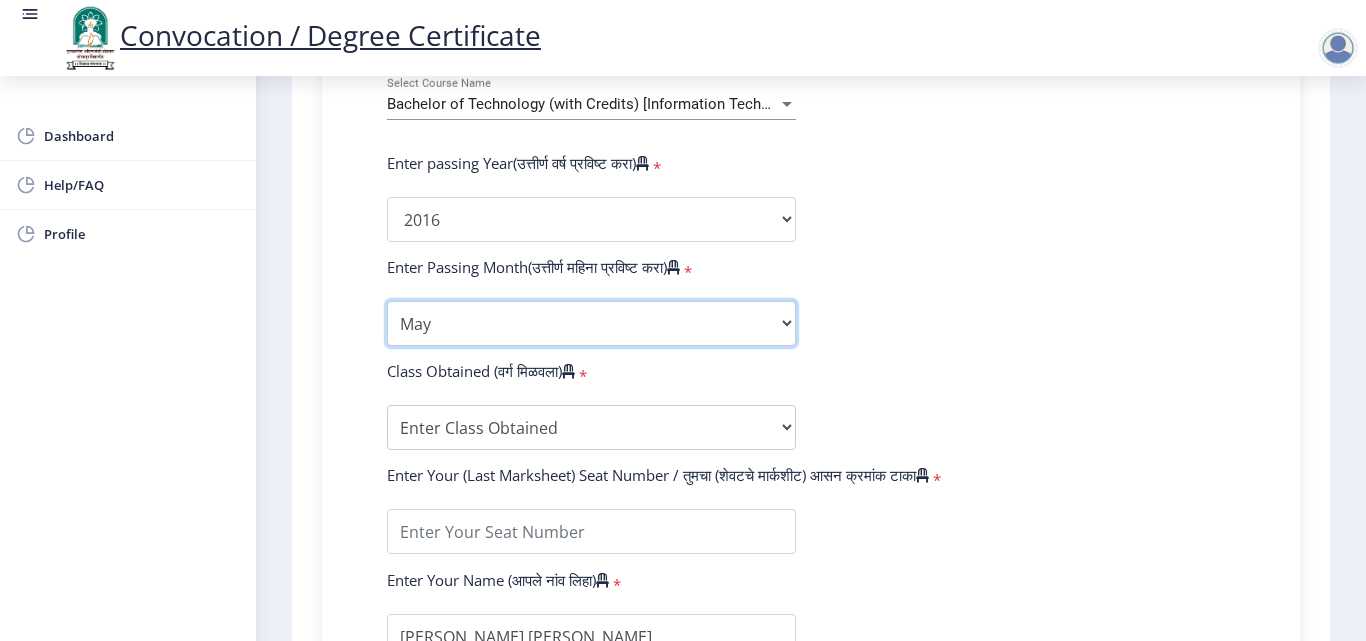 click on "Enter Passing Month March April May October November December" at bounding box center (591, 323) 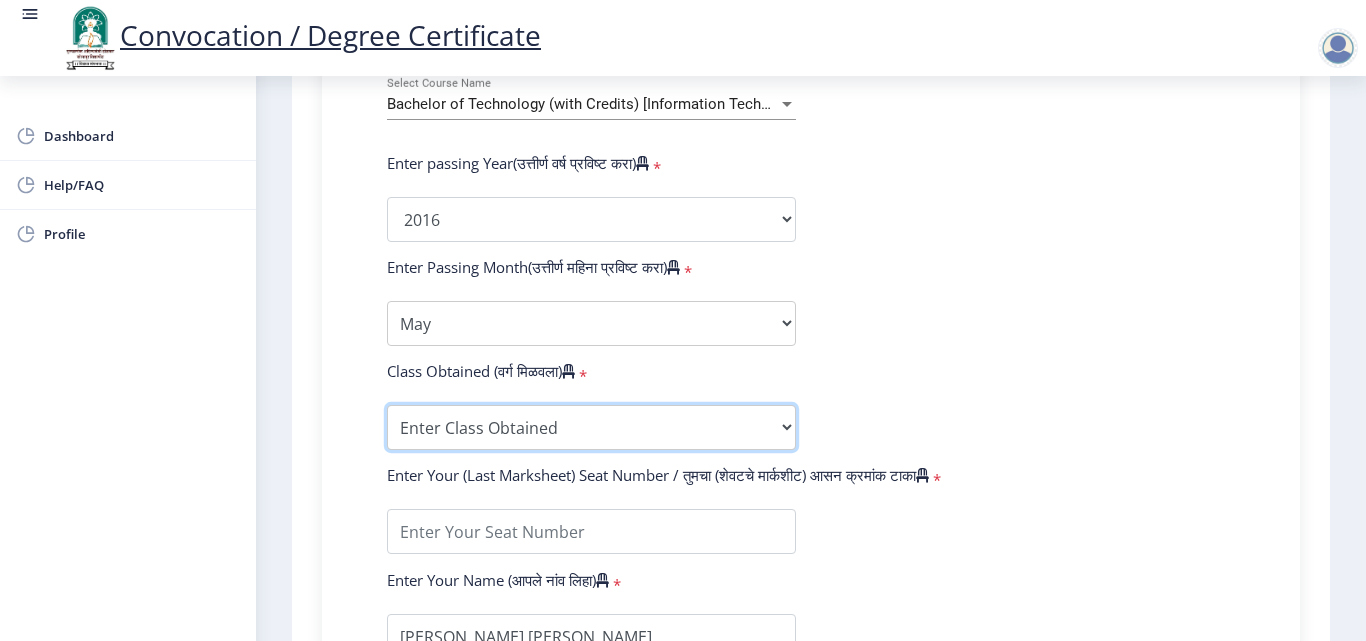 click on "Enter Class Obtained FIRST CLASS WITH DISTINCTION FIRST CLASS HIGHER SECOND CLASS SECOND CLASS PASS CLASS Grade O Grade A+ Grade A Grade B+ Grade B Grade C+ Grade C Grade D Grade E" at bounding box center (591, 427) 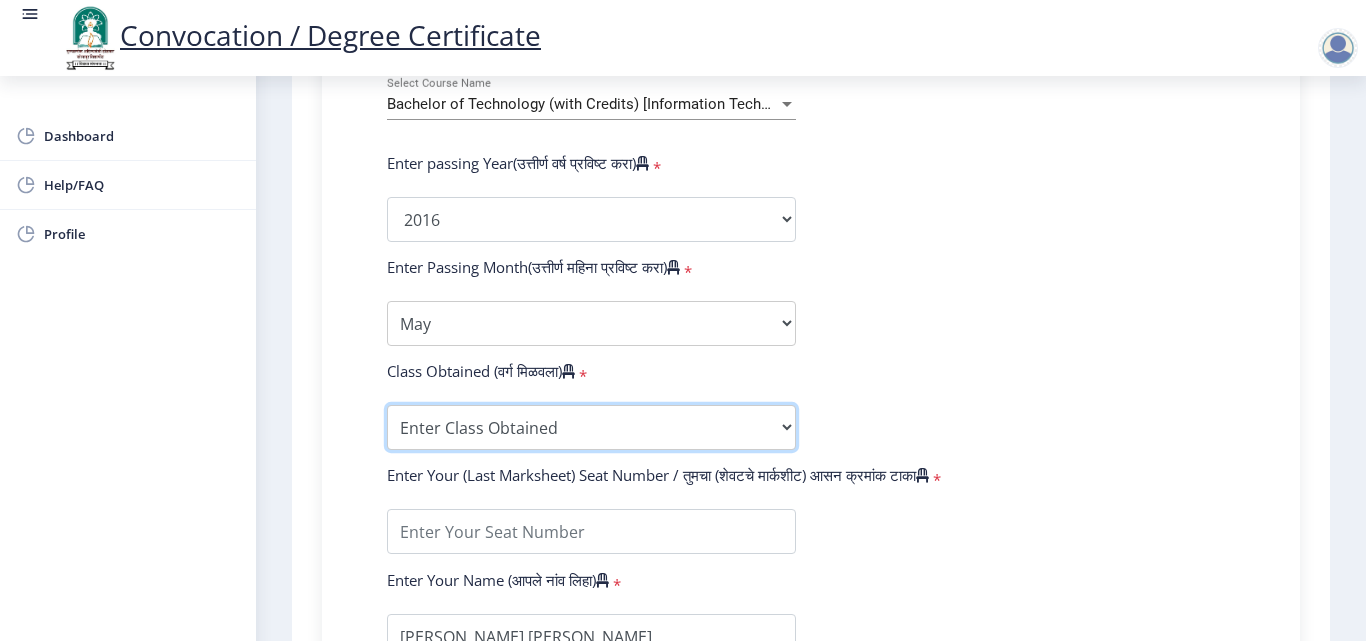 select on "FIRST CLASS WITH DISTINCTION" 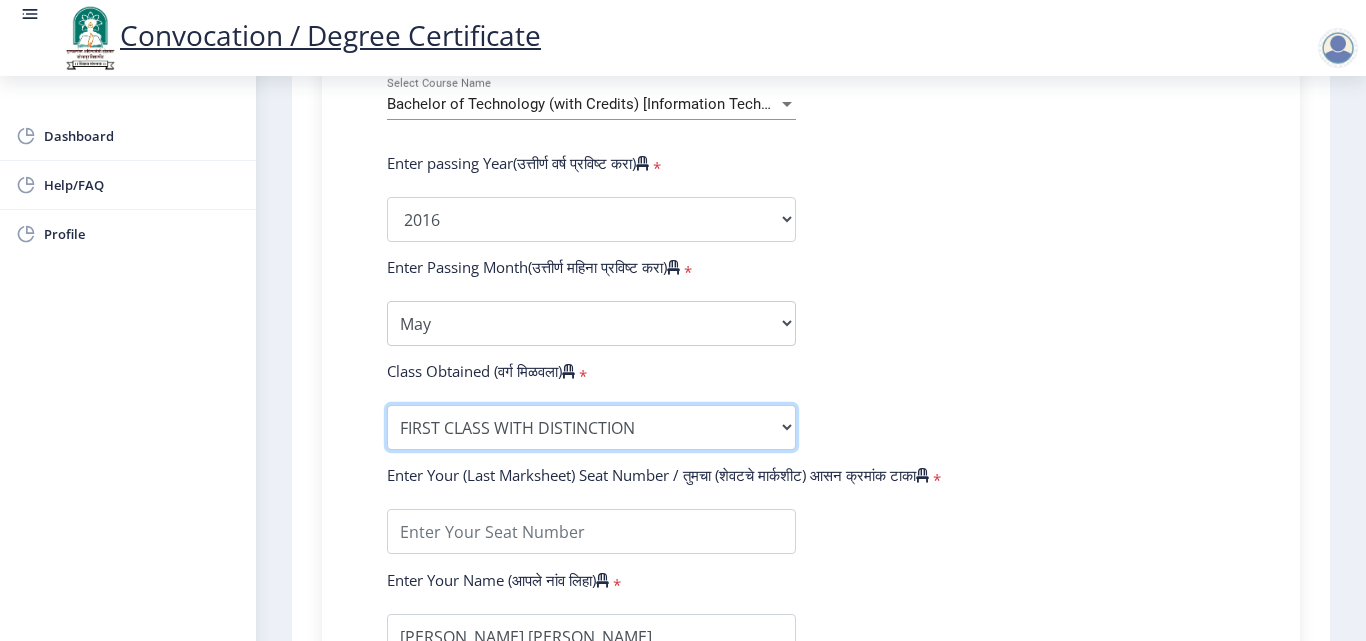 click on "Enter Class Obtained FIRST CLASS WITH DISTINCTION FIRST CLASS HIGHER SECOND CLASS SECOND CLASS PASS CLASS Grade O Grade A+ Grade A Grade B+ Grade B Grade C+ Grade C Grade D Grade E" at bounding box center (591, 427) 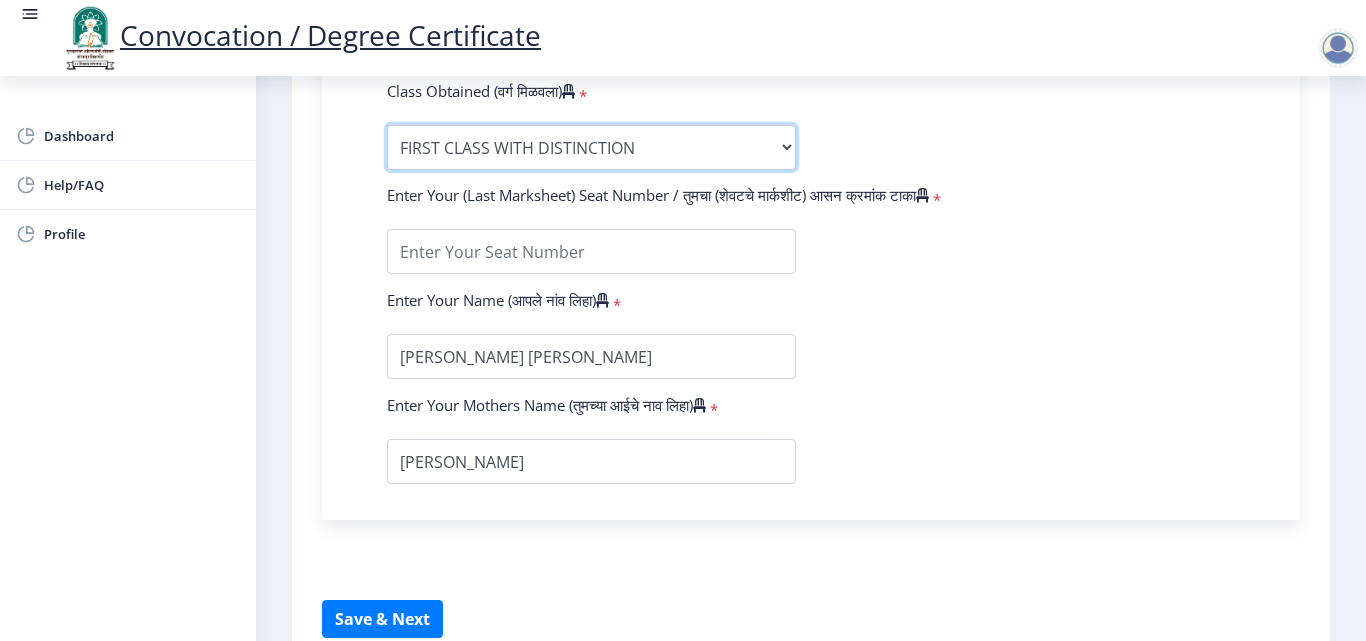 scroll, scrollTop: 1206, scrollLeft: 0, axis: vertical 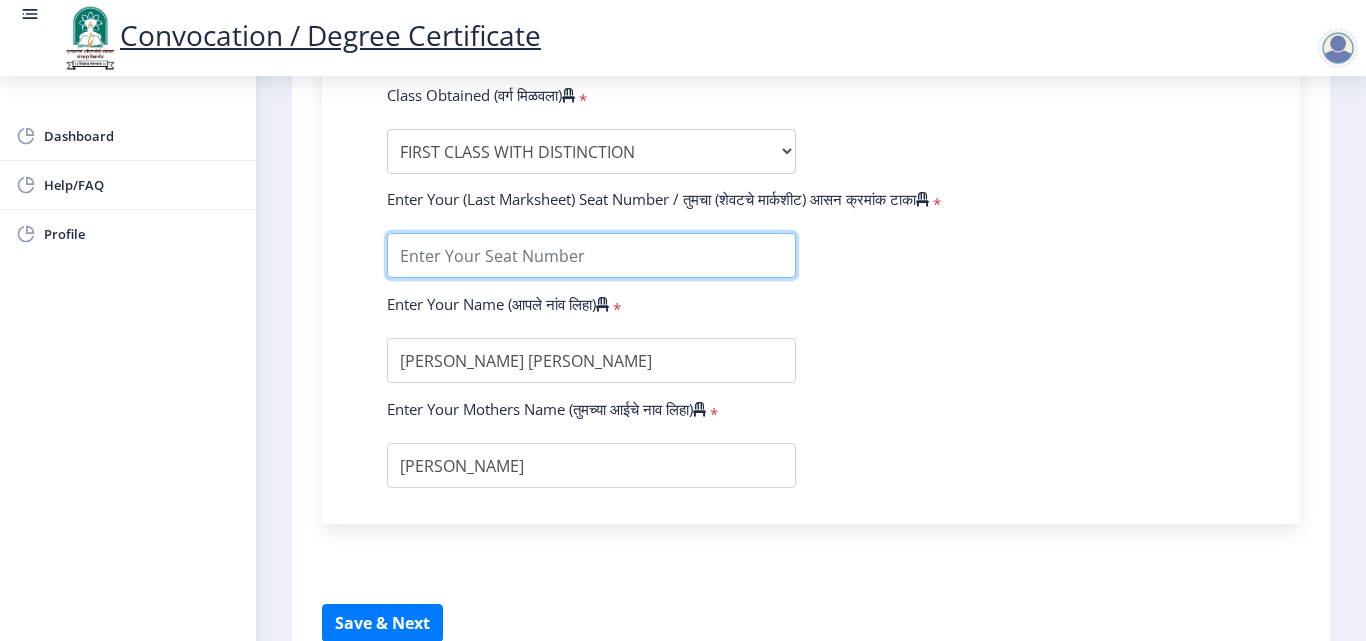 click at bounding box center (591, 255) 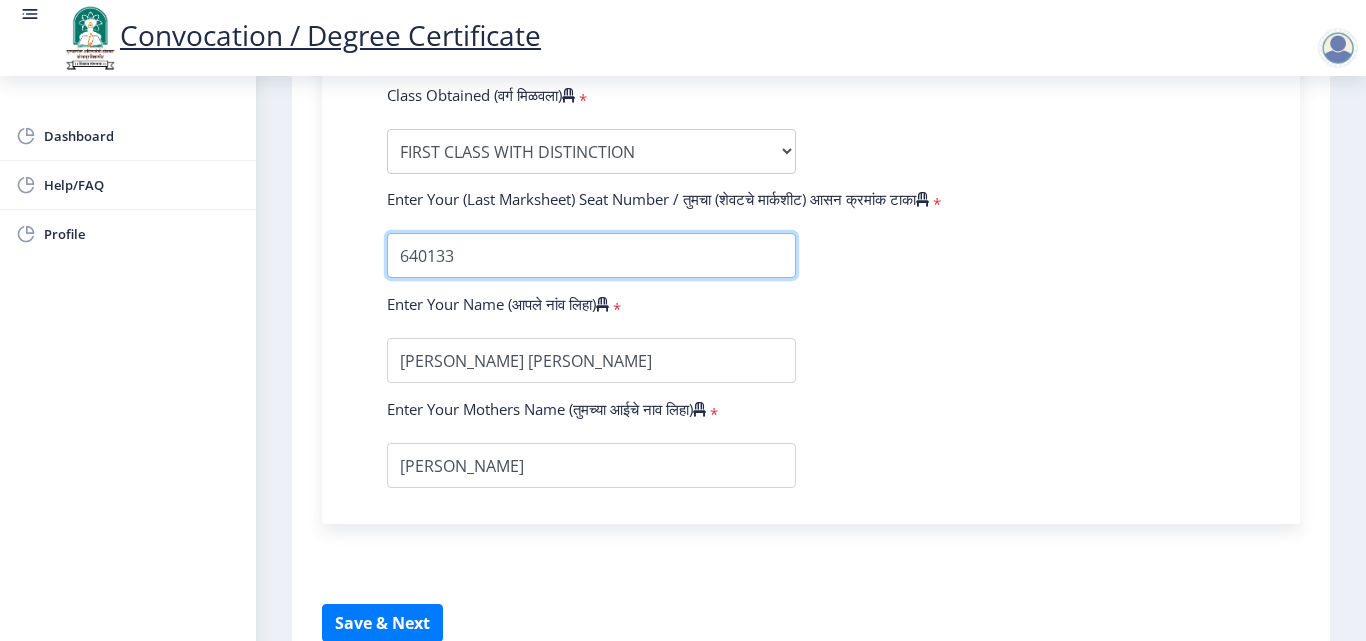 scroll, scrollTop: 645, scrollLeft: 0, axis: vertical 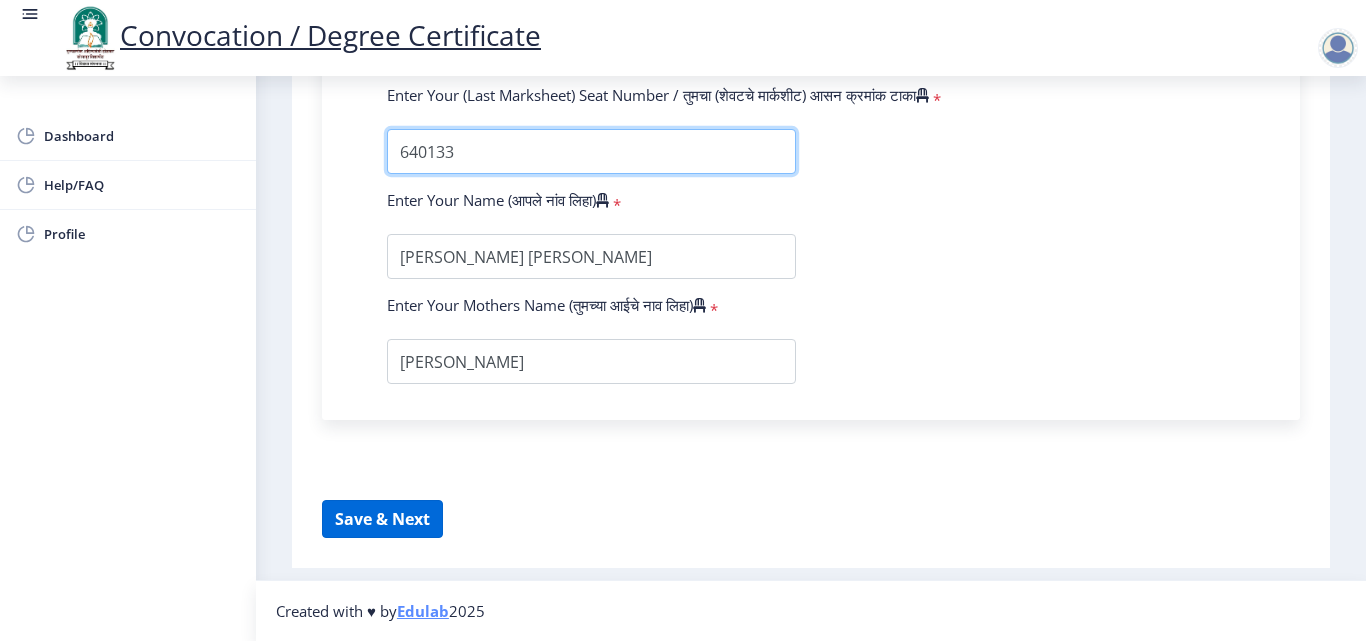 type on "640133" 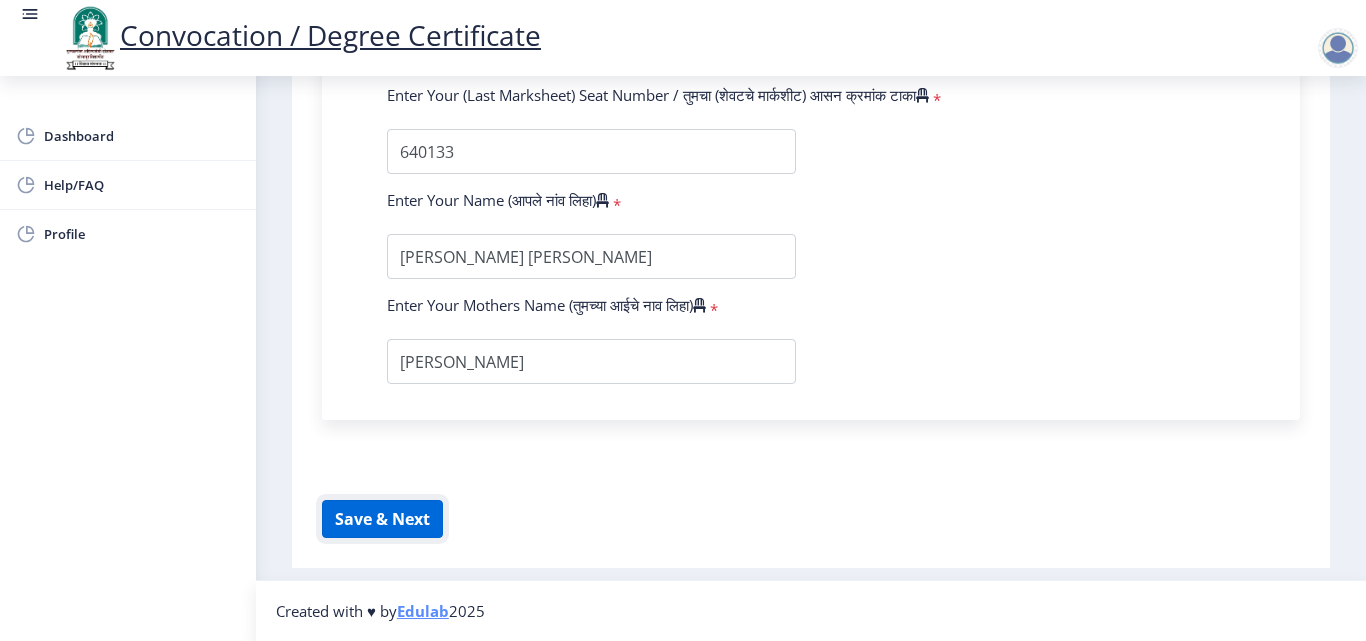 click on "Save & Next" 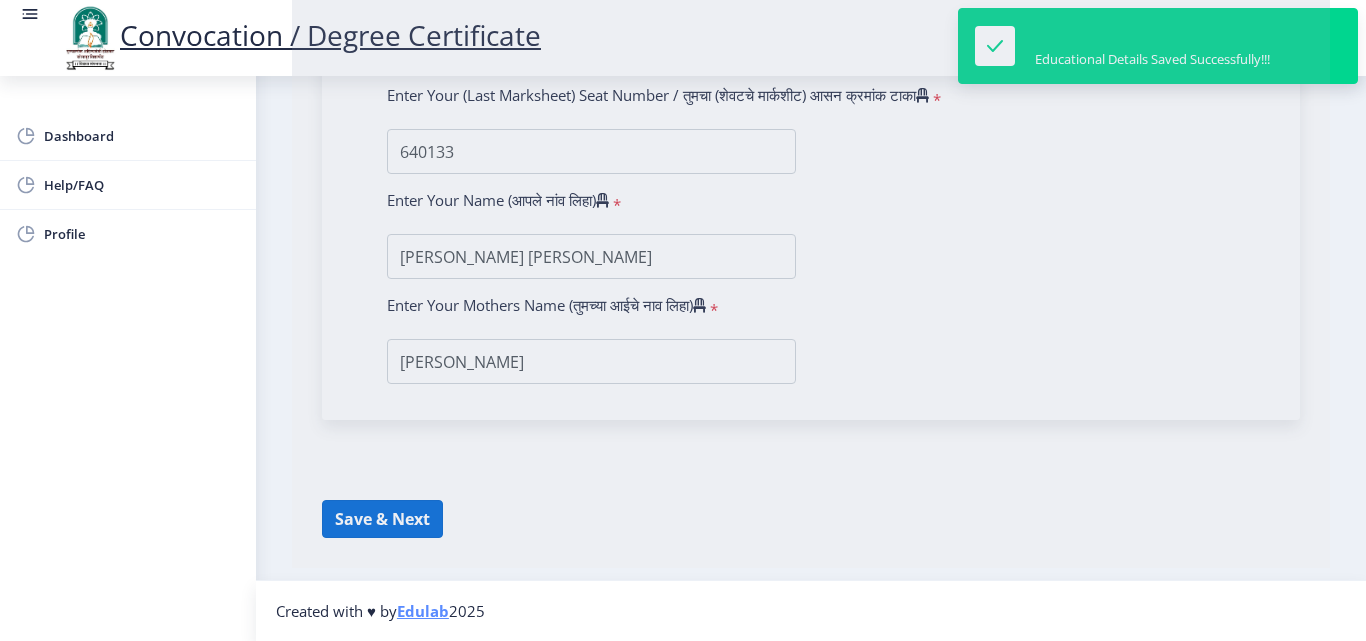 select 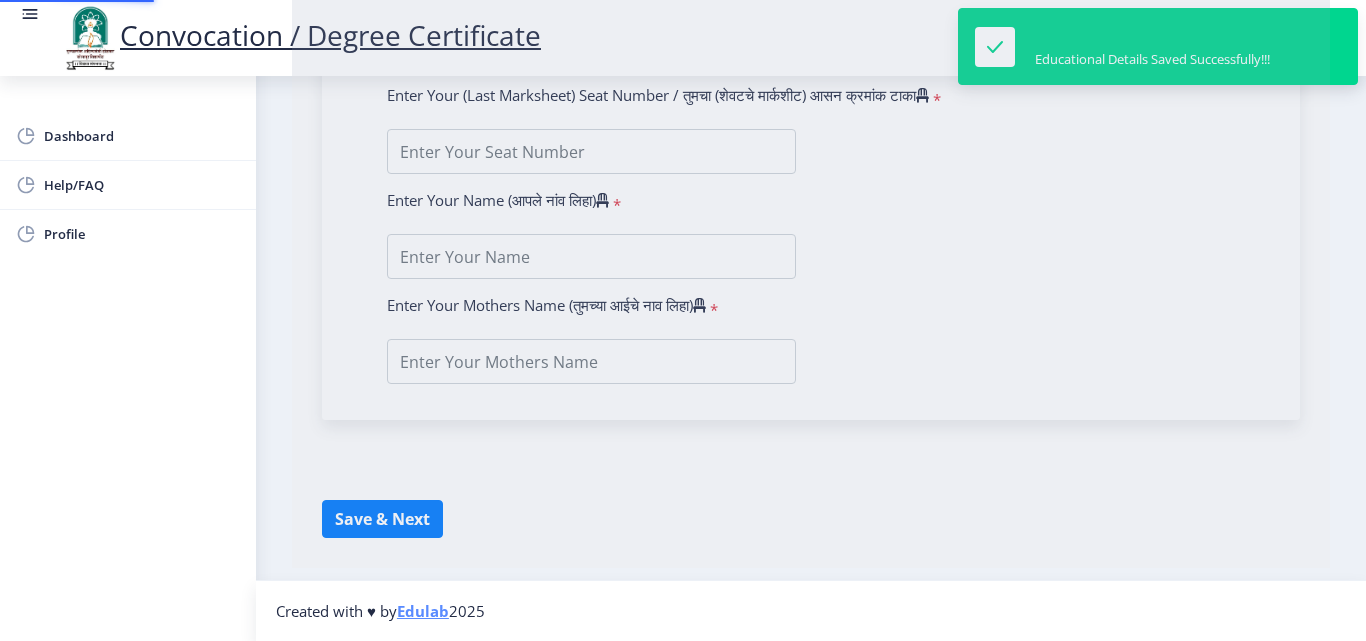 scroll, scrollTop: 0, scrollLeft: 0, axis: both 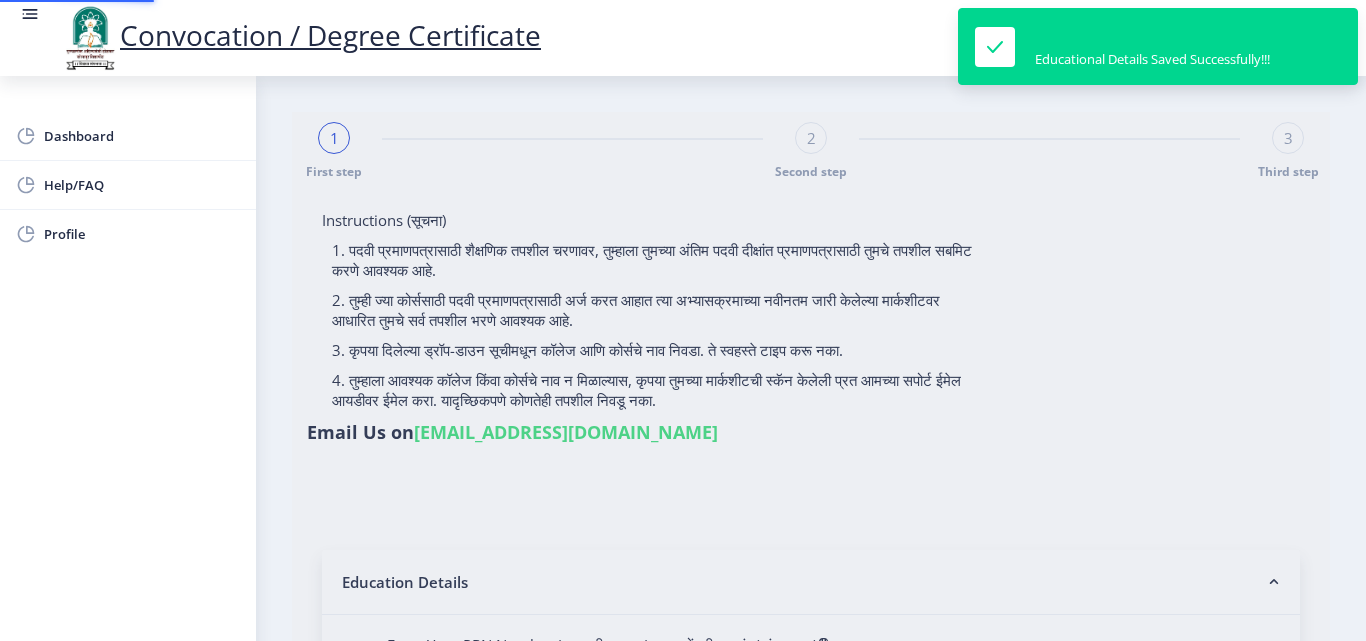 type on "TEJASHRI PANDURANG SURYVANSHI" 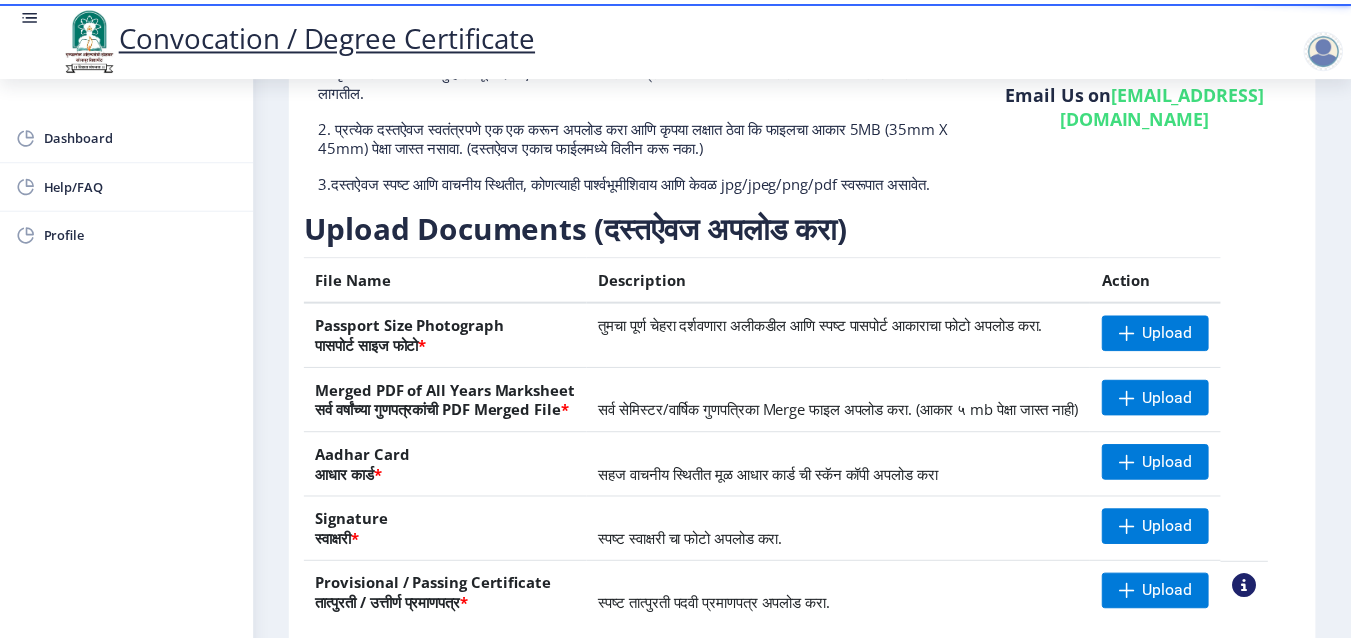 scroll, scrollTop: 189, scrollLeft: 0, axis: vertical 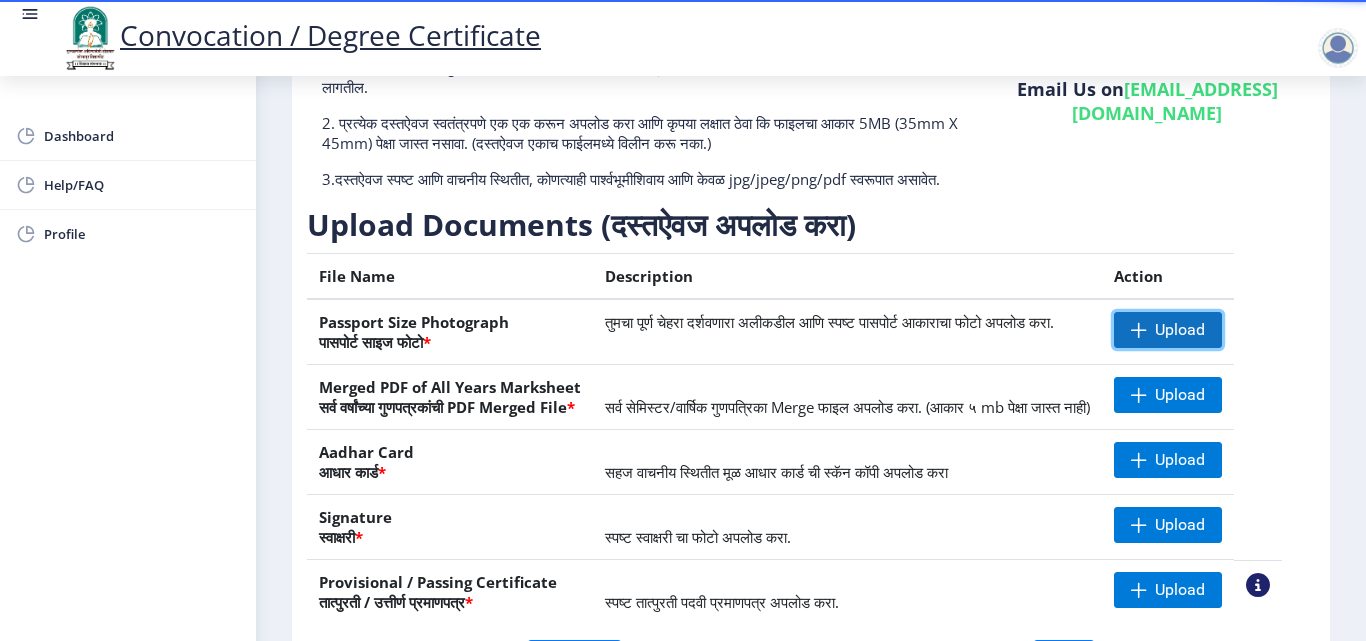 click on "Upload" 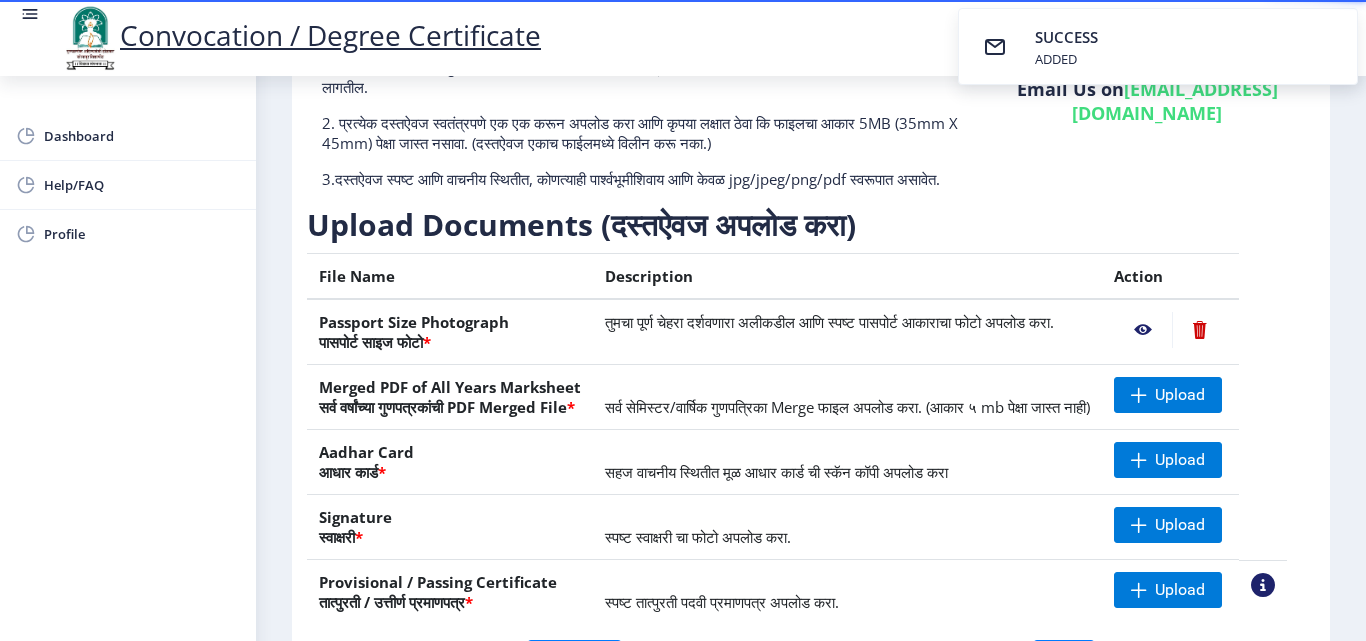 click 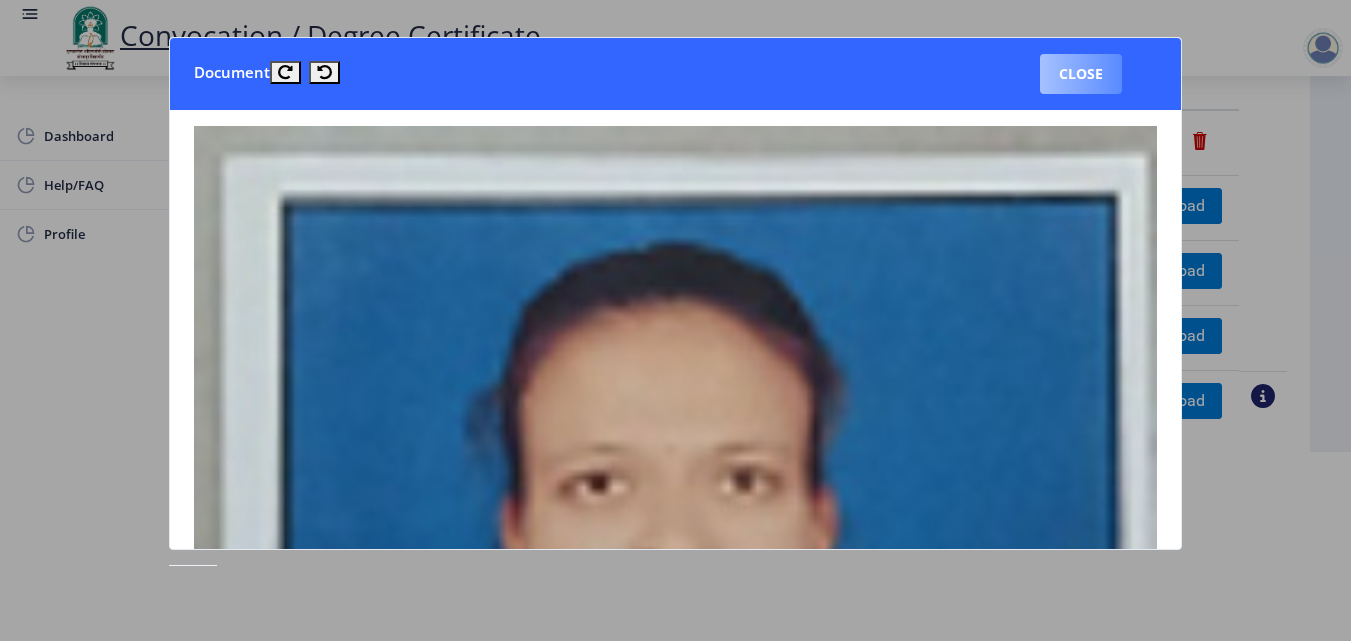 click on "Close" at bounding box center [1081, 74] 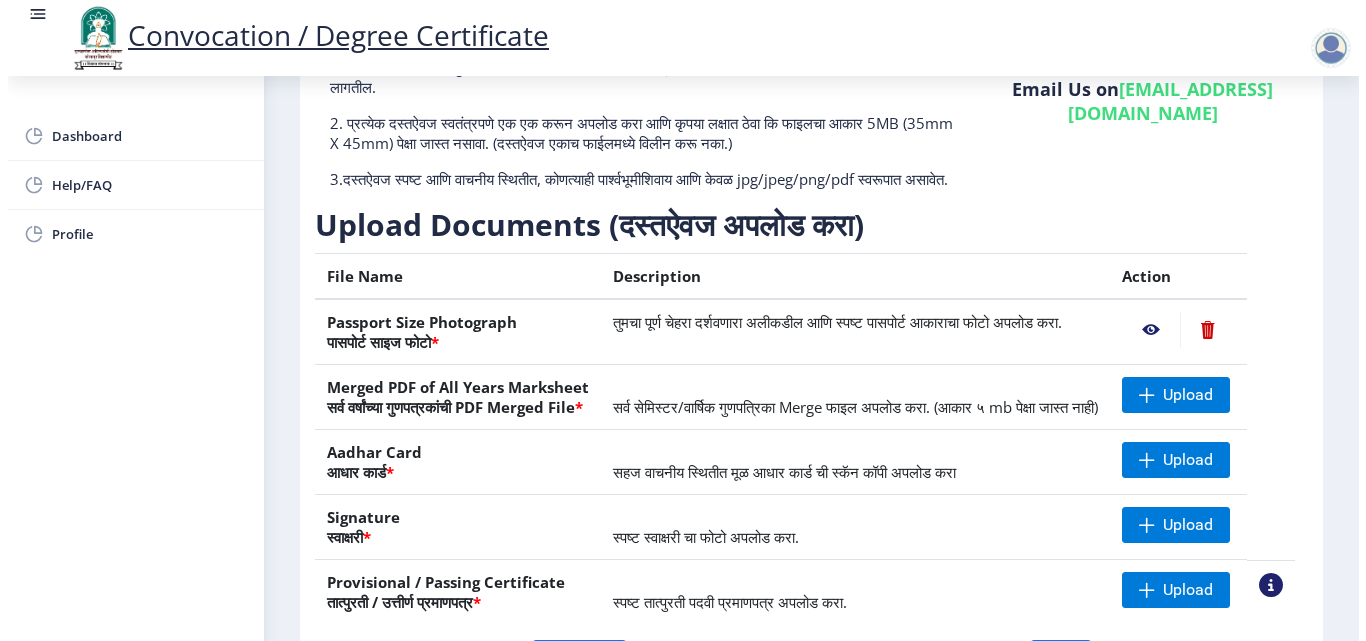 scroll, scrollTop: 173, scrollLeft: 0, axis: vertical 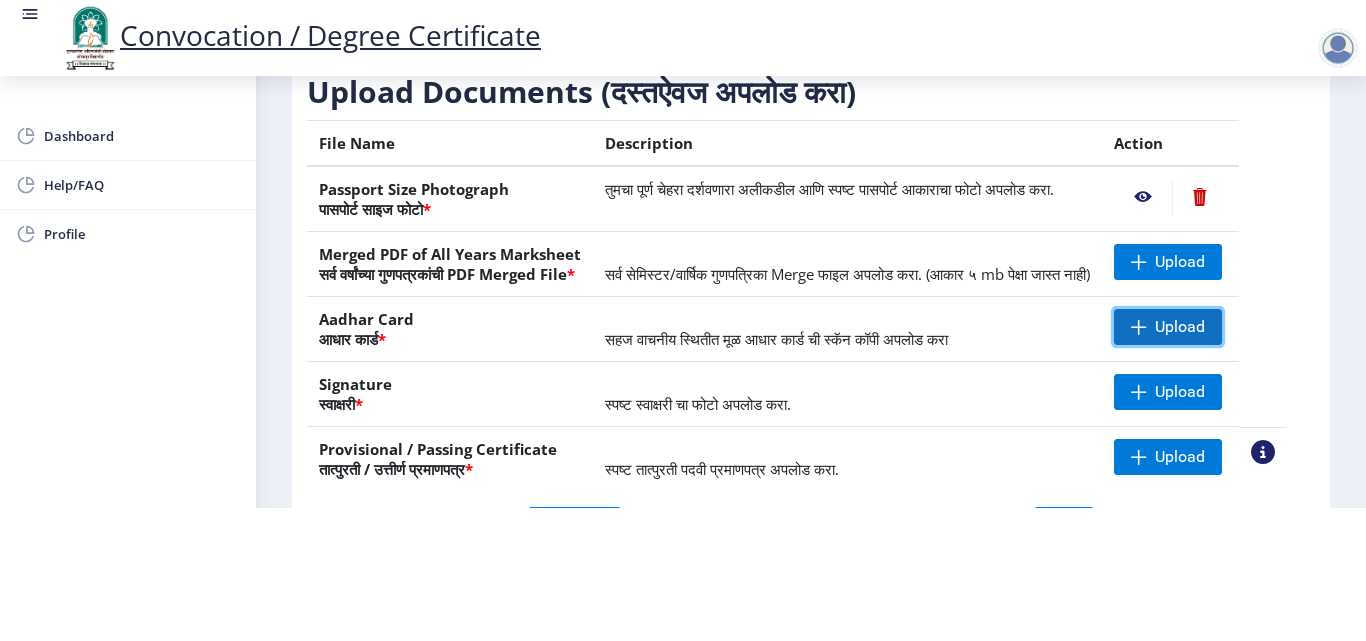 click on "Upload" 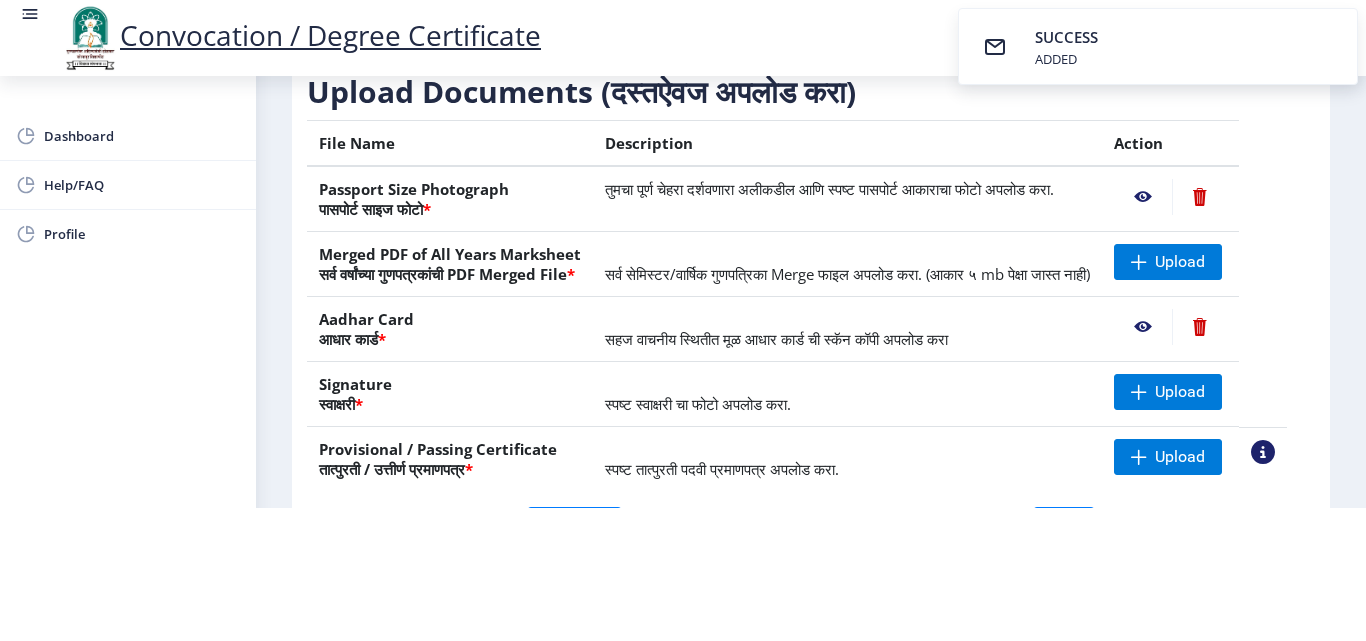 click 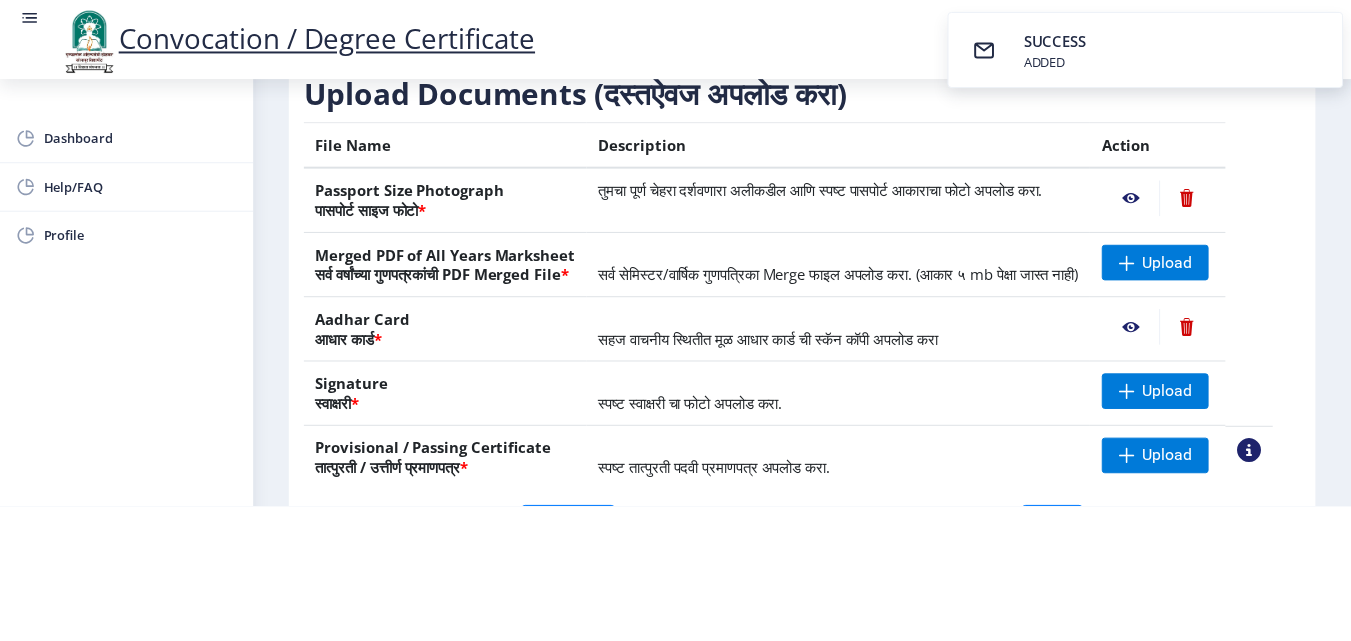 scroll, scrollTop: 0, scrollLeft: 0, axis: both 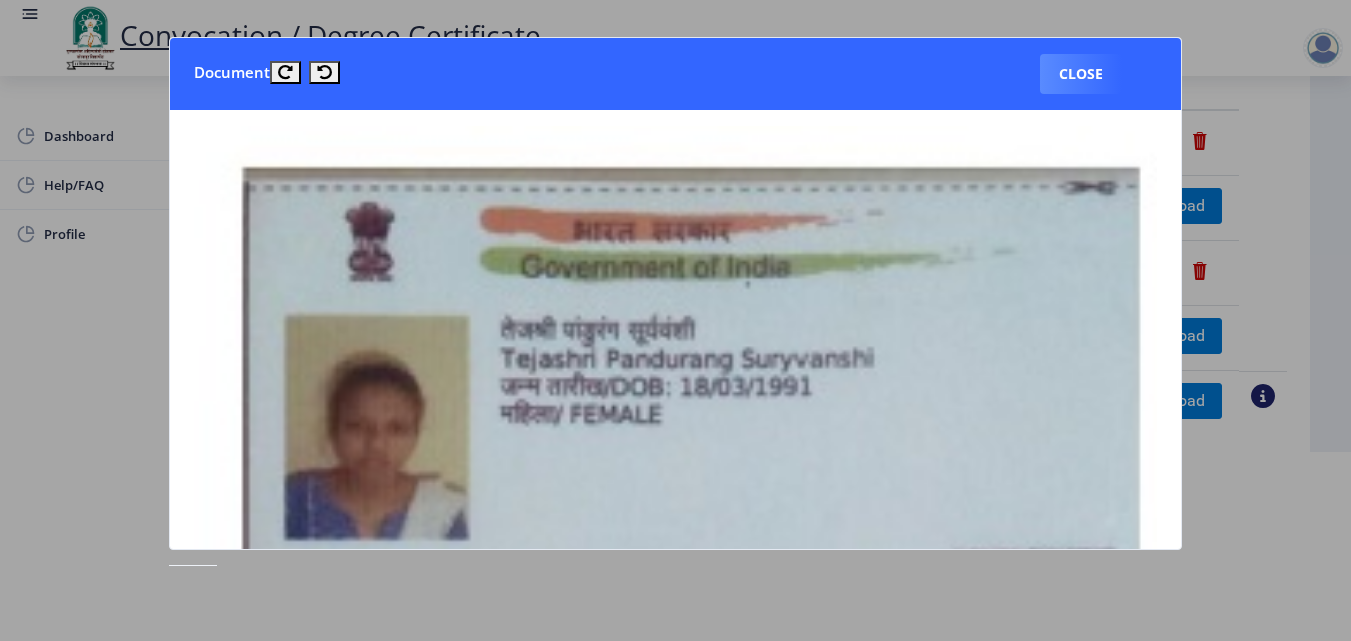 click on "Document     Close" at bounding box center [675, 293] 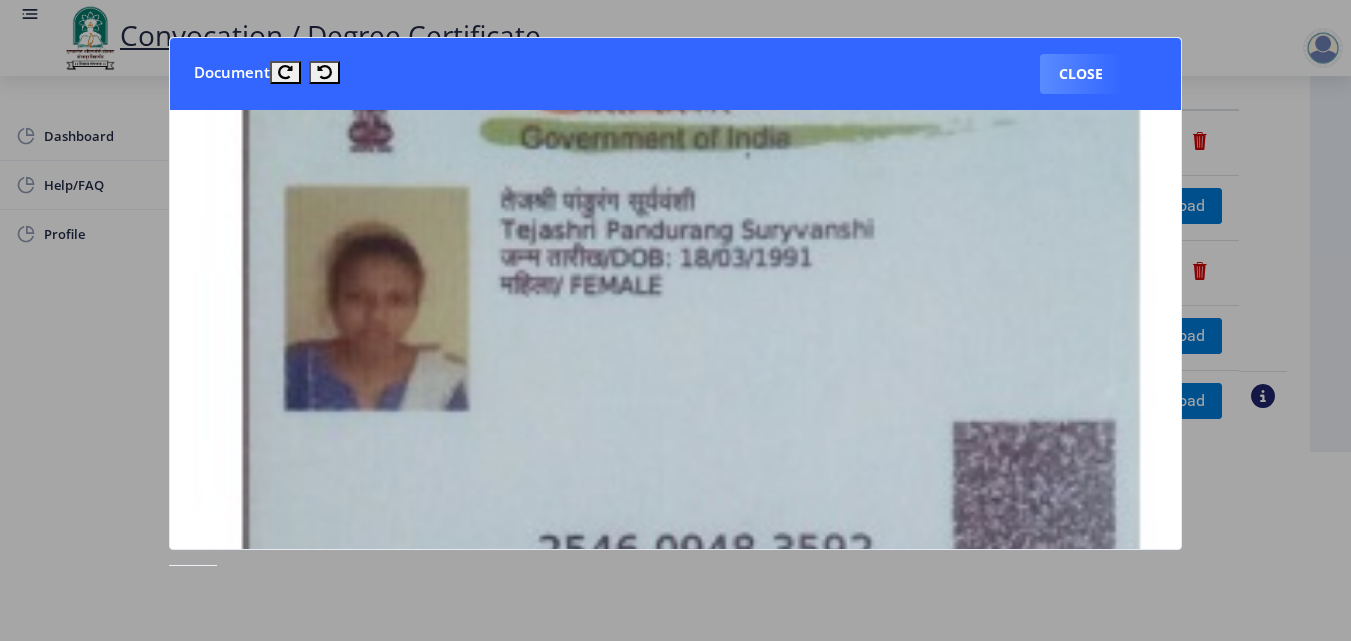 scroll, scrollTop: 0, scrollLeft: 0, axis: both 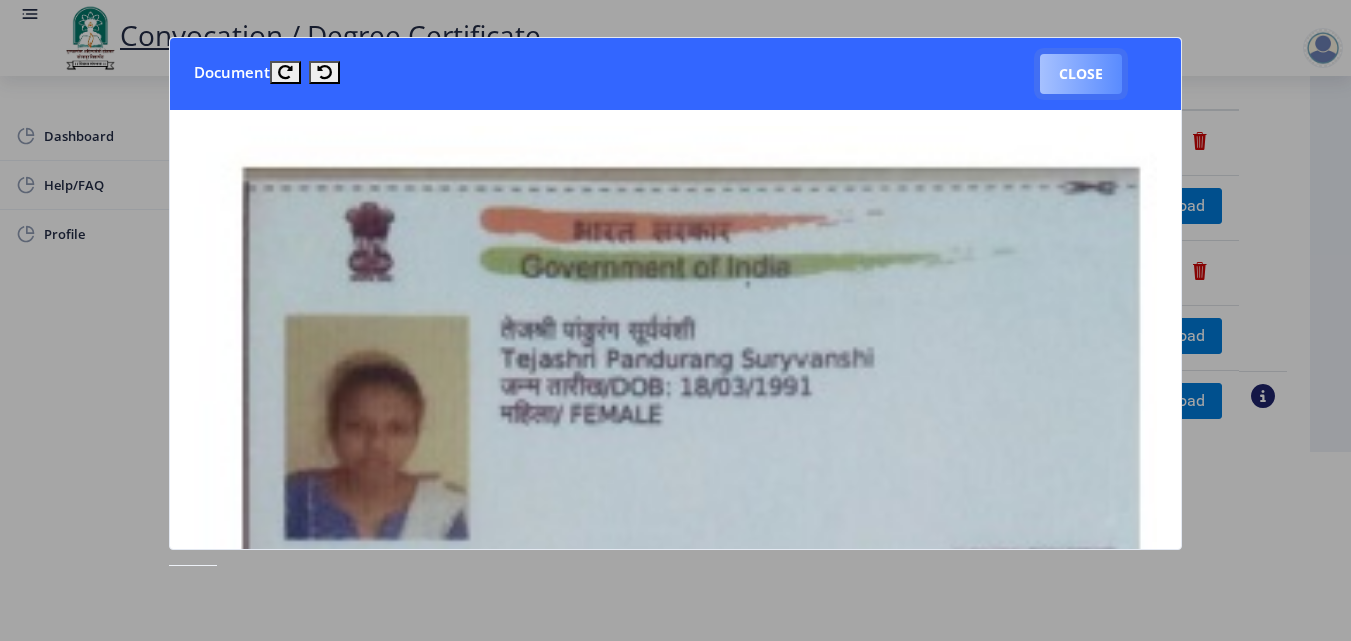 click on "Close" at bounding box center (1081, 74) 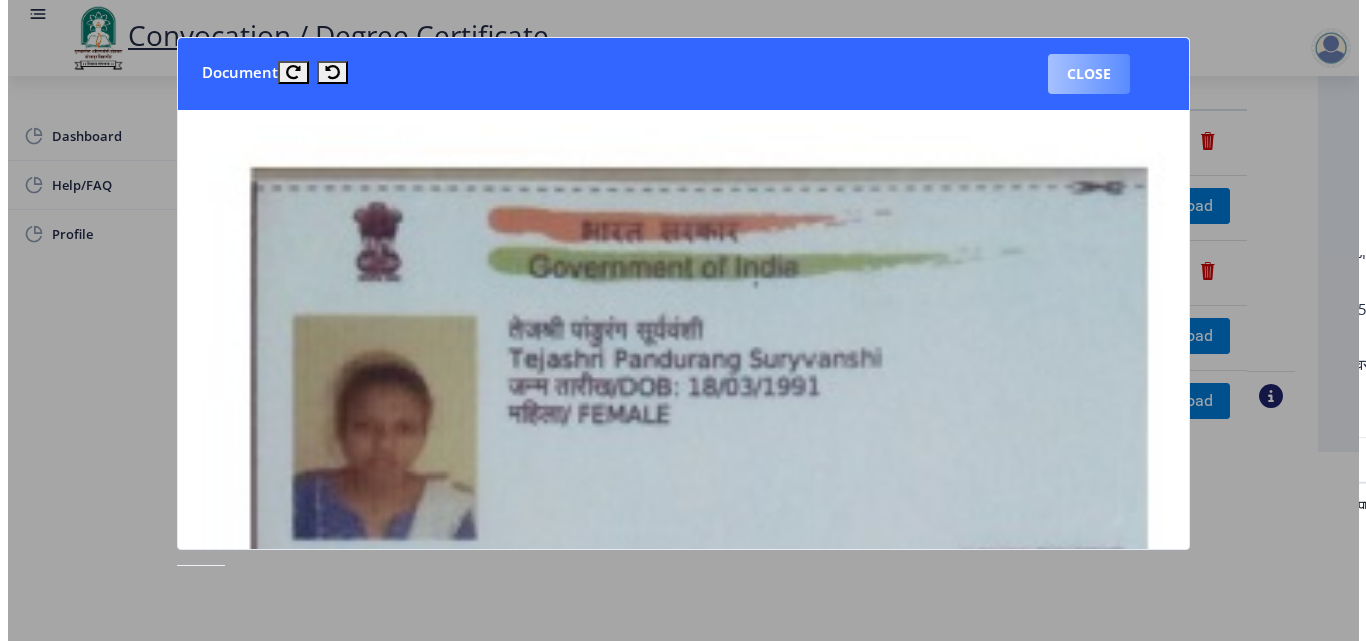 scroll, scrollTop: 173, scrollLeft: 0, axis: vertical 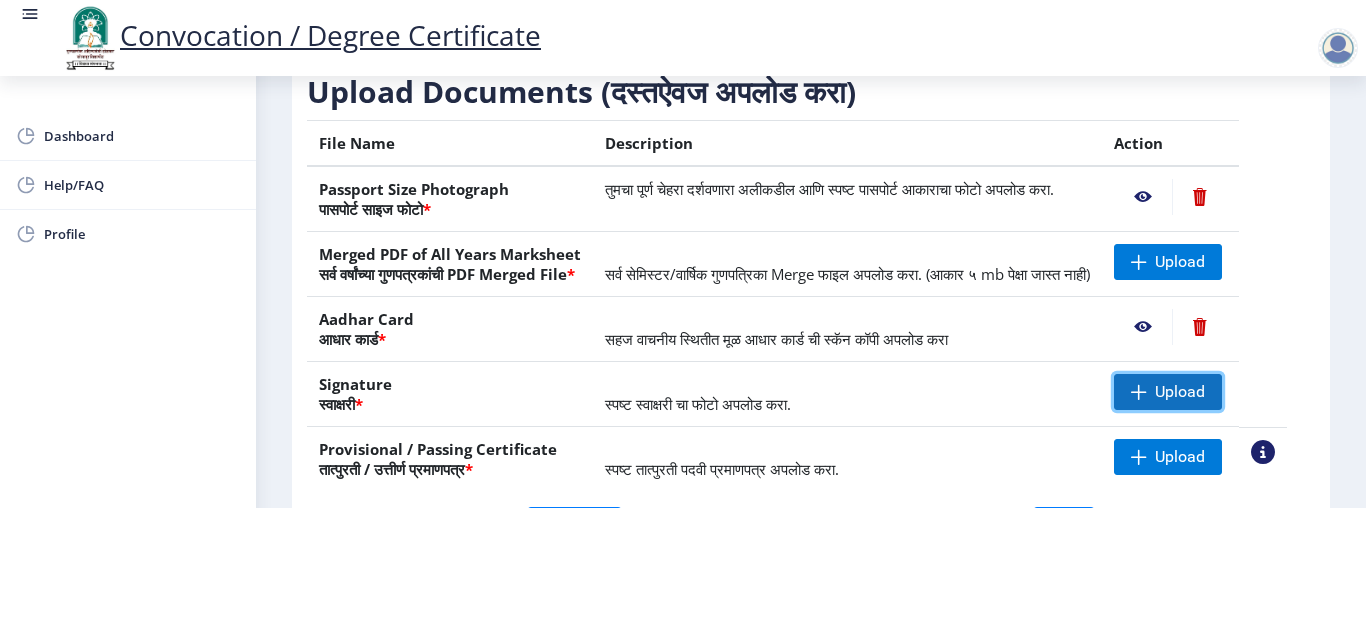 click 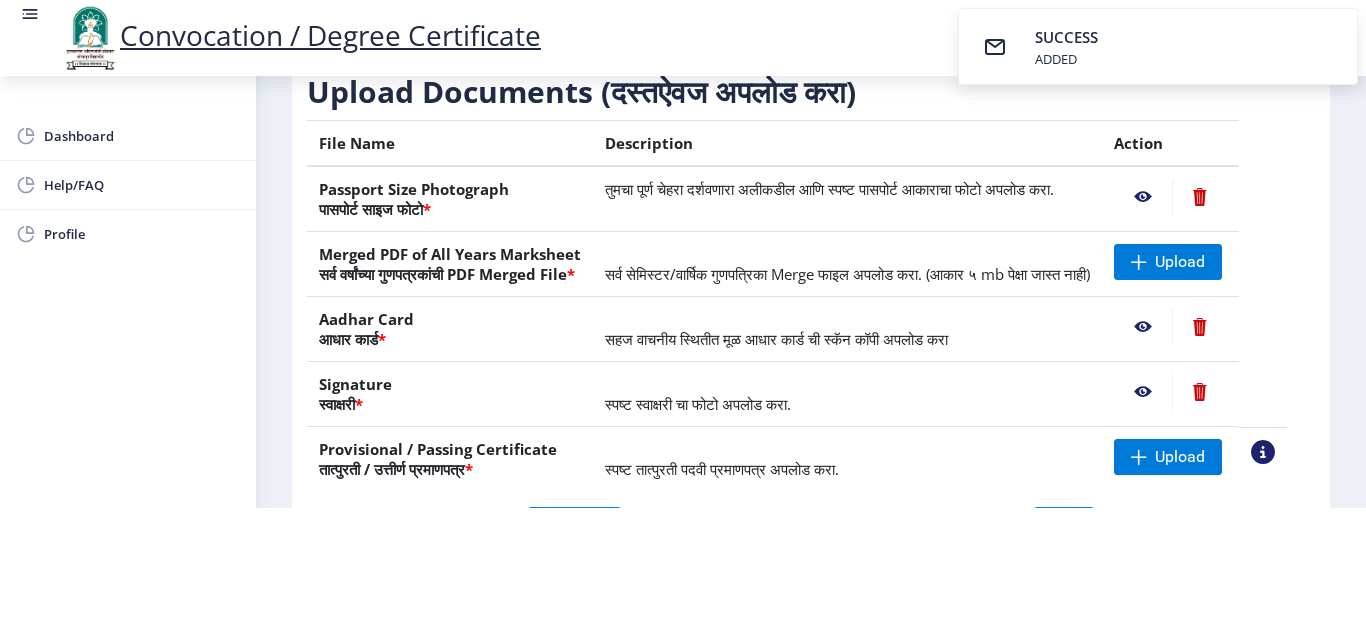 click 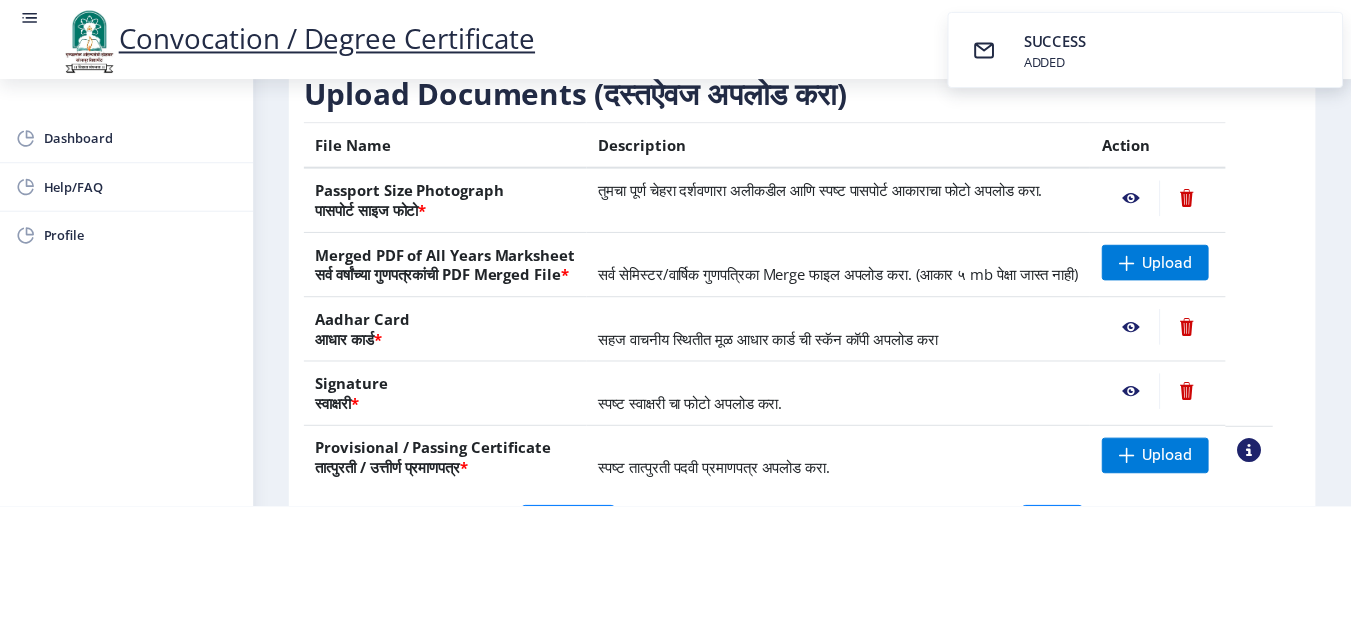 scroll, scrollTop: 0, scrollLeft: 0, axis: both 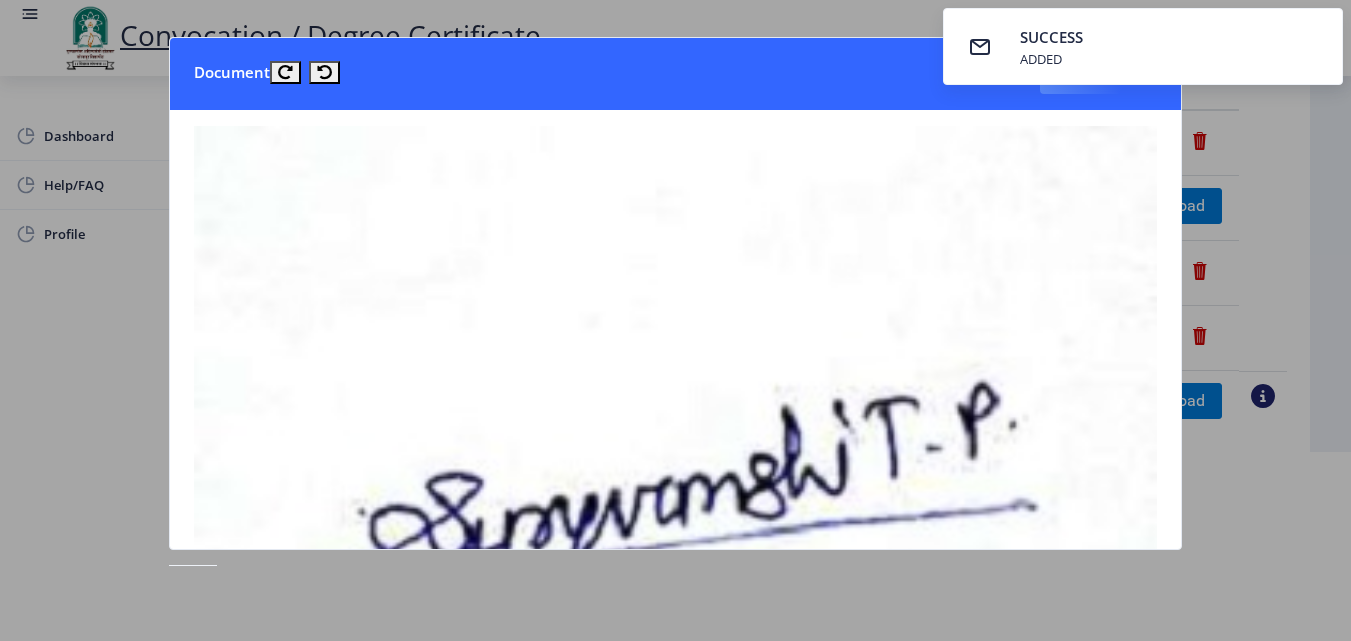 click on "Document     Close" at bounding box center [675, 74] 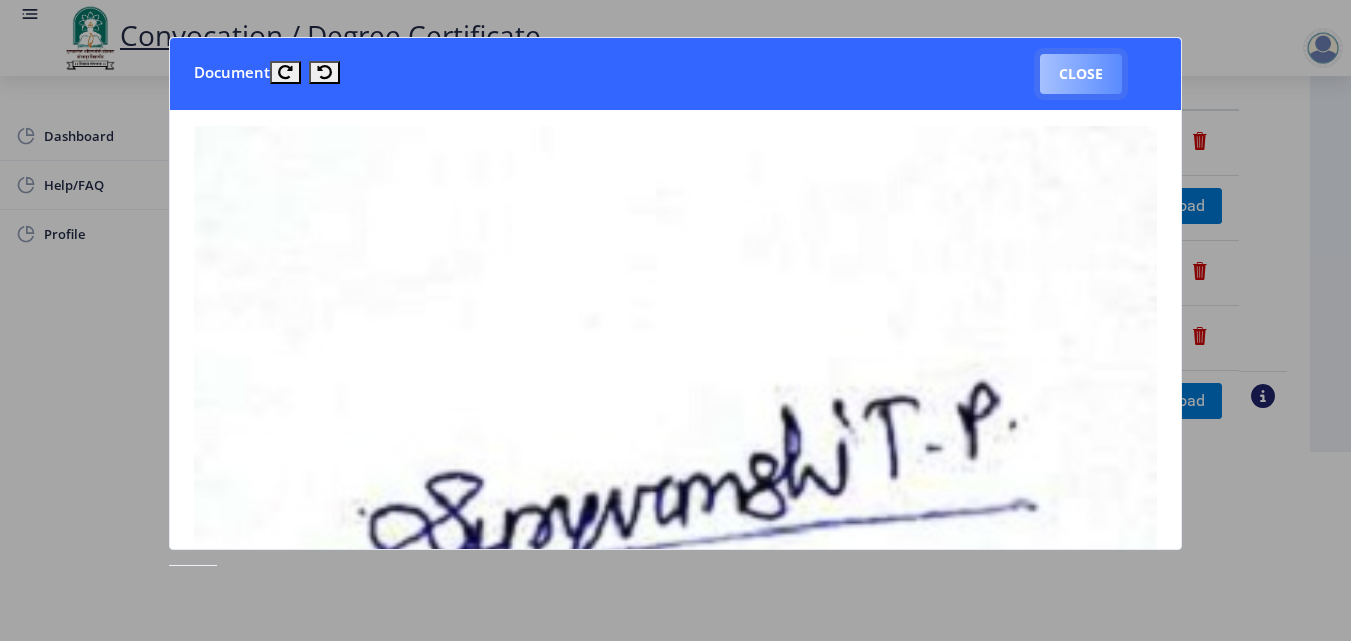 click on "Close" at bounding box center (1081, 74) 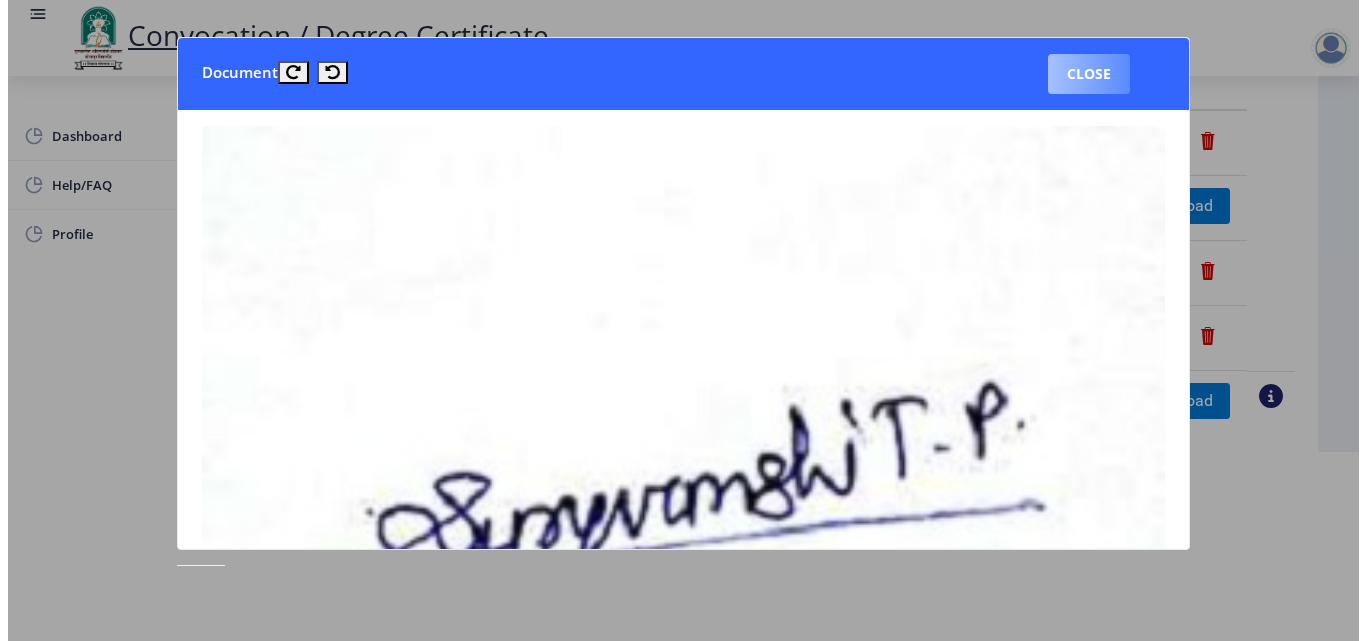 scroll, scrollTop: 173, scrollLeft: 0, axis: vertical 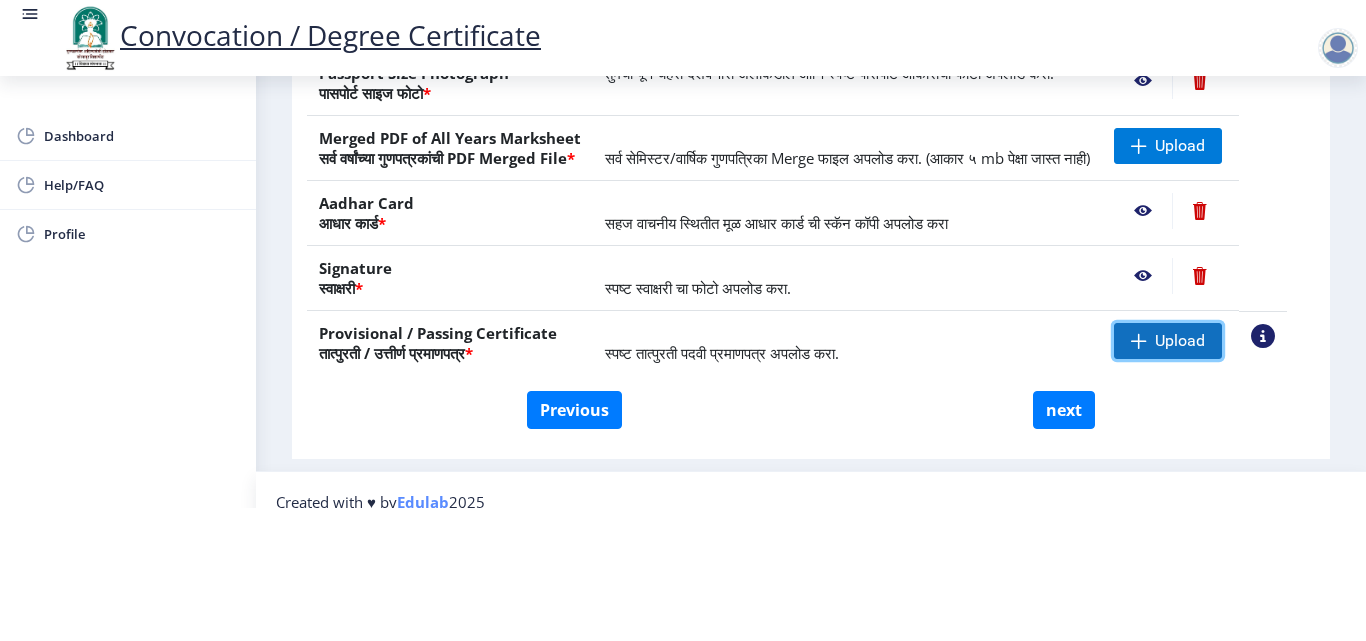 click on "Upload" 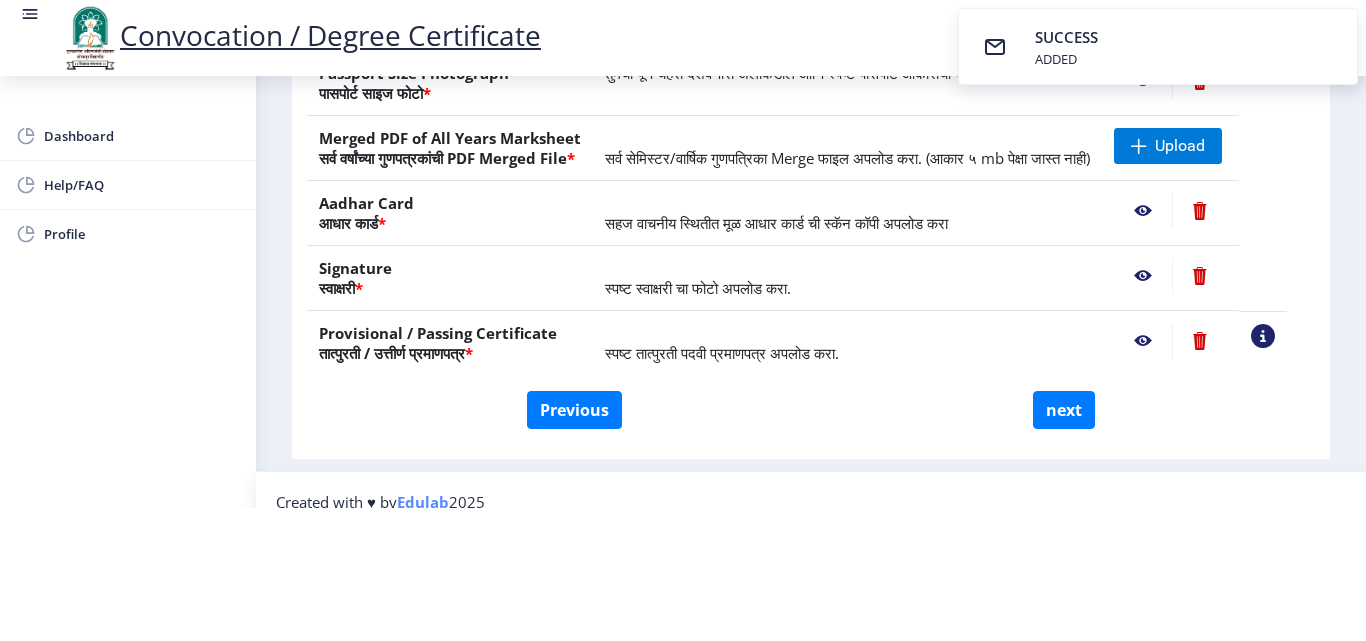 click 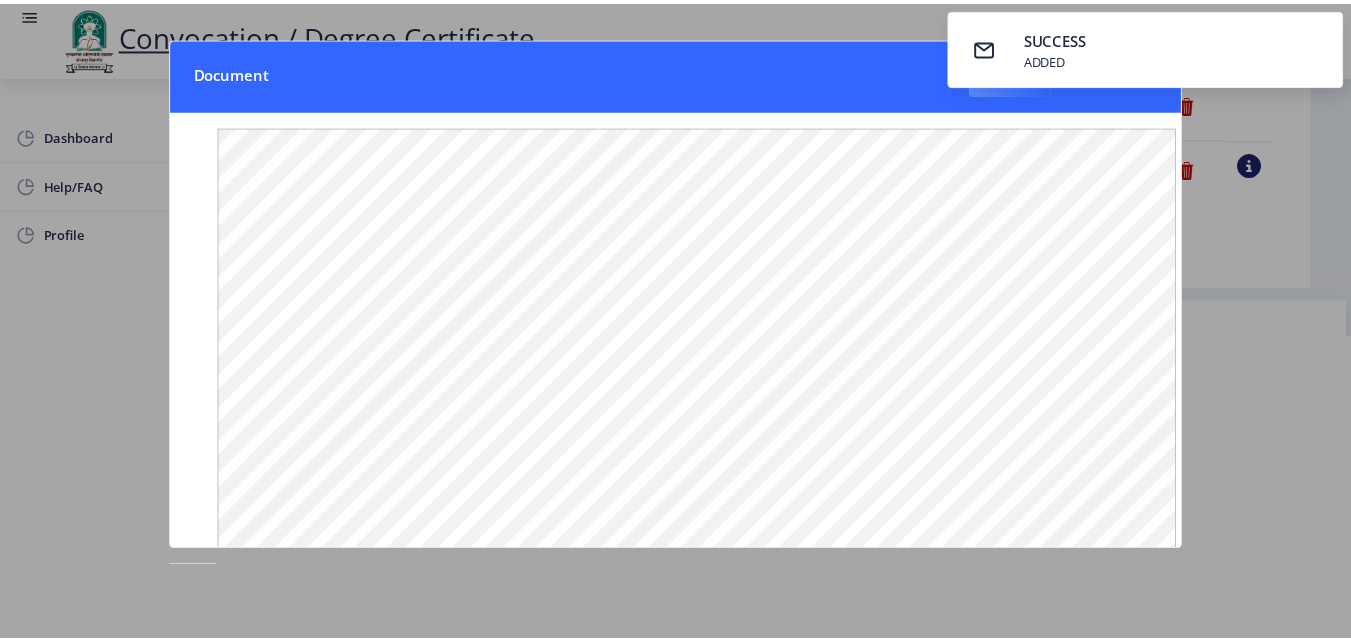 scroll, scrollTop: 0, scrollLeft: 0, axis: both 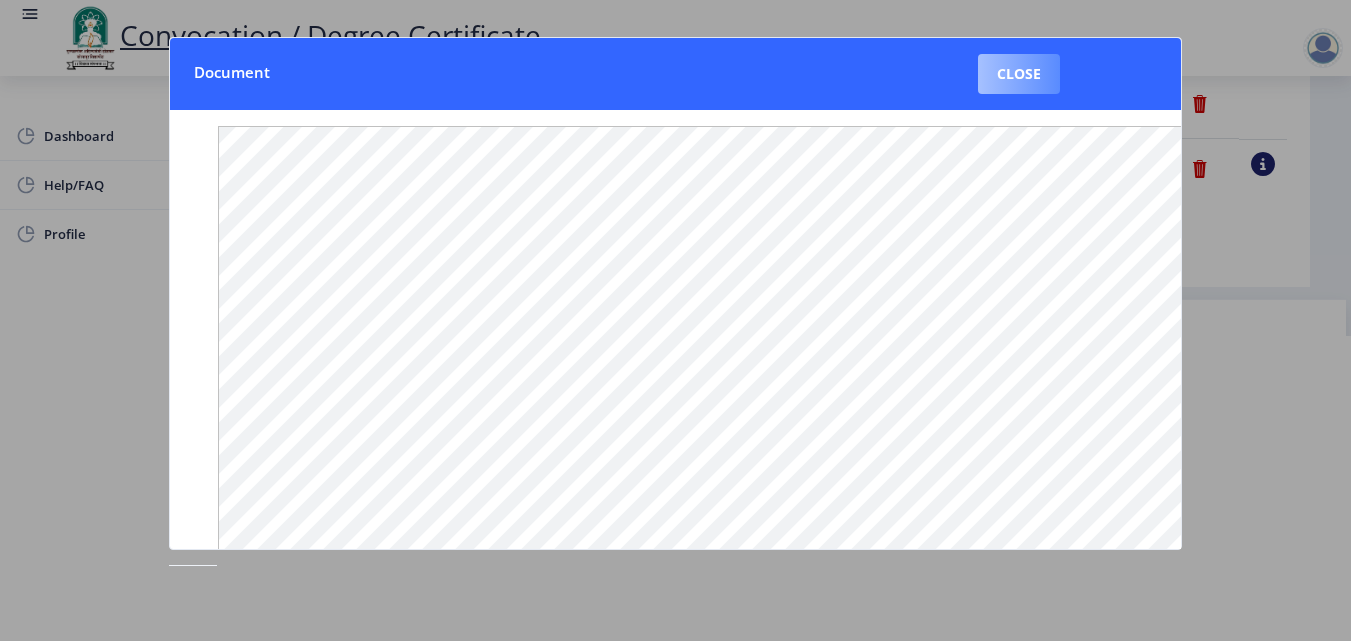 click on "Close" at bounding box center (1019, 74) 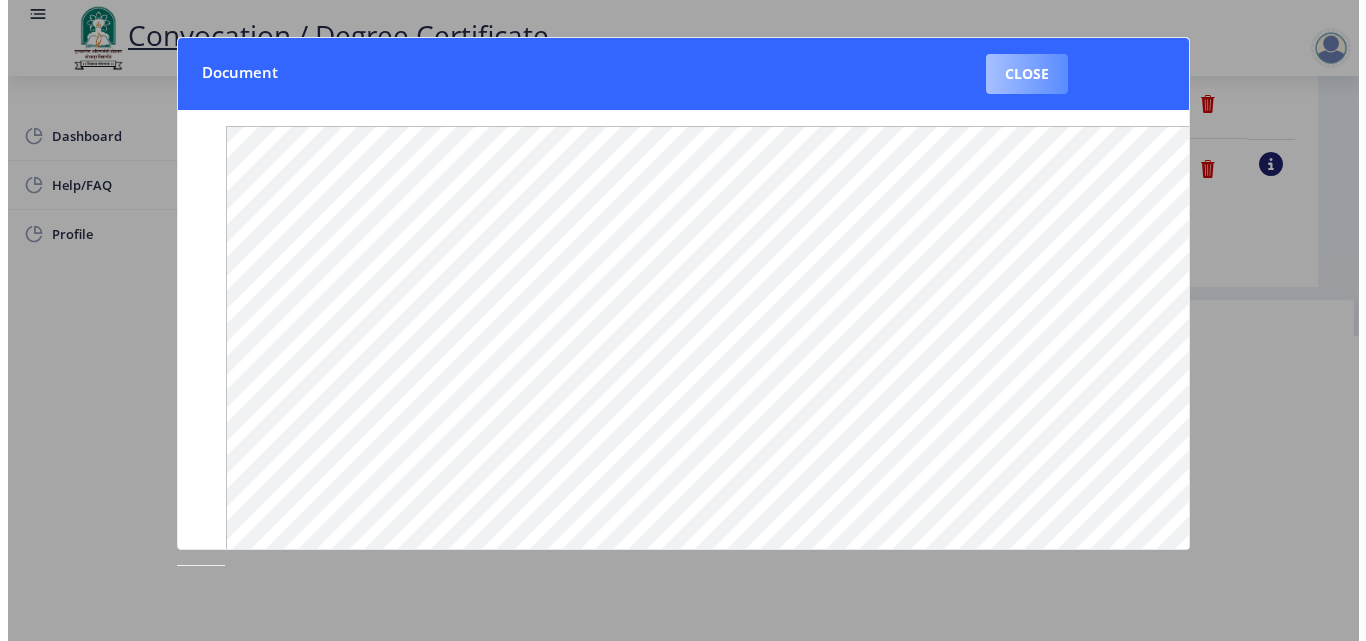scroll, scrollTop: 173, scrollLeft: 0, axis: vertical 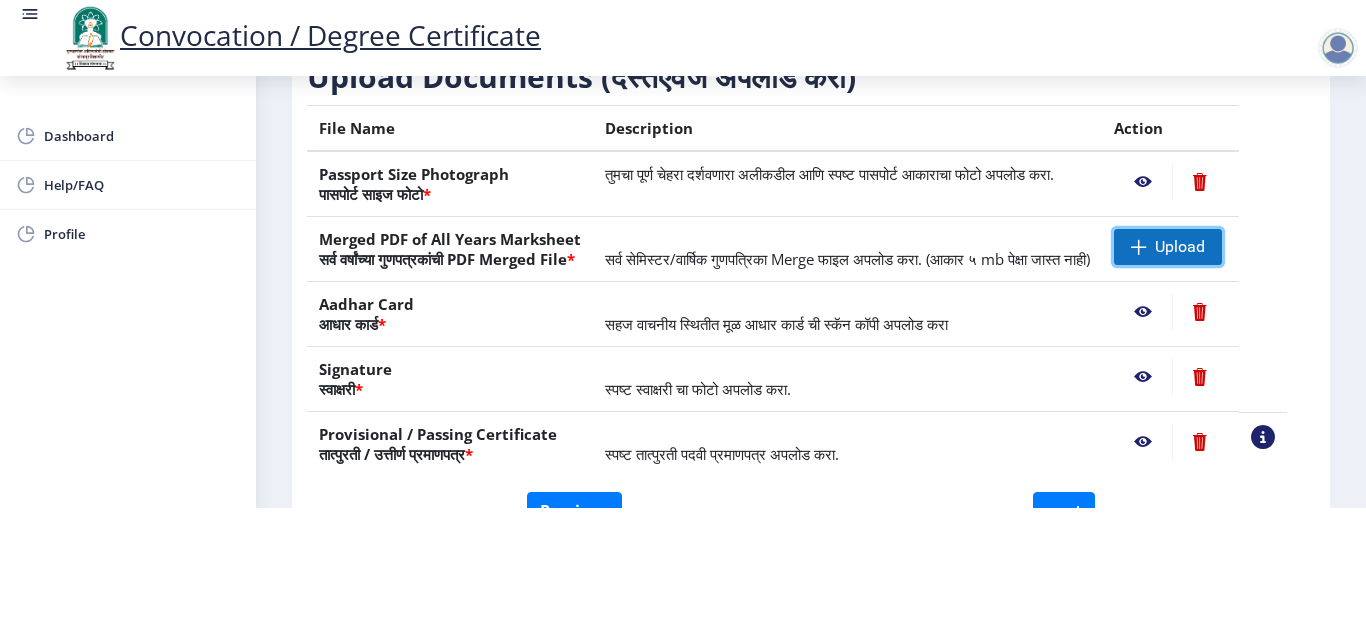 click on "Upload" 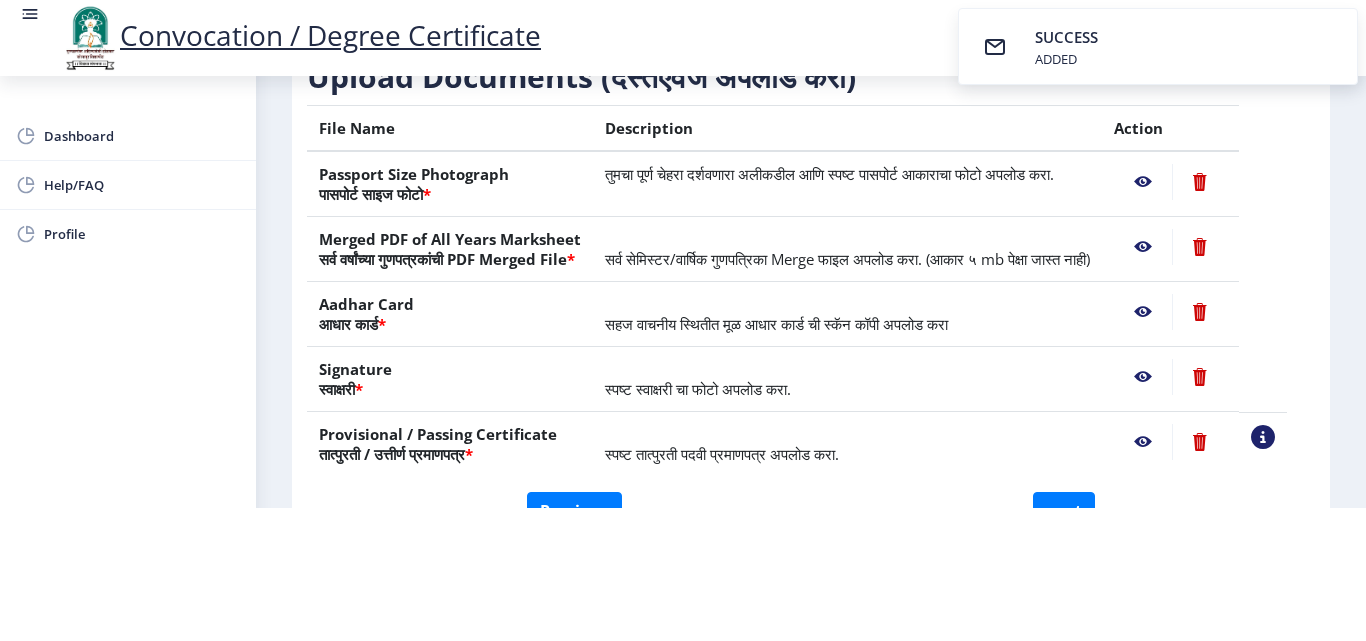 click 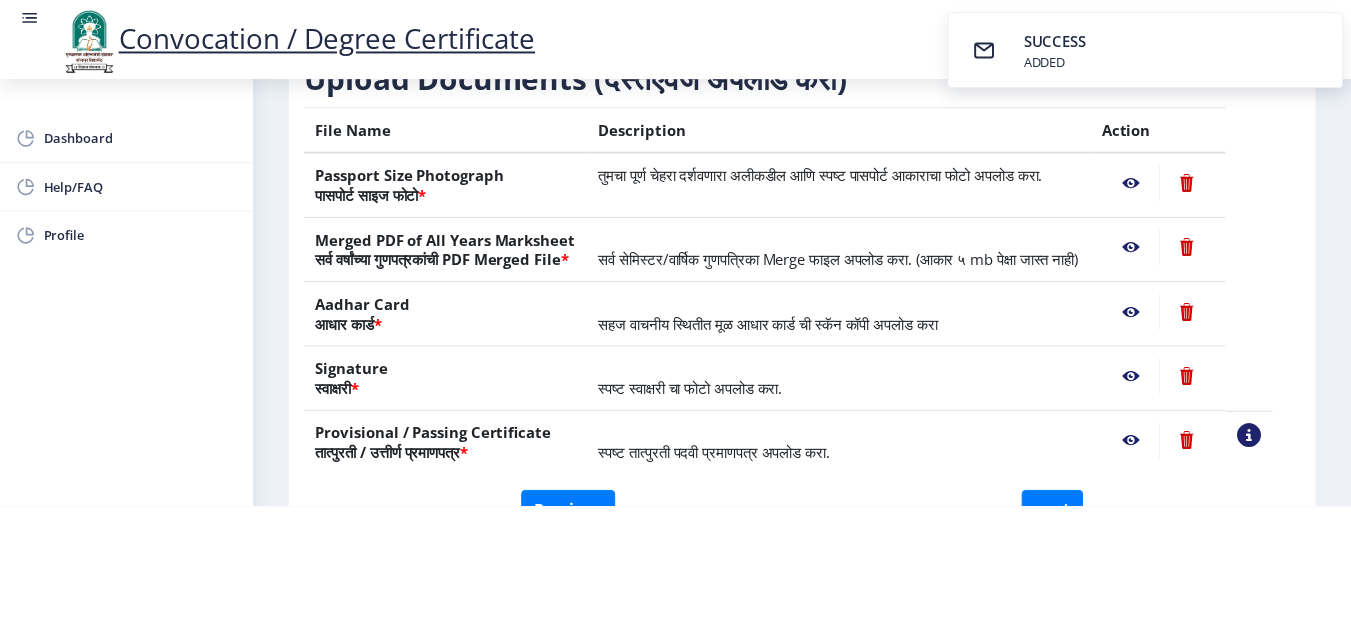 scroll, scrollTop: 0, scrollLeft: 0, axis: both 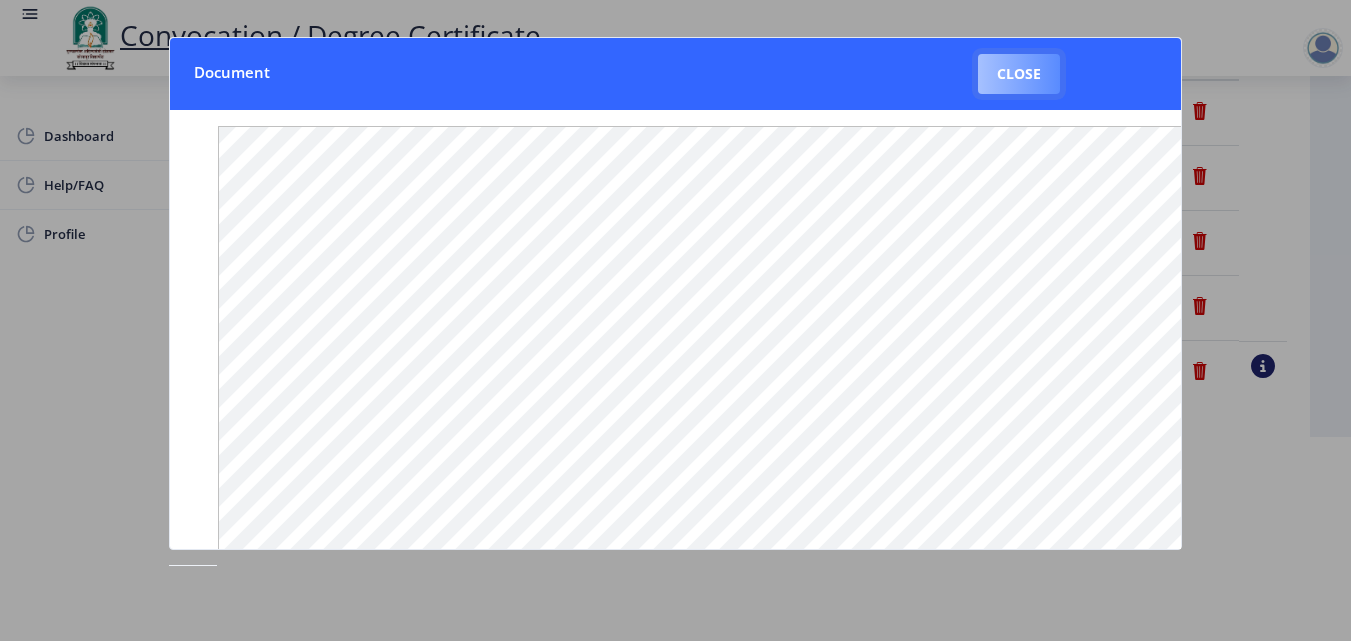 click on "Close" at bounding box center (1019, 74) 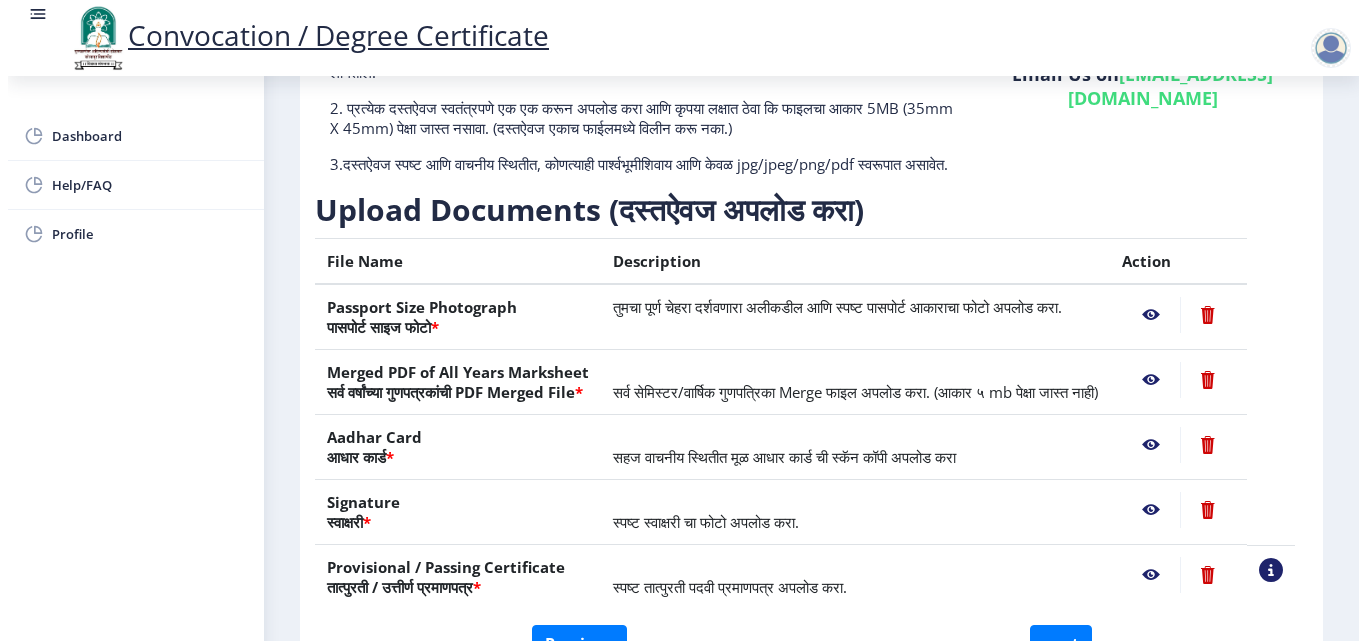 scroll, scrollTop: 173, scrollLeft: 0, axis: vertical 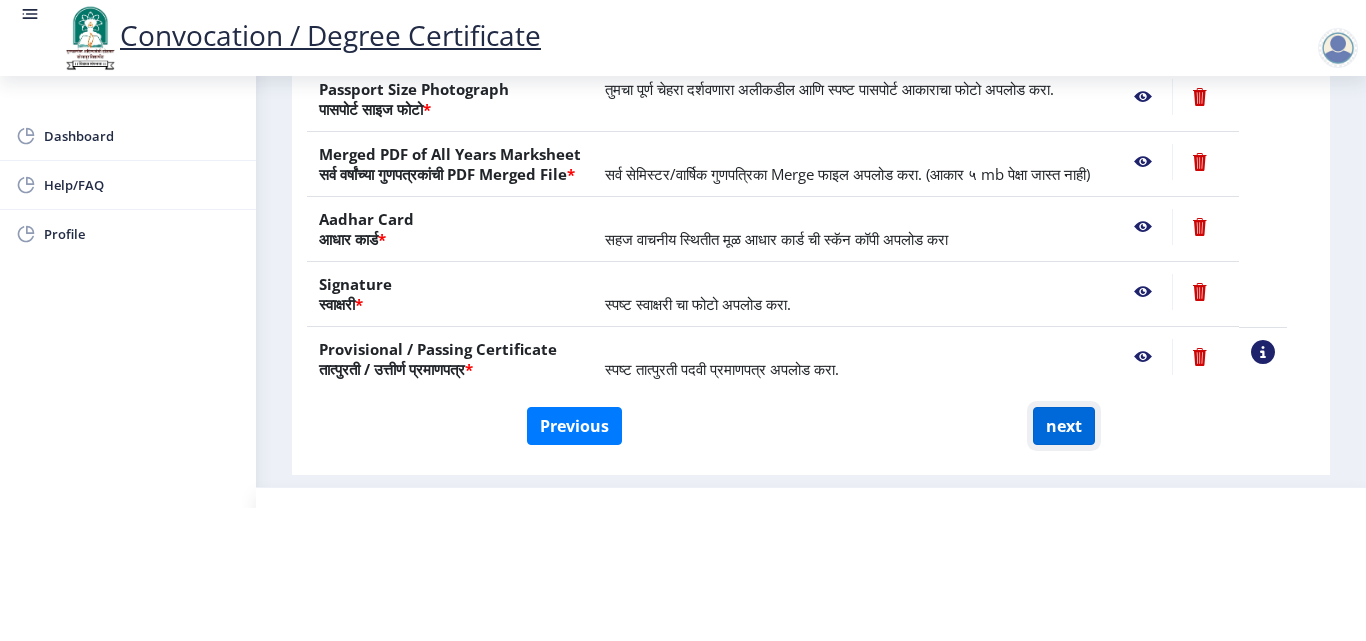 click on "next" 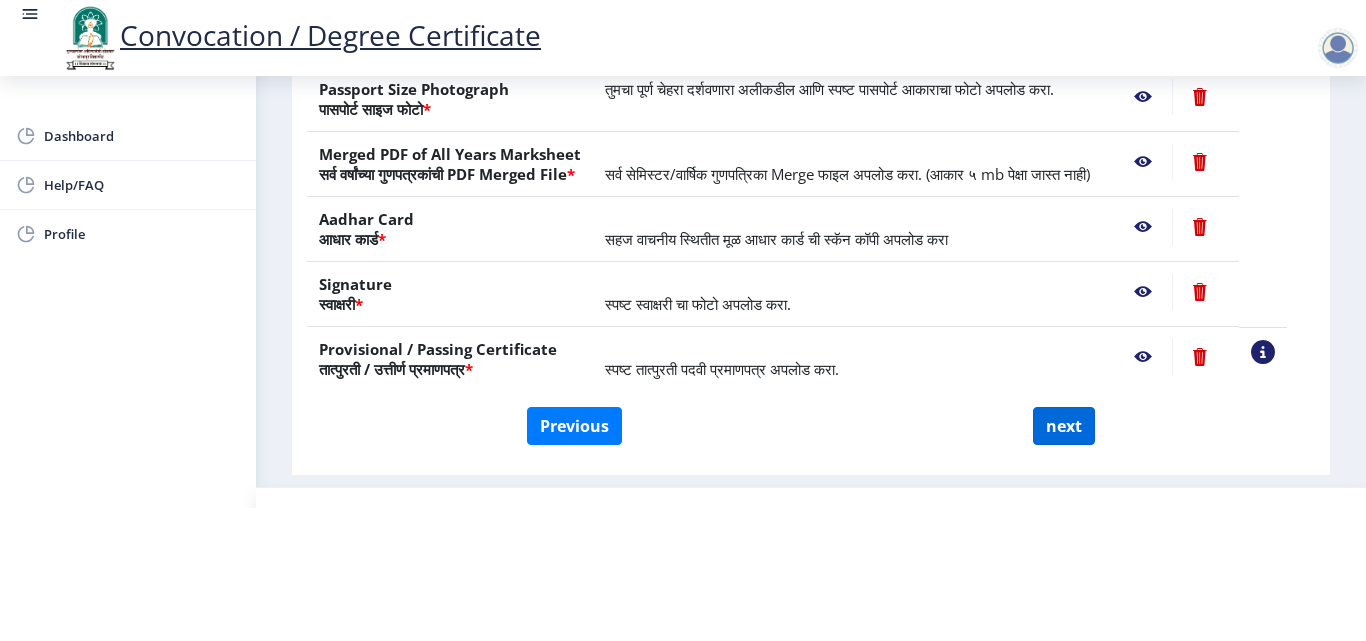 select 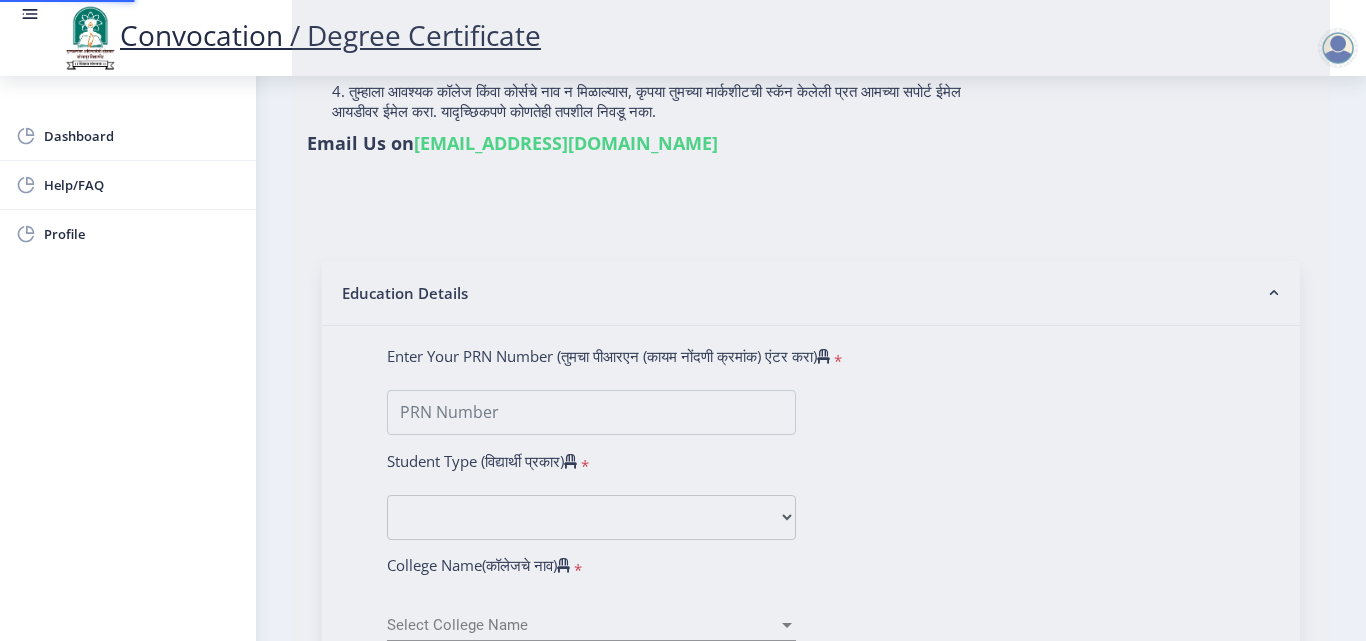 scroll, scrollTop: 0, scrollLeft: 0, axis: both 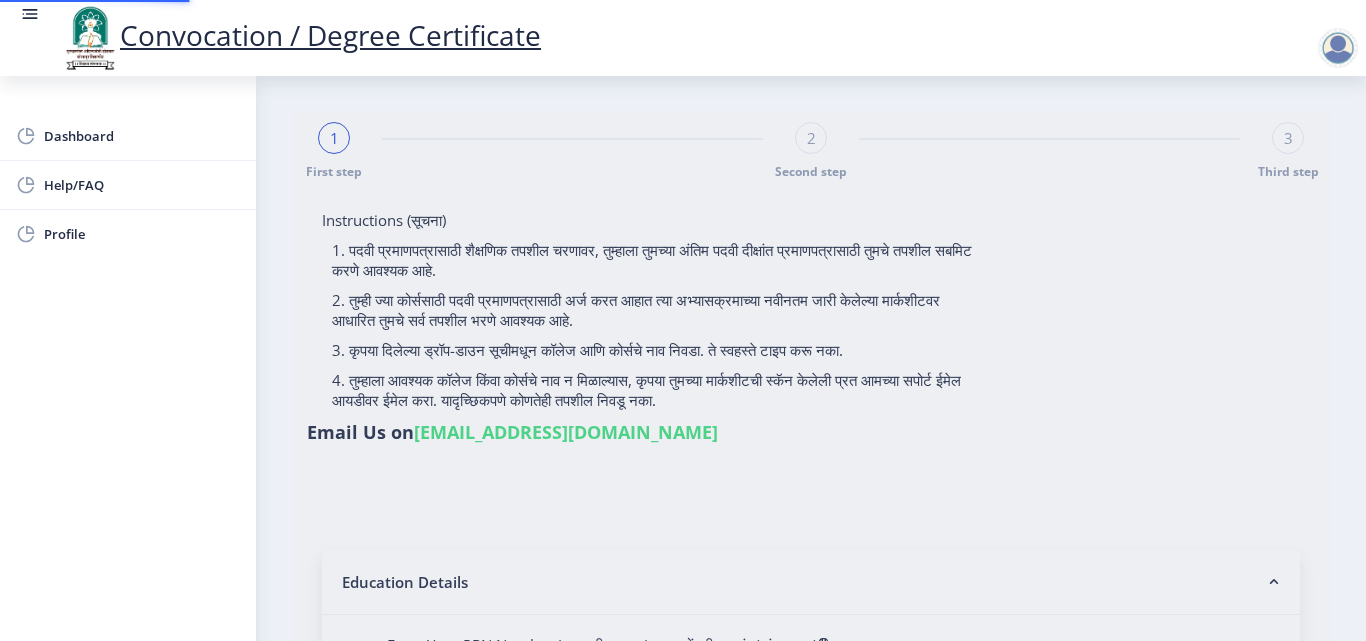 select 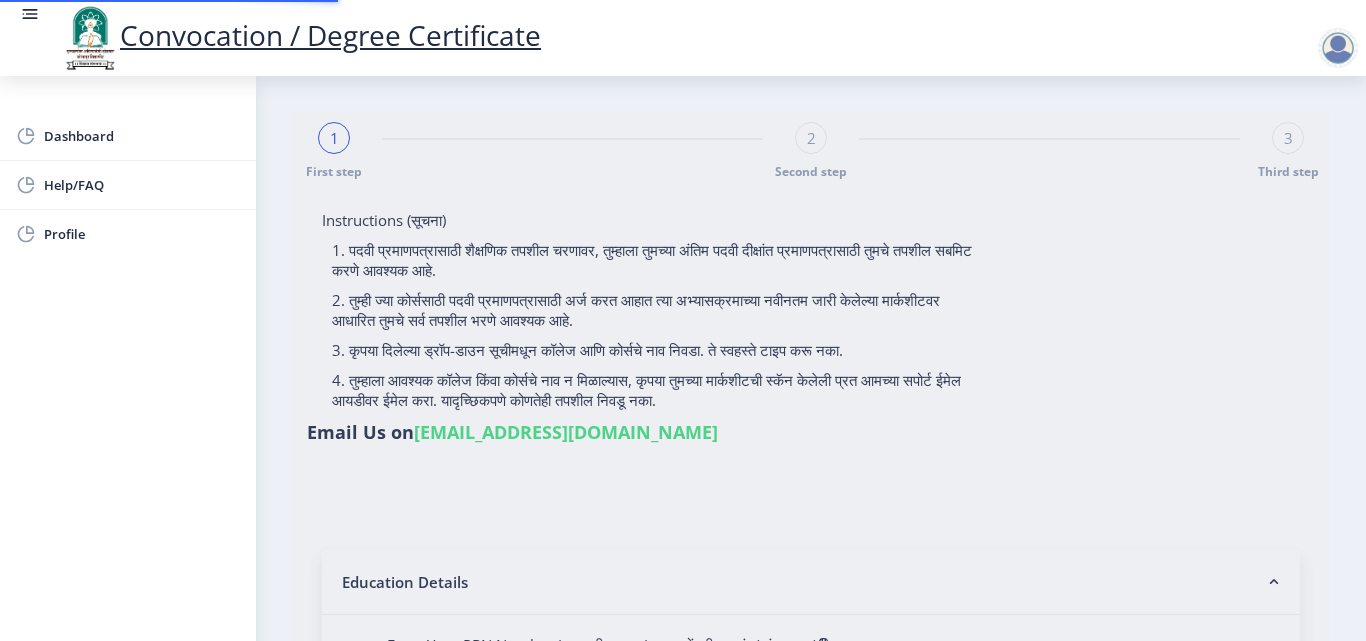 type on "TEJASHRI PANDURANG SURYVANSHI" 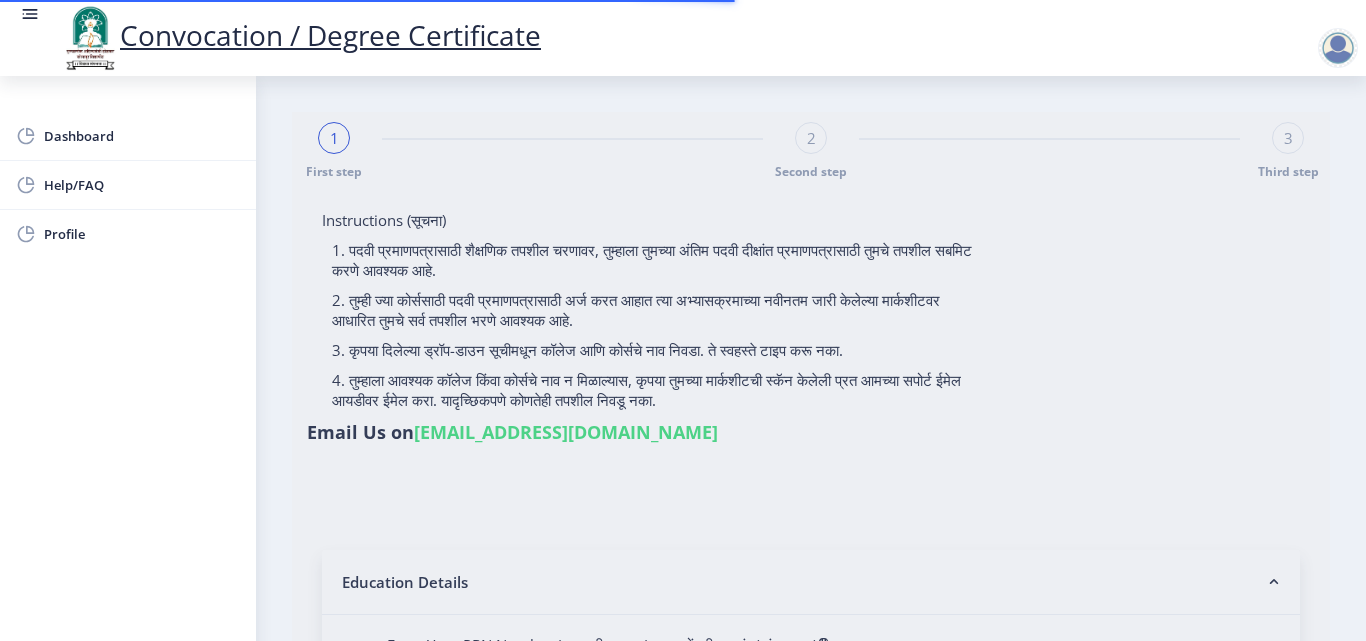 type on "1000004204" 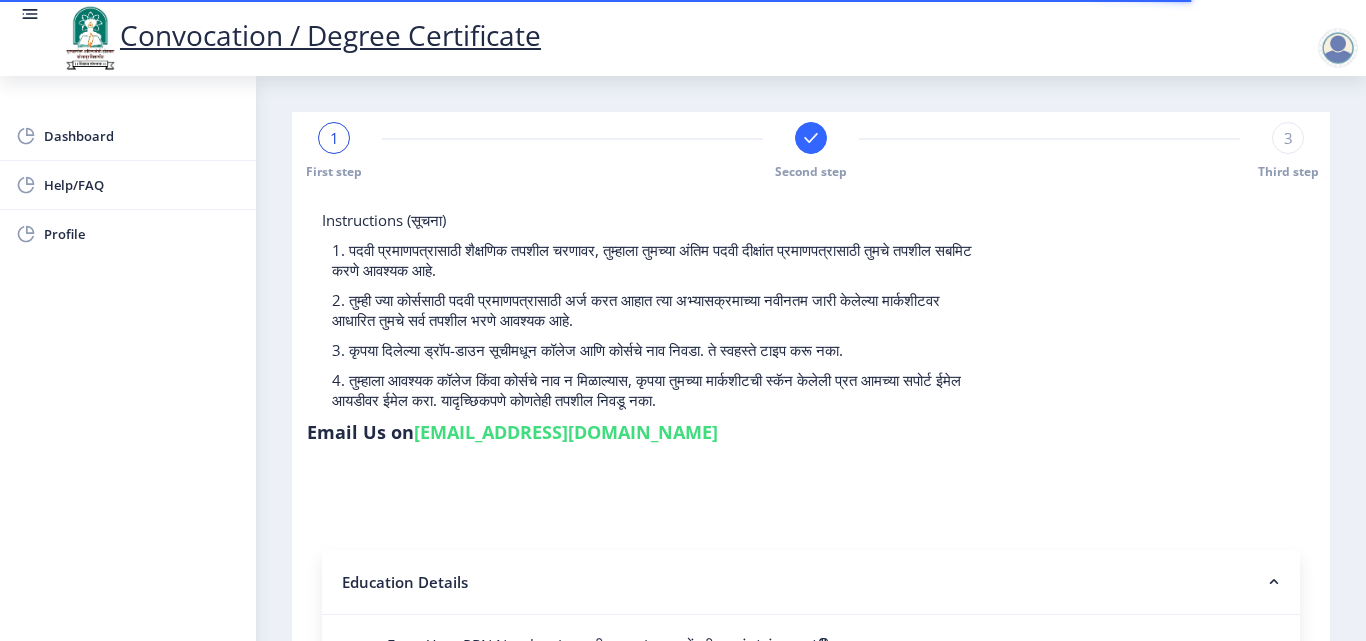select 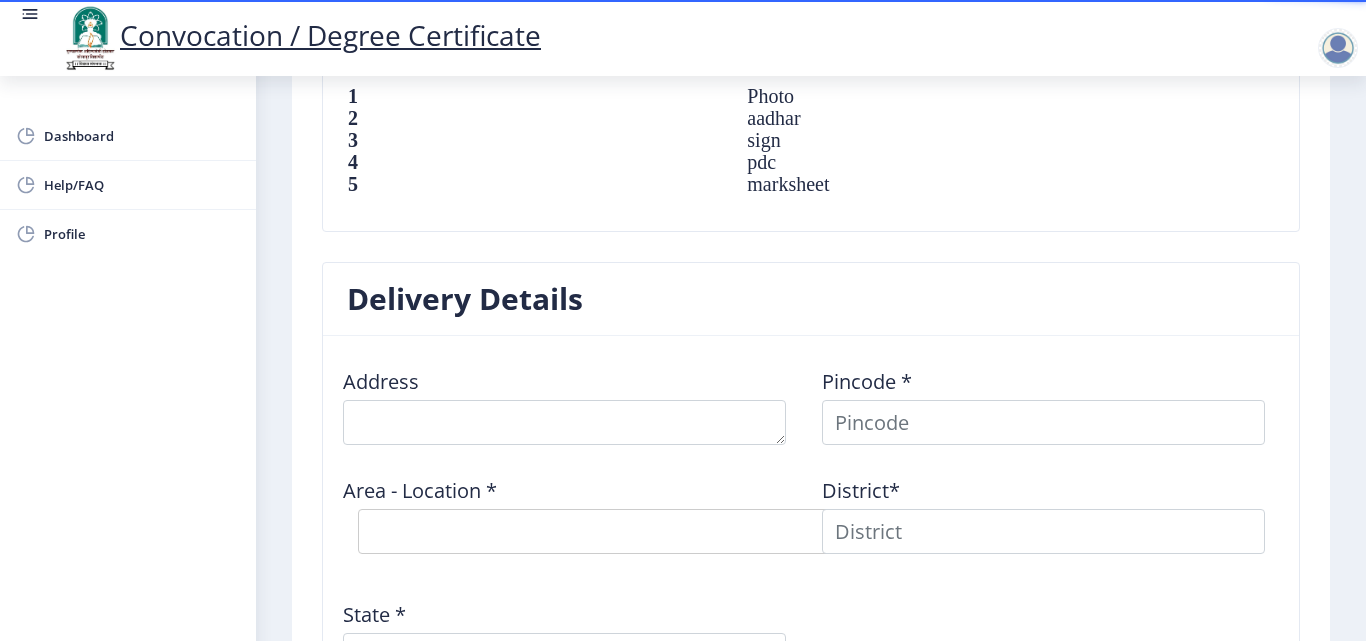 scroll, scrollTop: 1432, scrollLeft: 0, axis: vertical 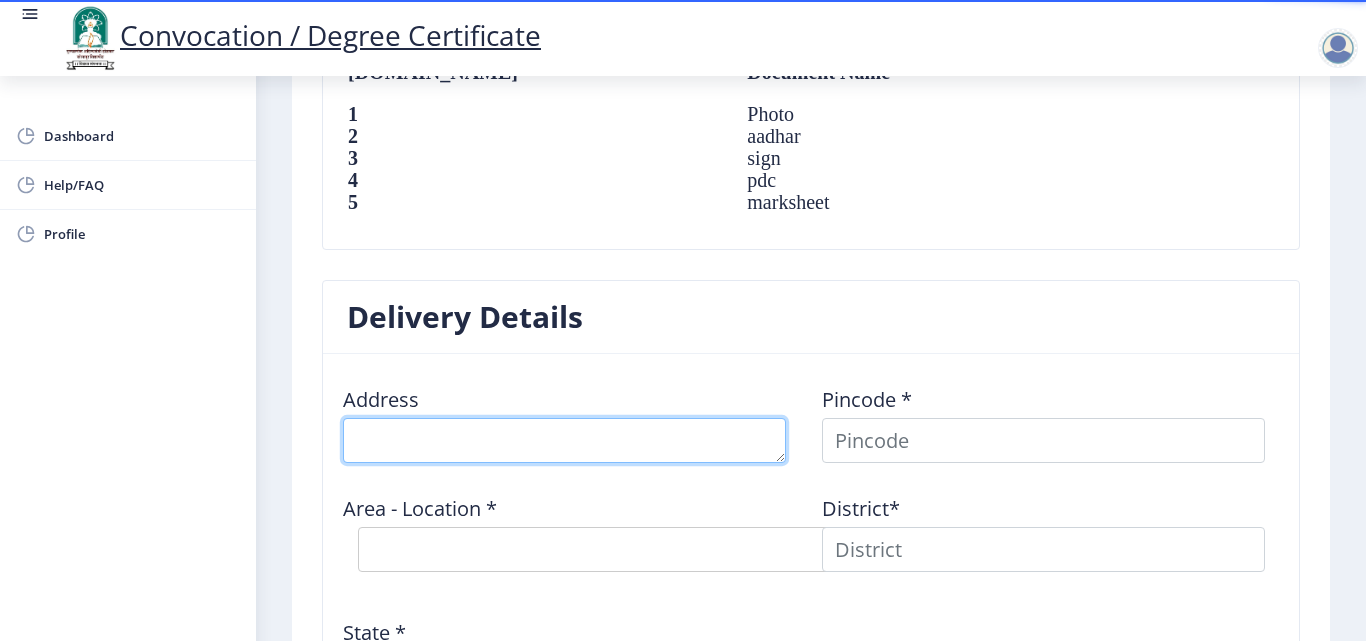 click at bounding box center (564, 440) 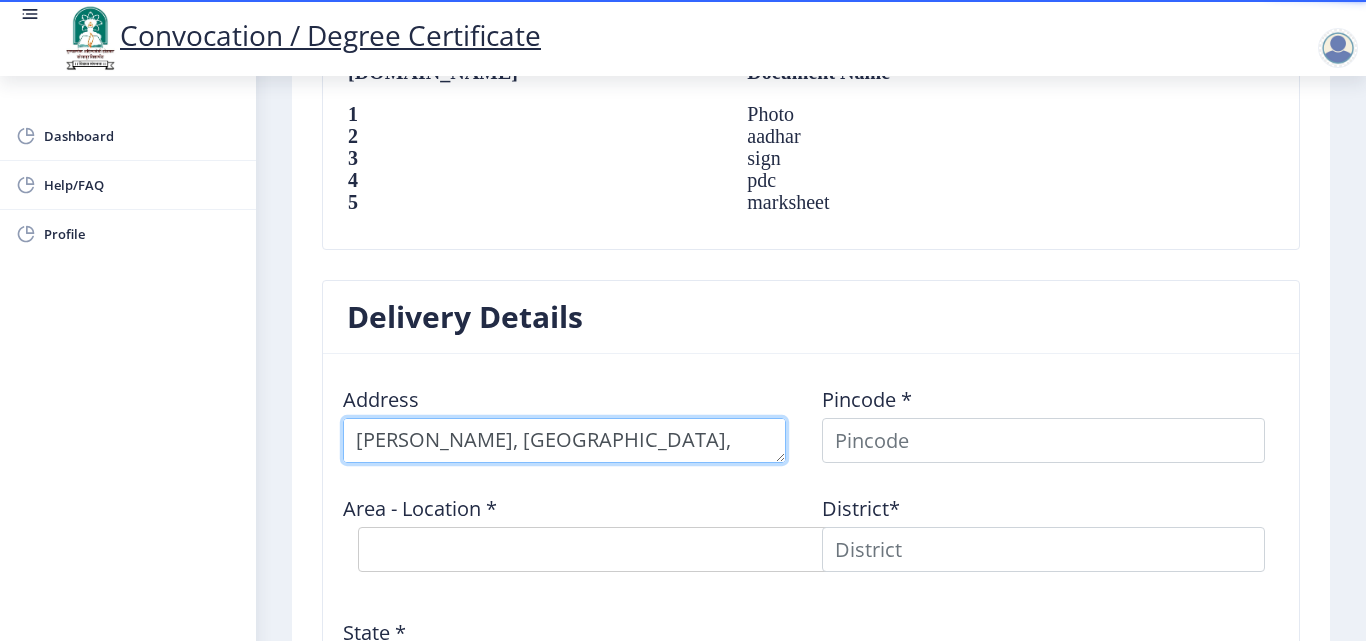 scroll, scrollTop: 21, scrollLeft: 0, axis: vertical 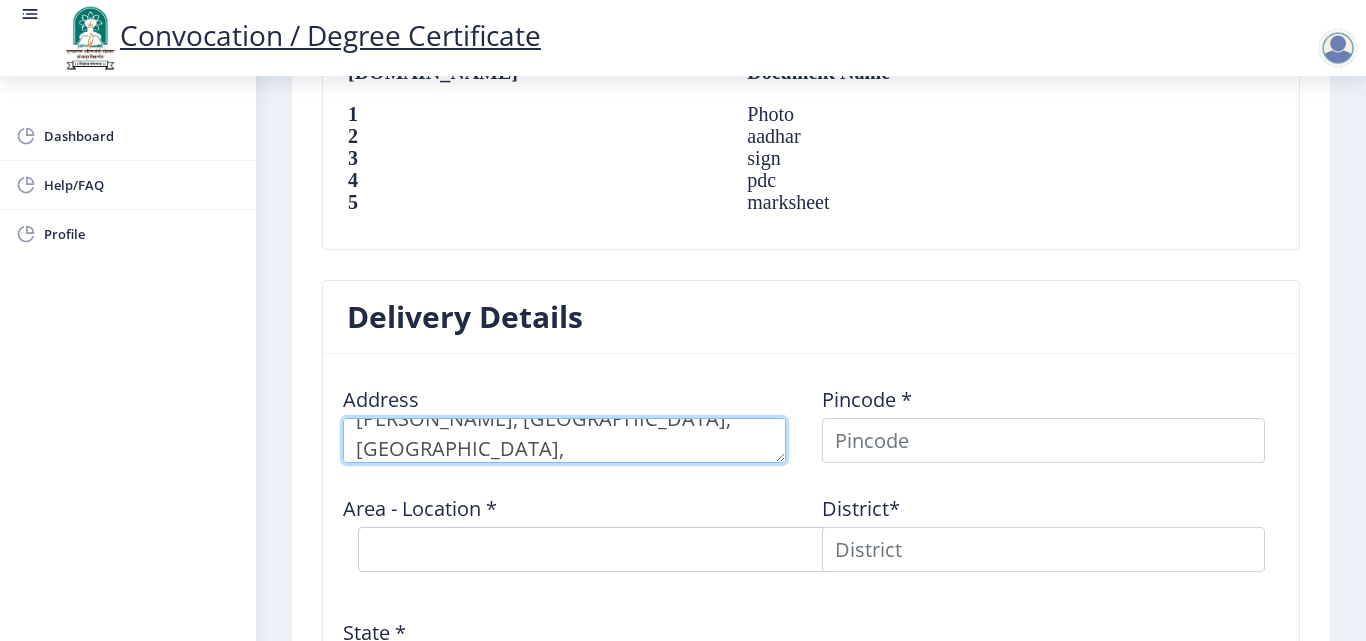 type on "RADHIKA GARDAN, BUVASAHEB NAGAR, KOLKI, PHALTAN." 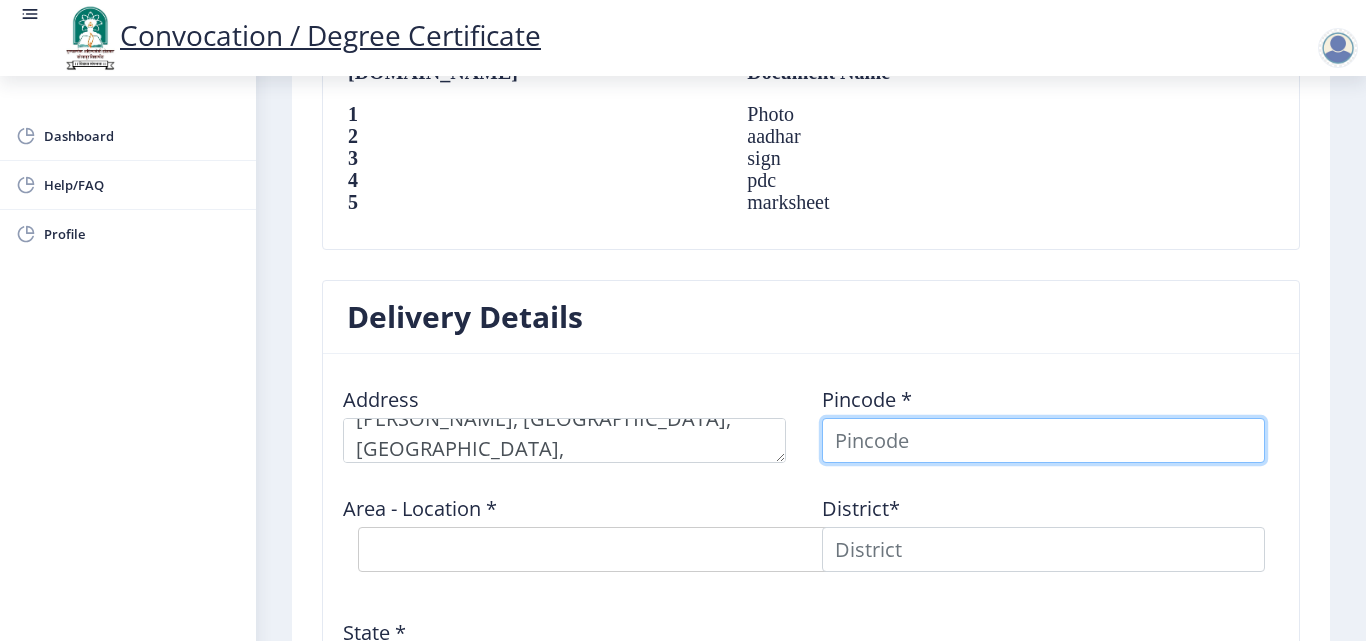 click at bounding box center [1043, 440] 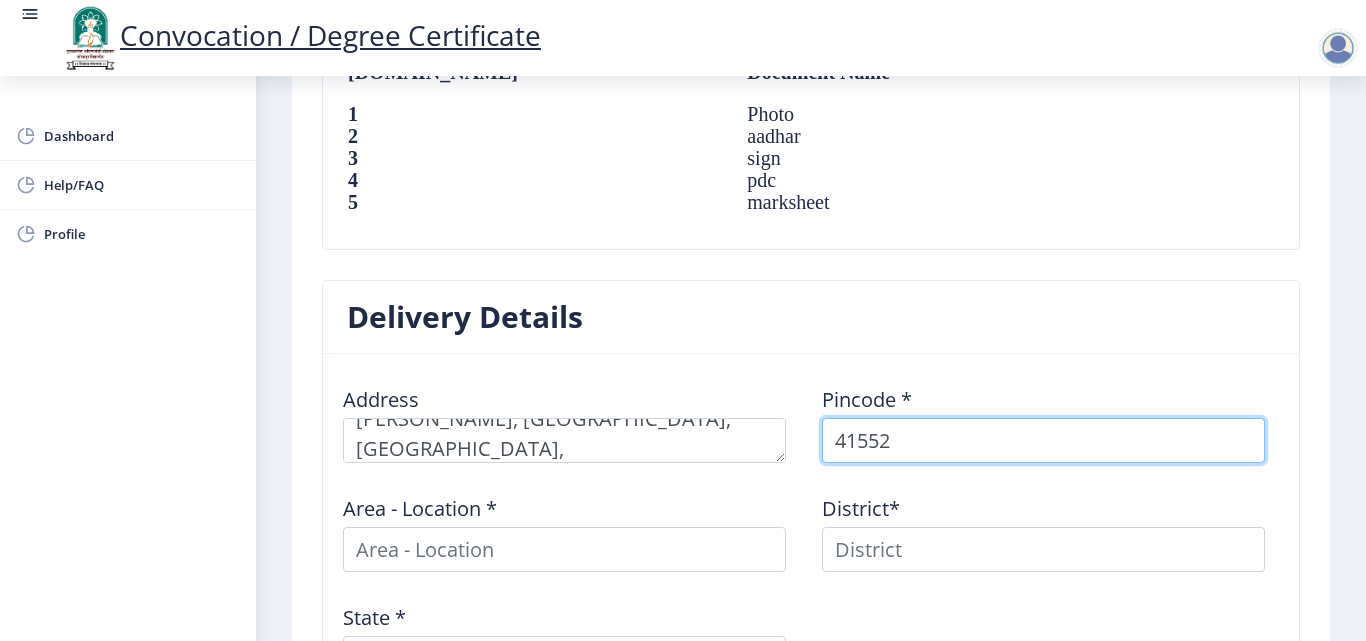 type on "415523" 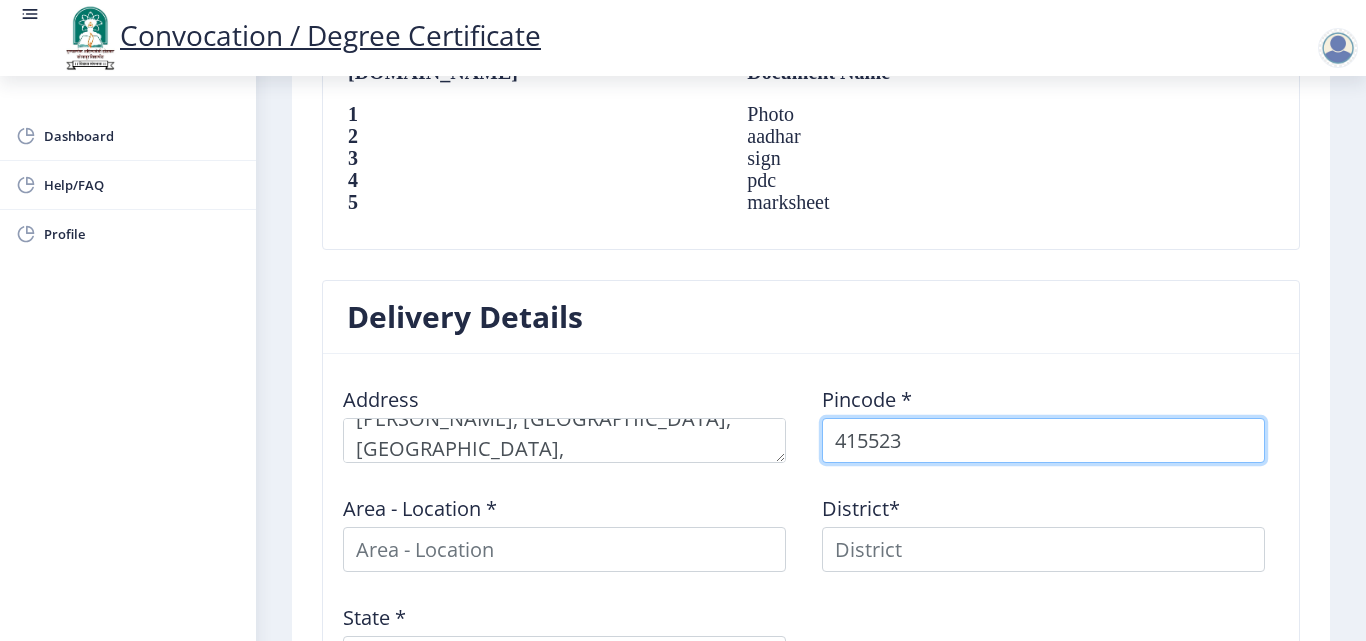 select 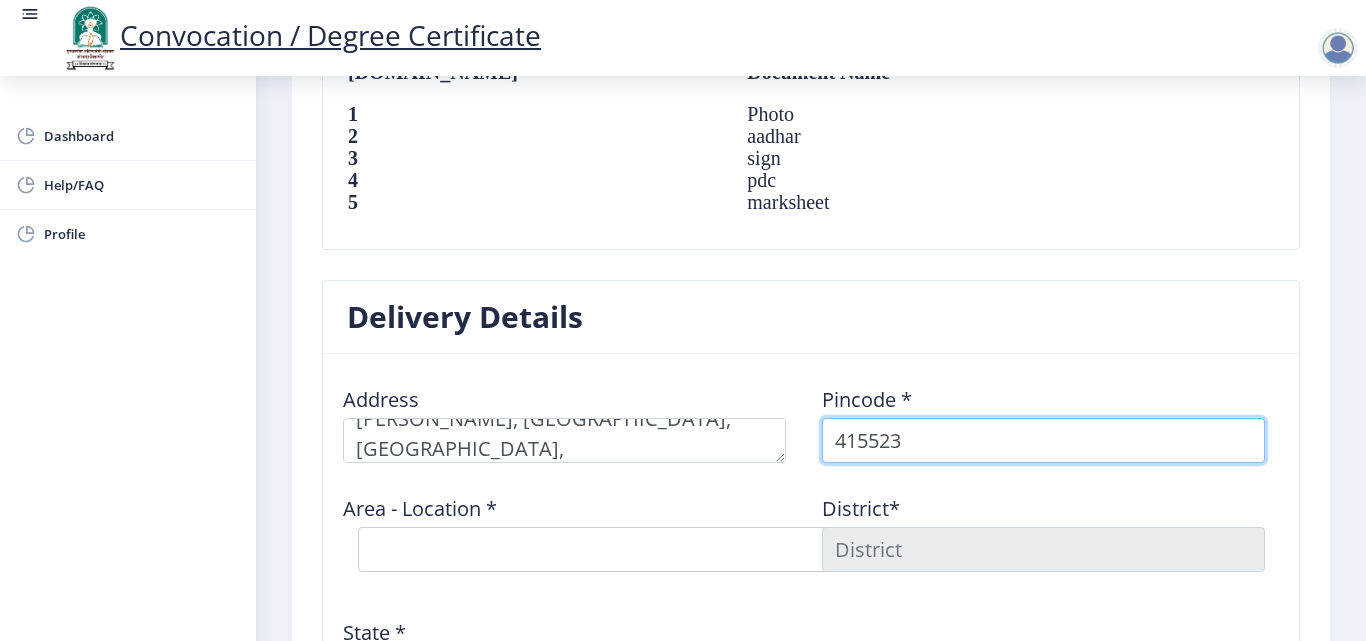 type on "415523" 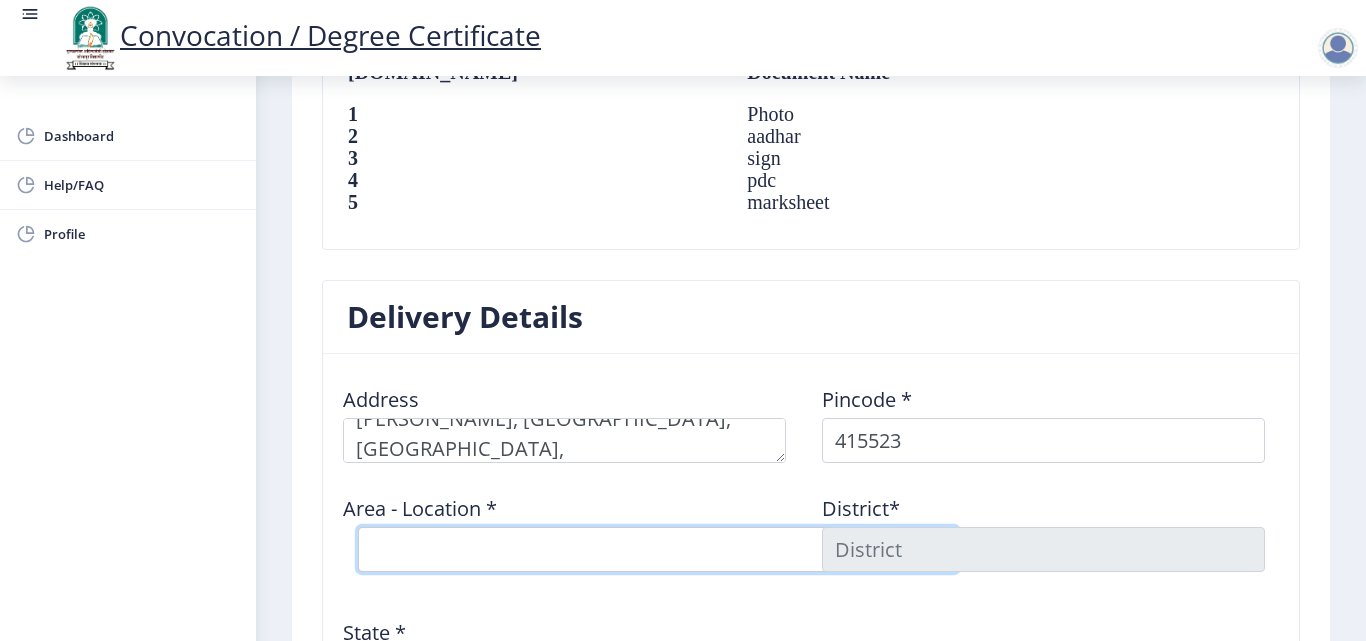 click on "Select Area Location Andrud B.O Asu B.O Barad B.O Dhaval B.O Dhudhebavi B.O Girvi B.O Gokhali B.O Gunavare B.O Javli B.O Khunte B.O Kolki S.O (Satara) Market yarad Phaltan S.O Nimblak B.O Nirgudi B.O Pawar Wadi B.O Phaltan S.O Pimprad B.O Rajale B.O Rajuri B.O Sangavi B.O Sarde B.O Saskal B.O Shindenagar B.O Shukarwar Peth Phaltan S.O Somanthali B.O Sonavadi B.O Songaon B.O Tardaf B.O Thathavada B.O Upalave B.O Vadale B.O Vakhari B.O Vathar Nimbalkar B.O Vidani B.O" at bounding box center (658, 549) 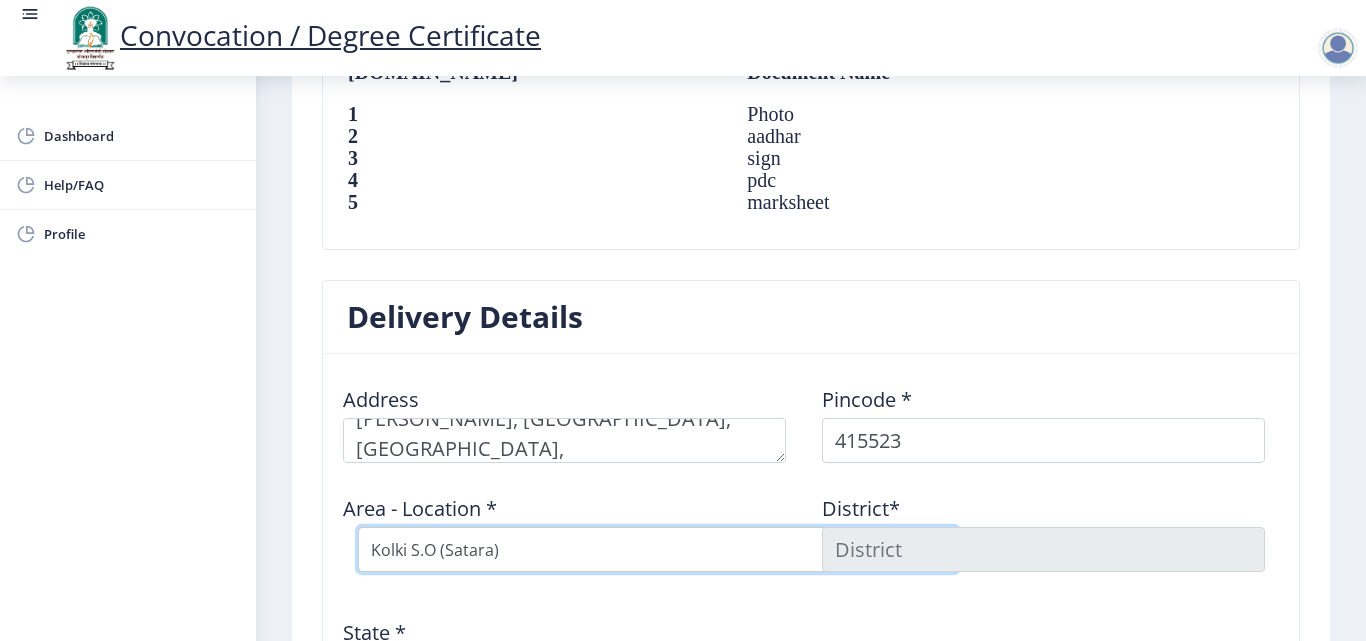 click on "Select Area Location Andrud B.O Asu B.O Barad B.O Dhaval B.O Dhudhebavi B.O Girvi B.O Gokhali B.O Gunavare B.O Javli B.O Khunte B.O Kolki S.O (Satara) Market yarad Phaltan S.O Nimblak B.O Nirgudi B.O Pawar Wadi B.O Phaltan S.O Pimprad B.O Rajale B.O Rajuri B.O Sangavi B.O Sarde B.O Saskal B.O Shindenagar B.O Shukarwar Peth Phaltan S.O Somanthali B.O Sonavadi B.O Songaon B.O Tardaf B.O Thathavada B.O Upalave B.O Vadale B.O Vakhari B.O Vathar Nimbalkar B.O Vidani B.O" at bounding box center (658, 549) 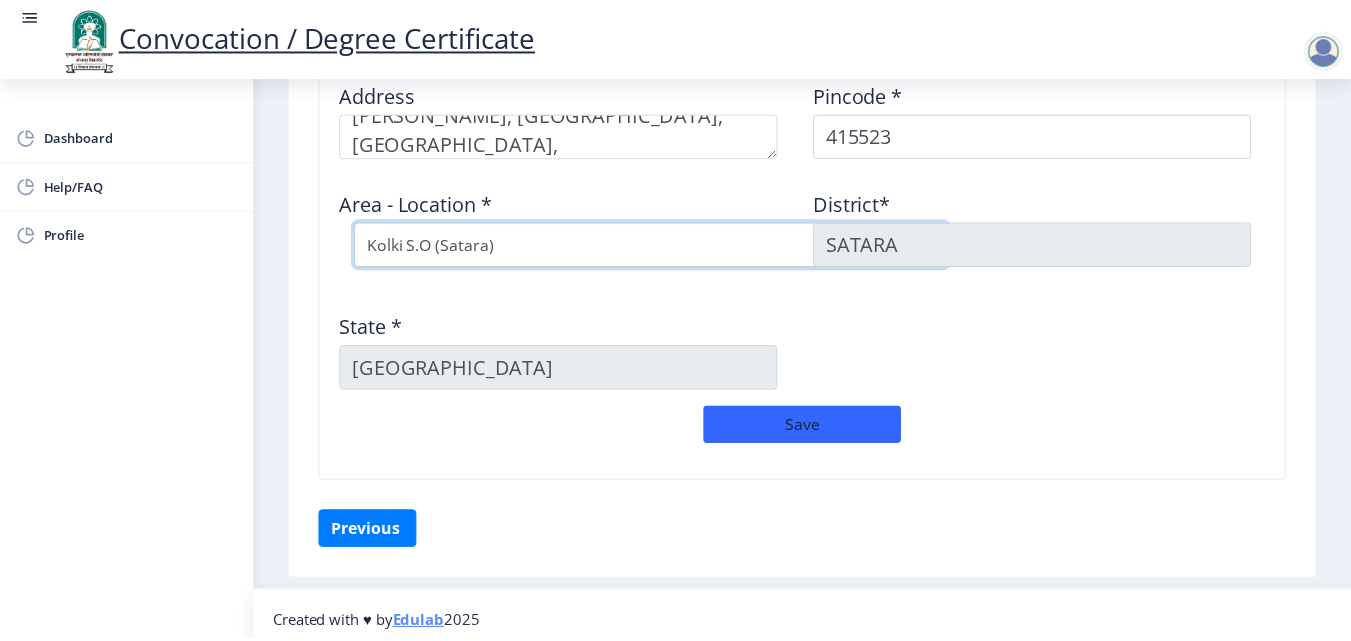 scroll, scrollTop: 1741, scrollLeft: 0, axis: vertical 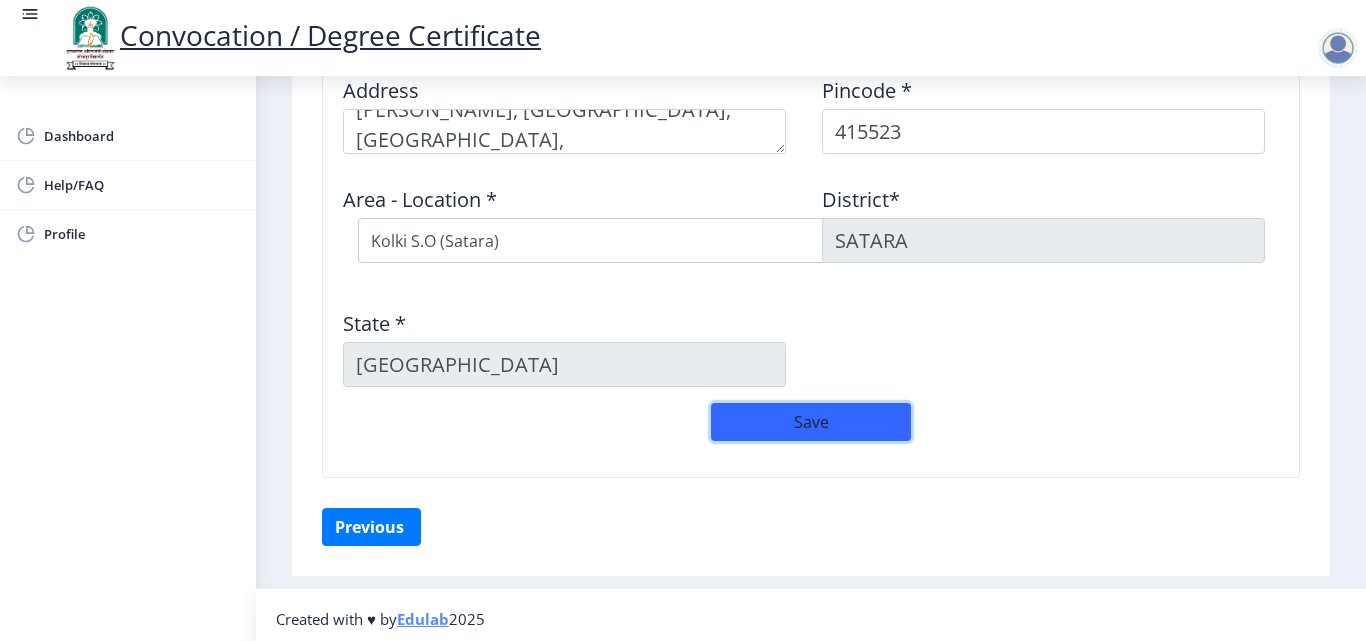 click on "Save" 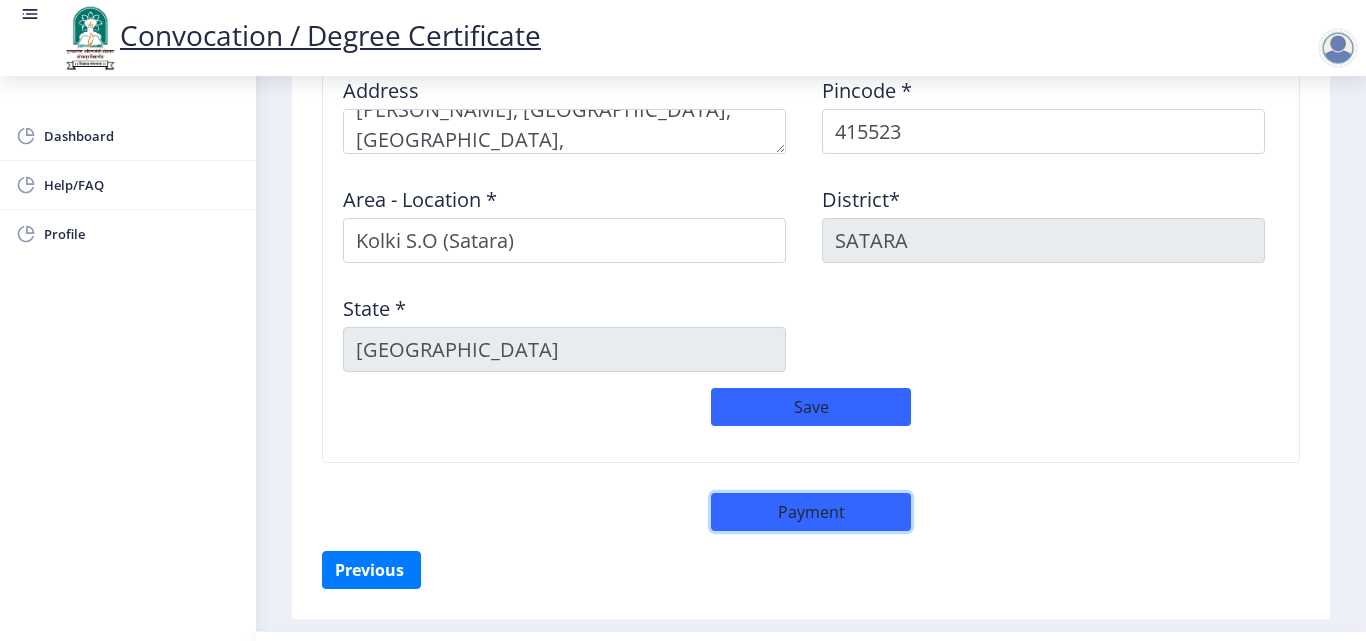 click on "Payment" 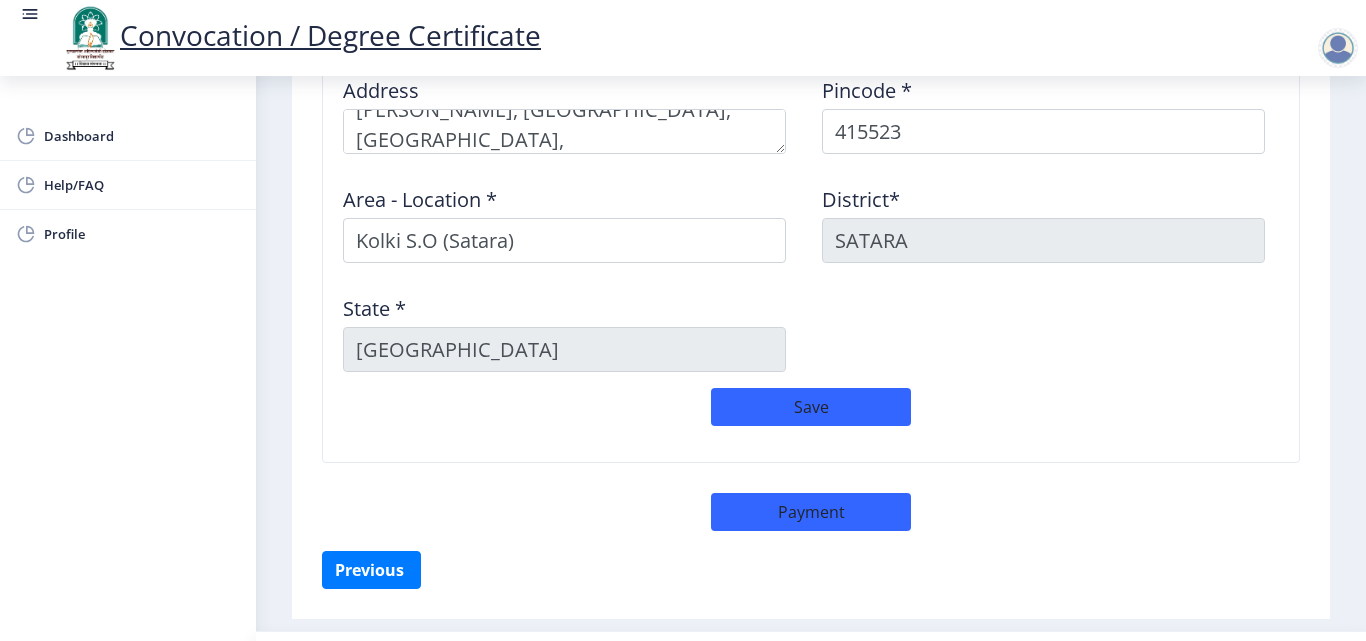 select on "sealed" 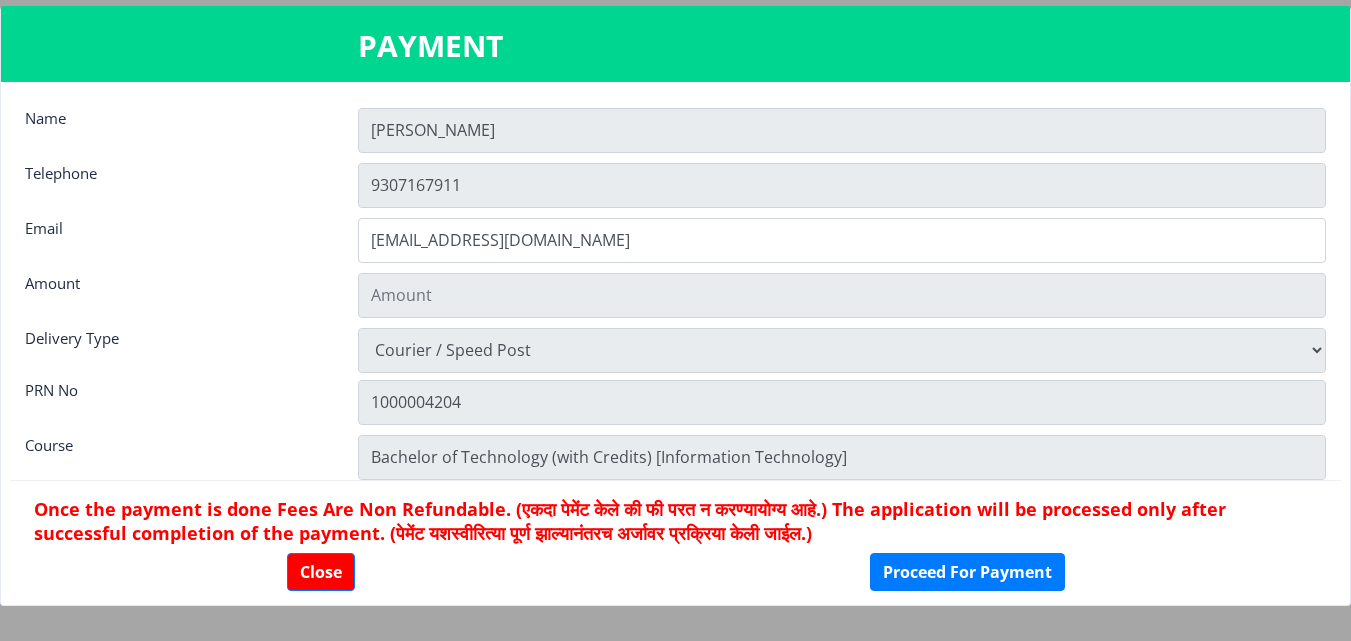 type on "900" 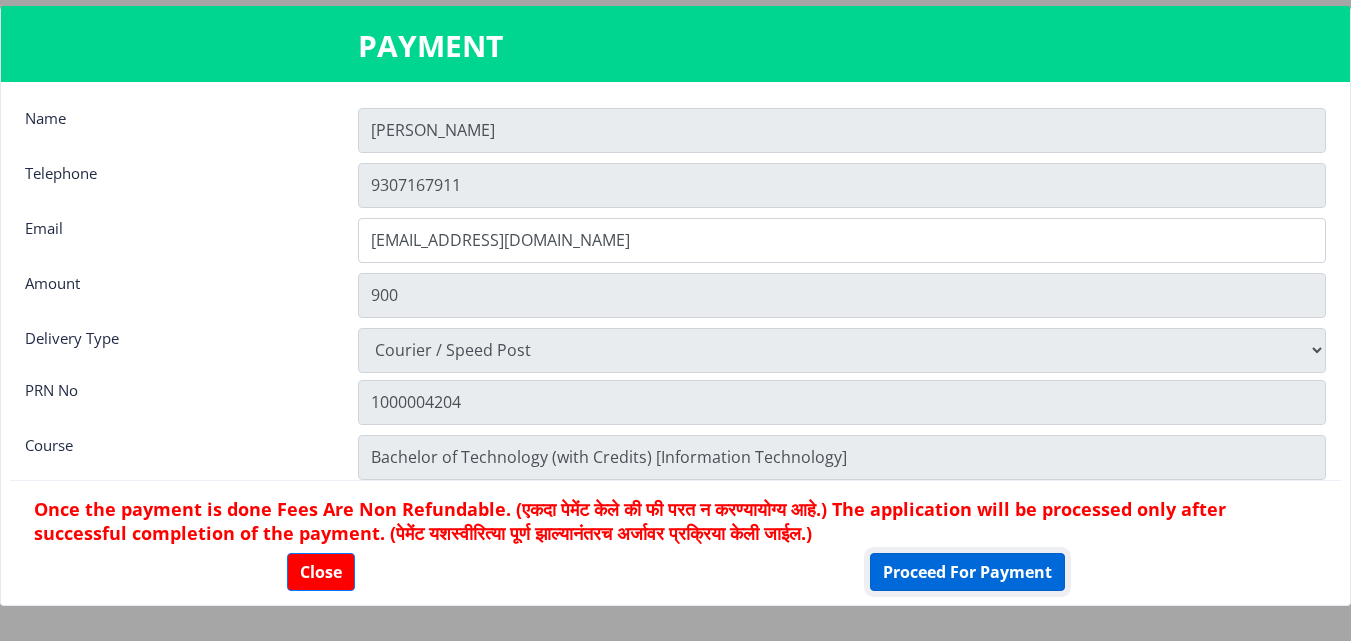 click on "Proceed For Payment" 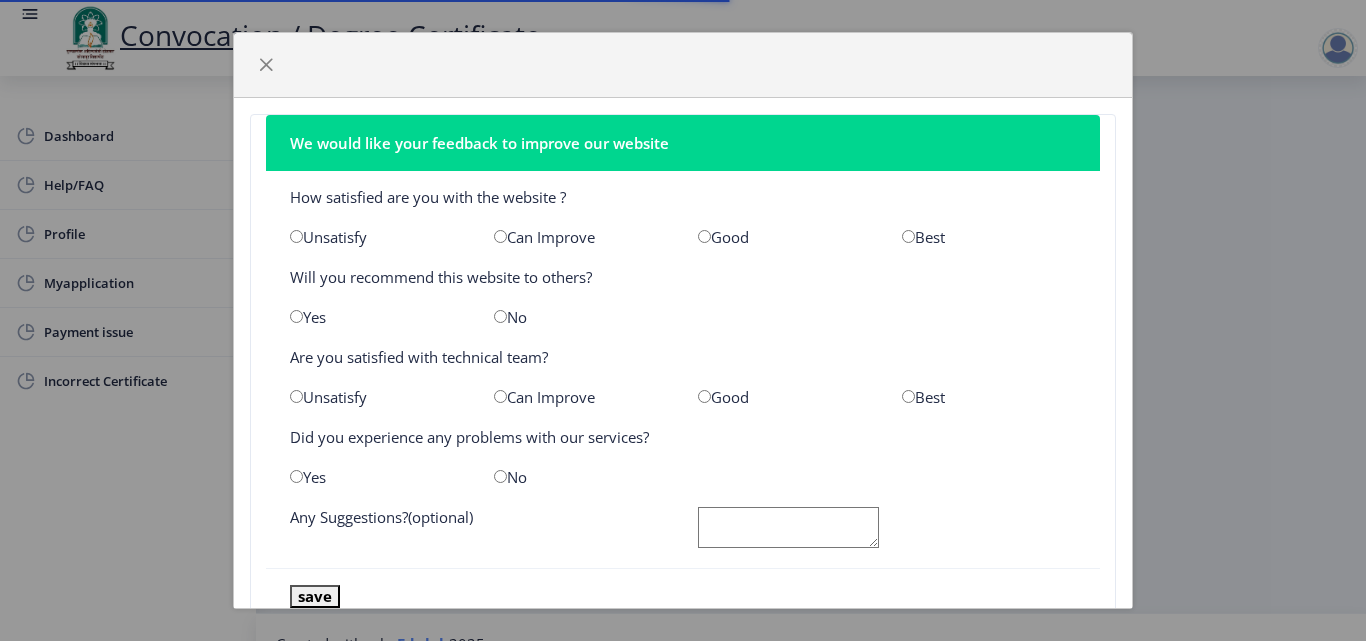 scroll, scrollTop: 0, scrollLeft: 0, axis: both 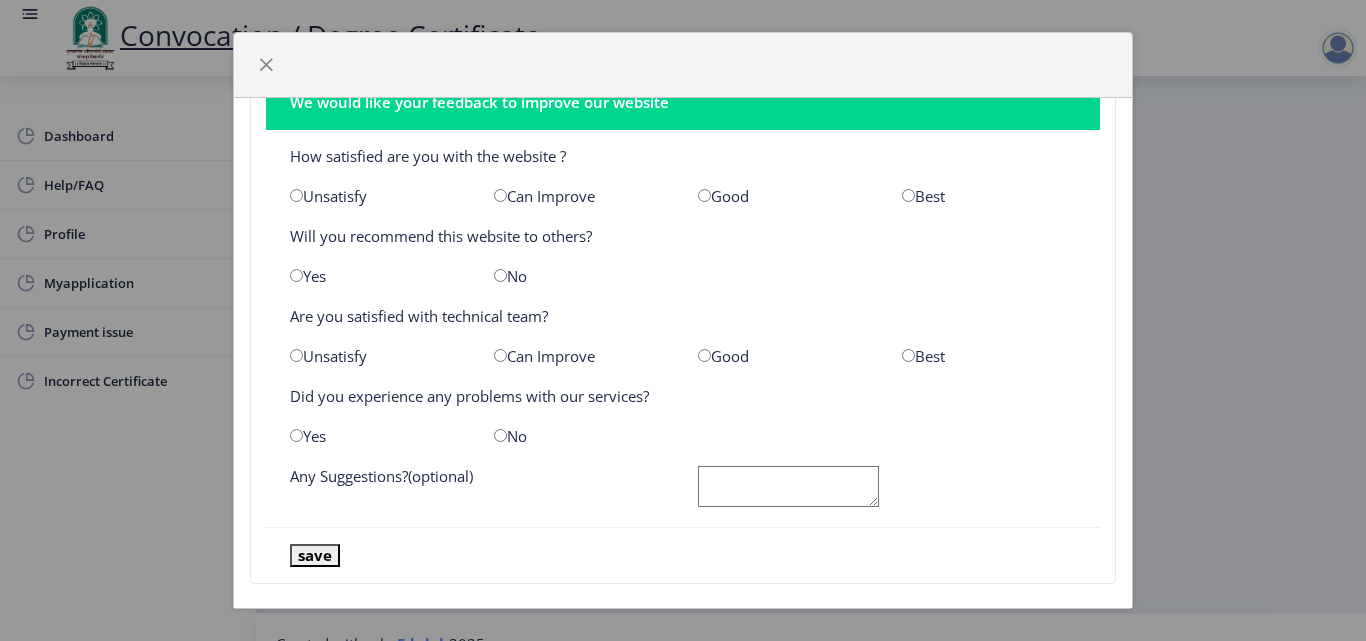 click at bounding box center (908, 195) 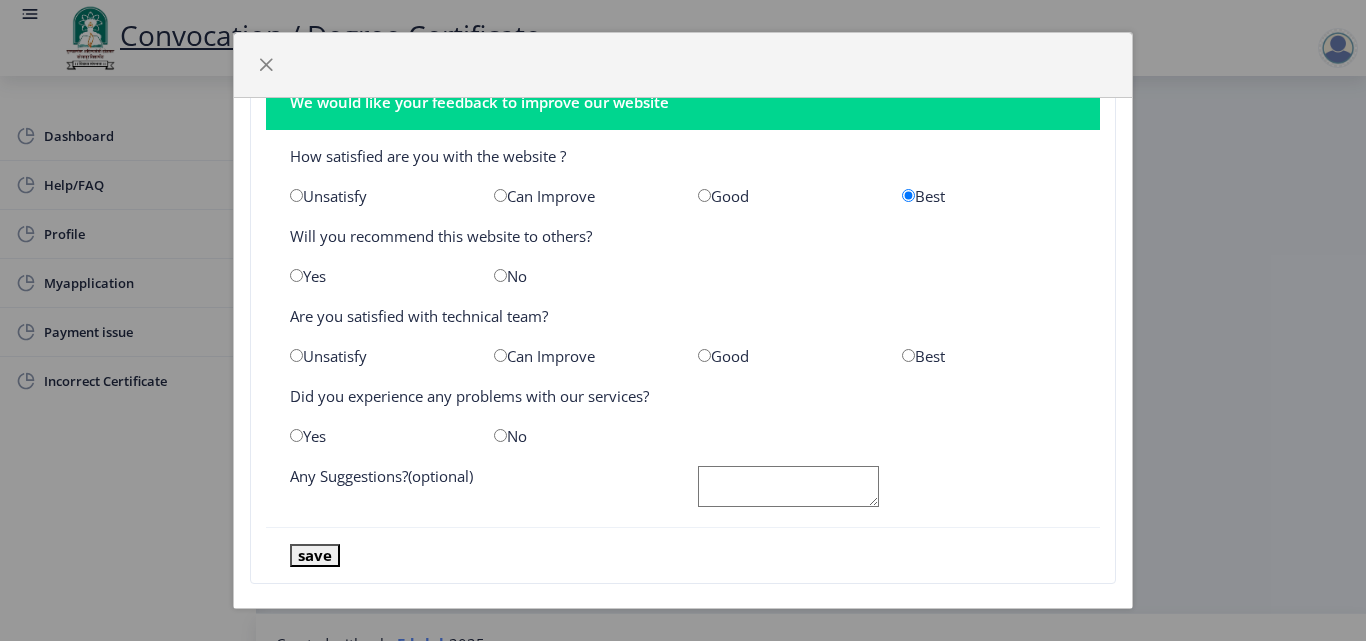 click at bounding box center (296, 275) 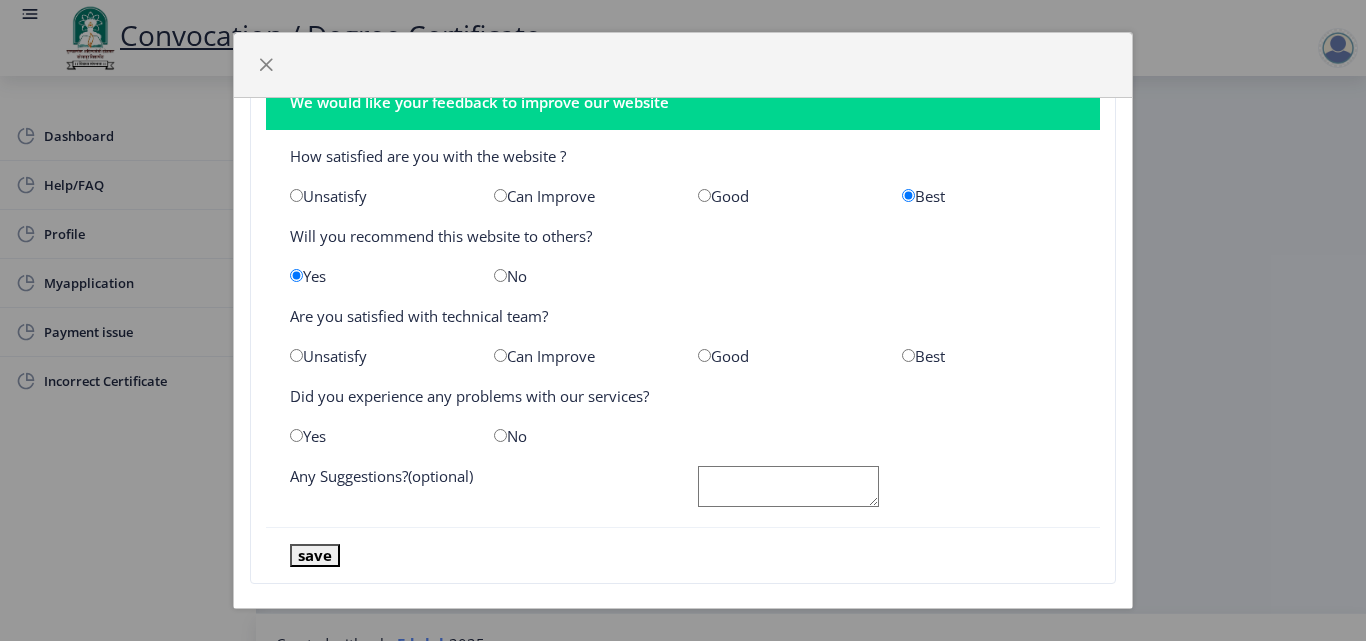 click on "Best" 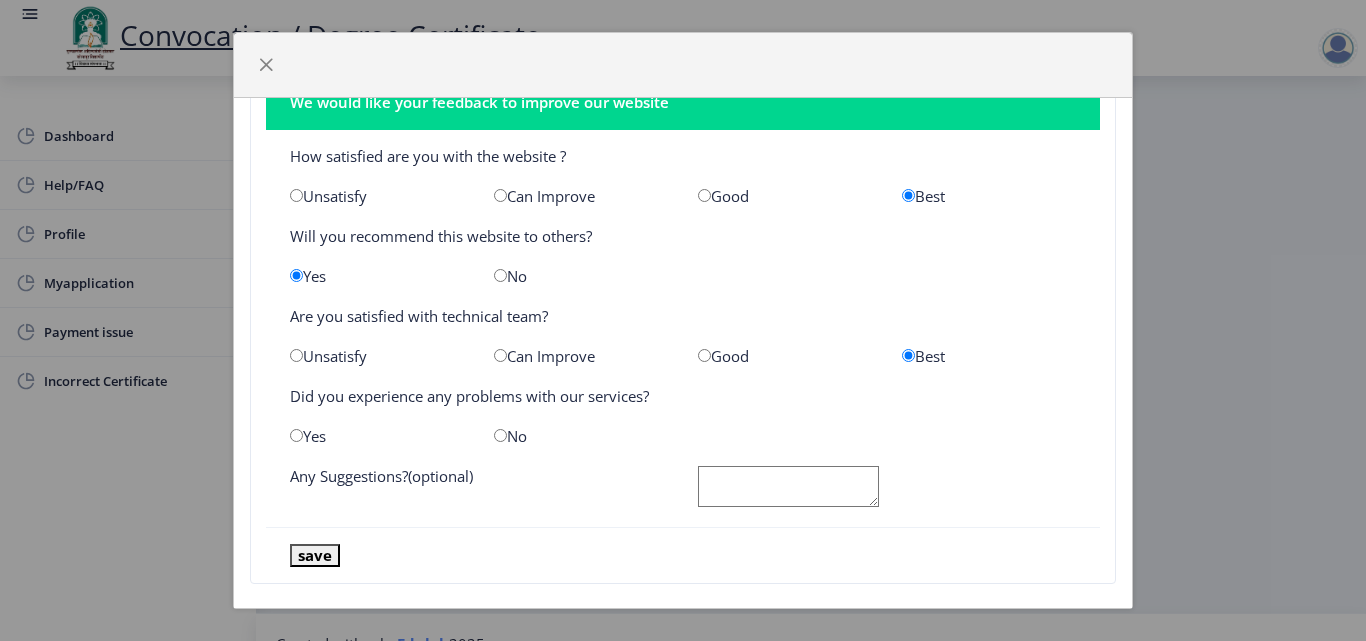 click at bounding box center (500, 435) 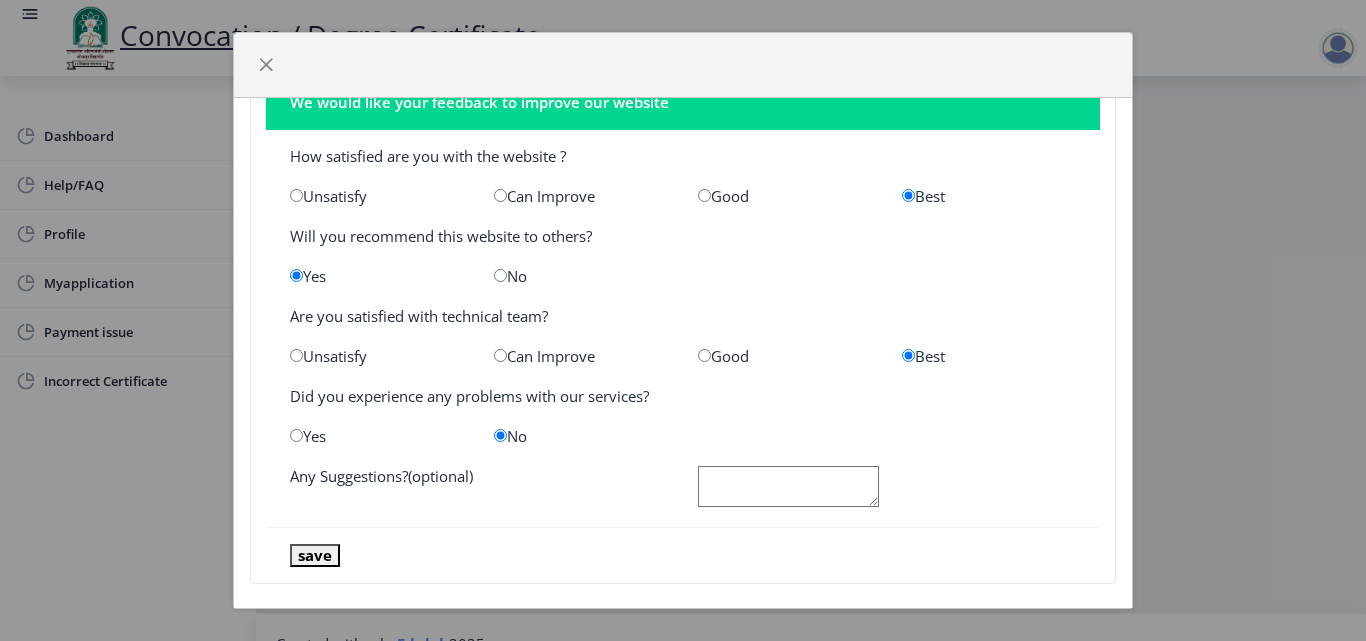 click 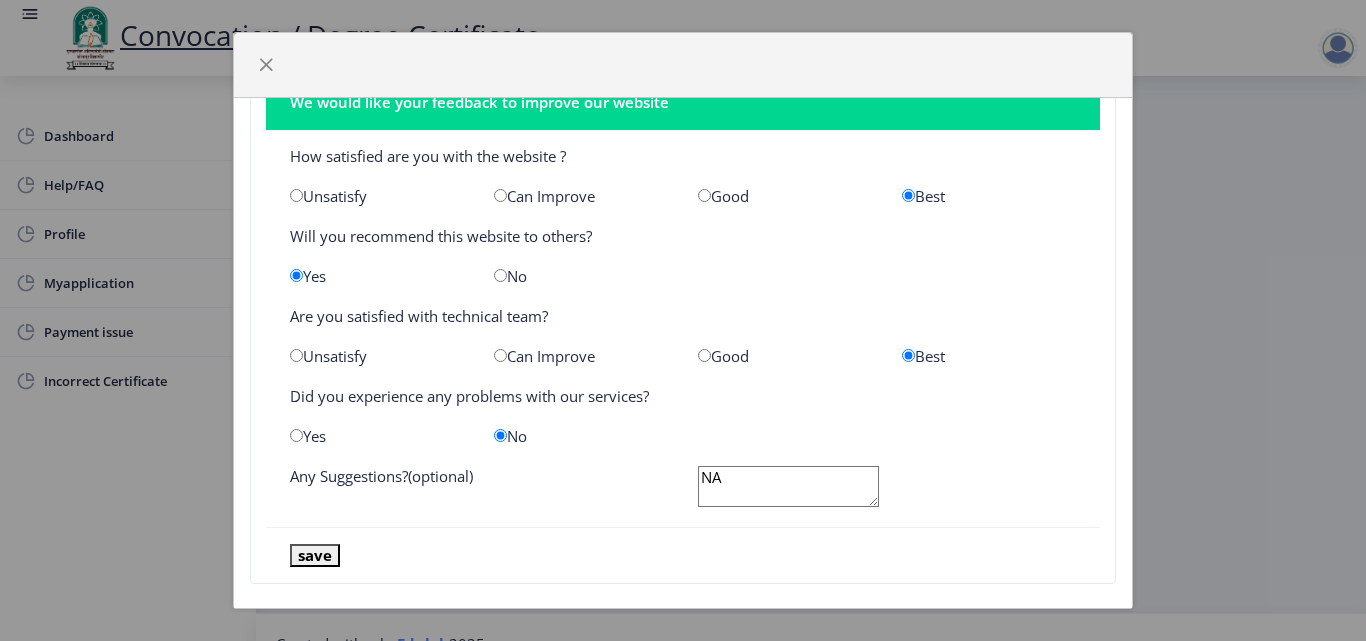 scroll, scrollTop: 63, scrollLeft: 0, axis: vertical 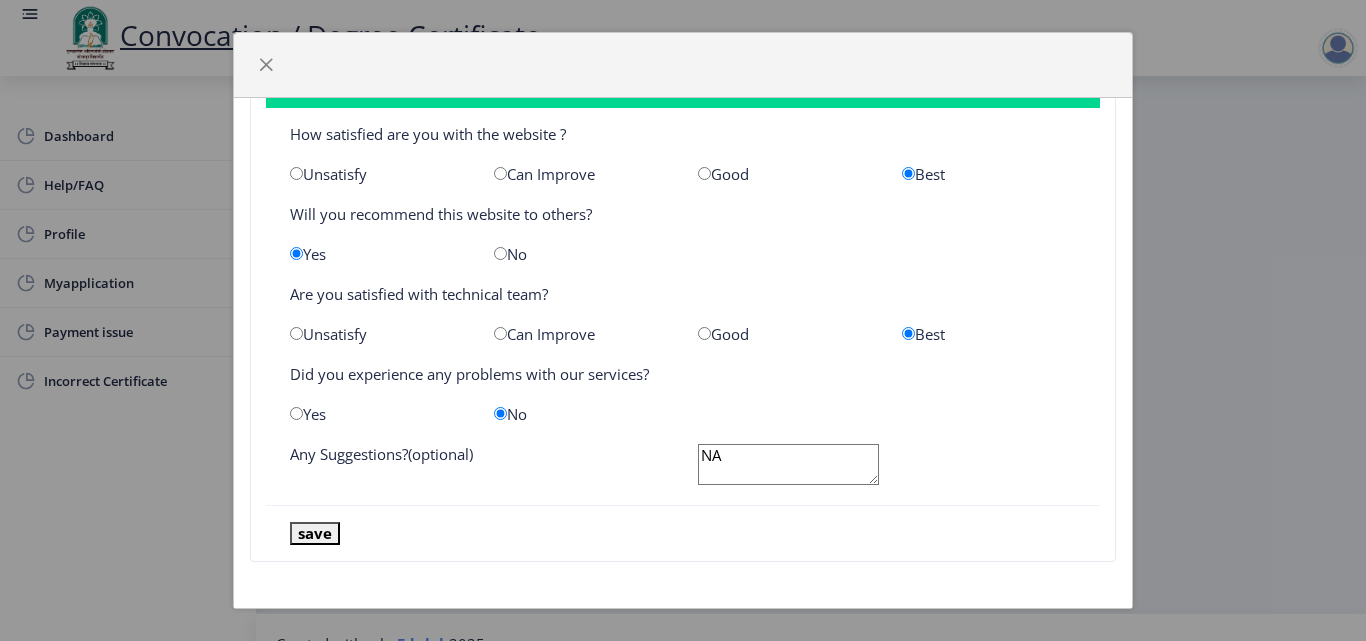 type on "NA" 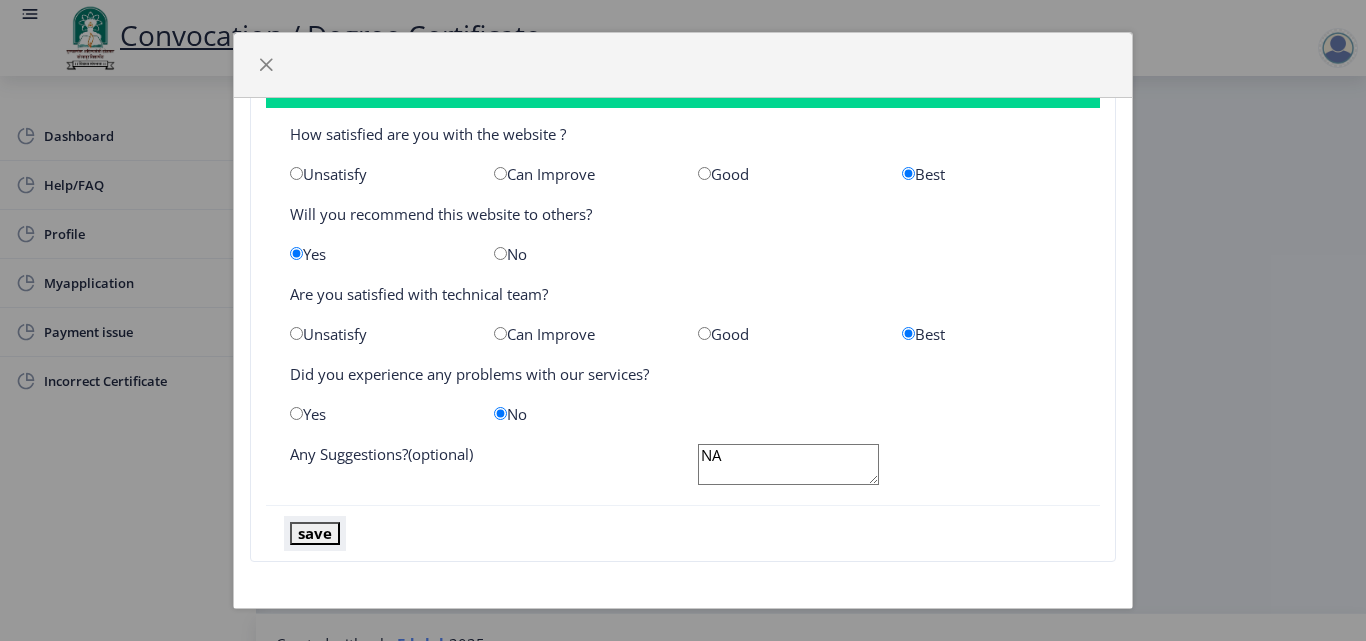 click on "save" 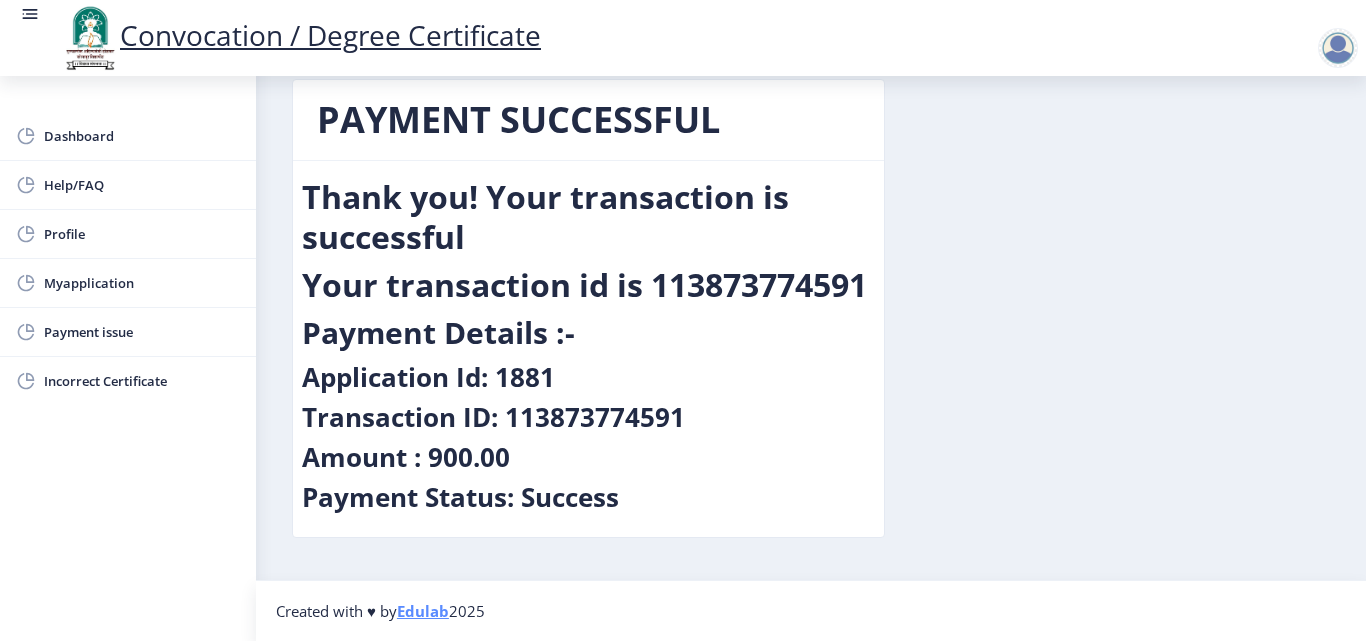 scroll, scrollTop: 0, scrollLeft: 0, axis: both 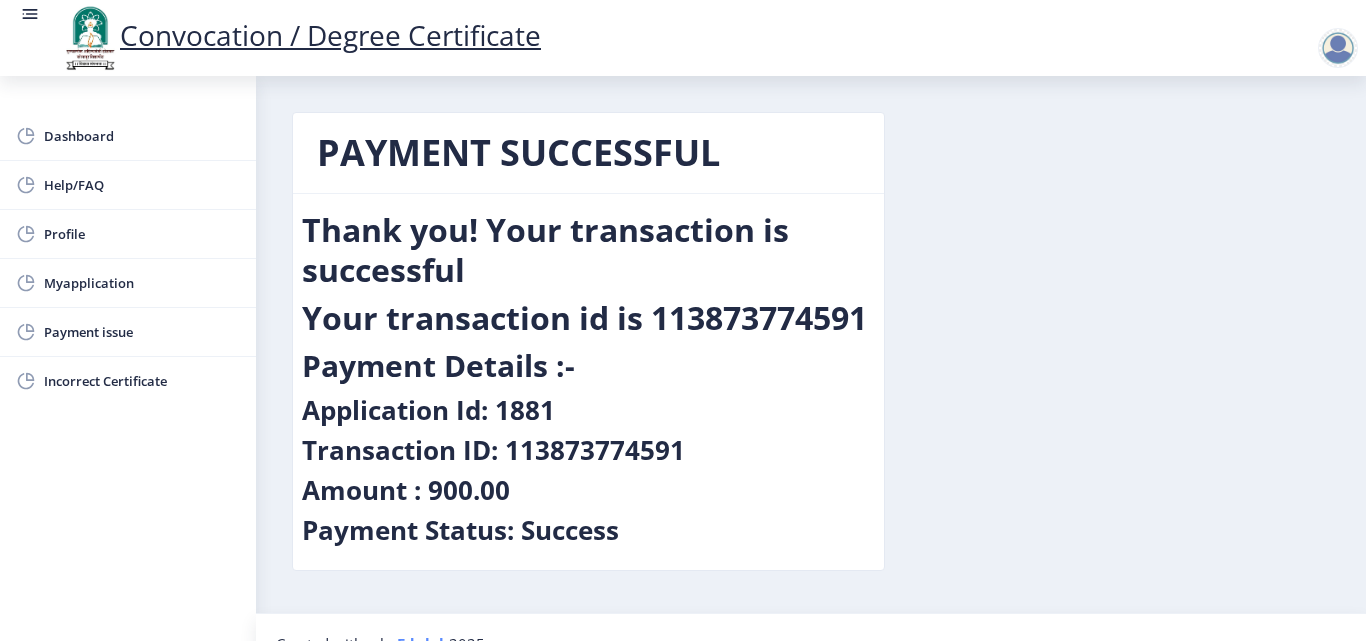 click 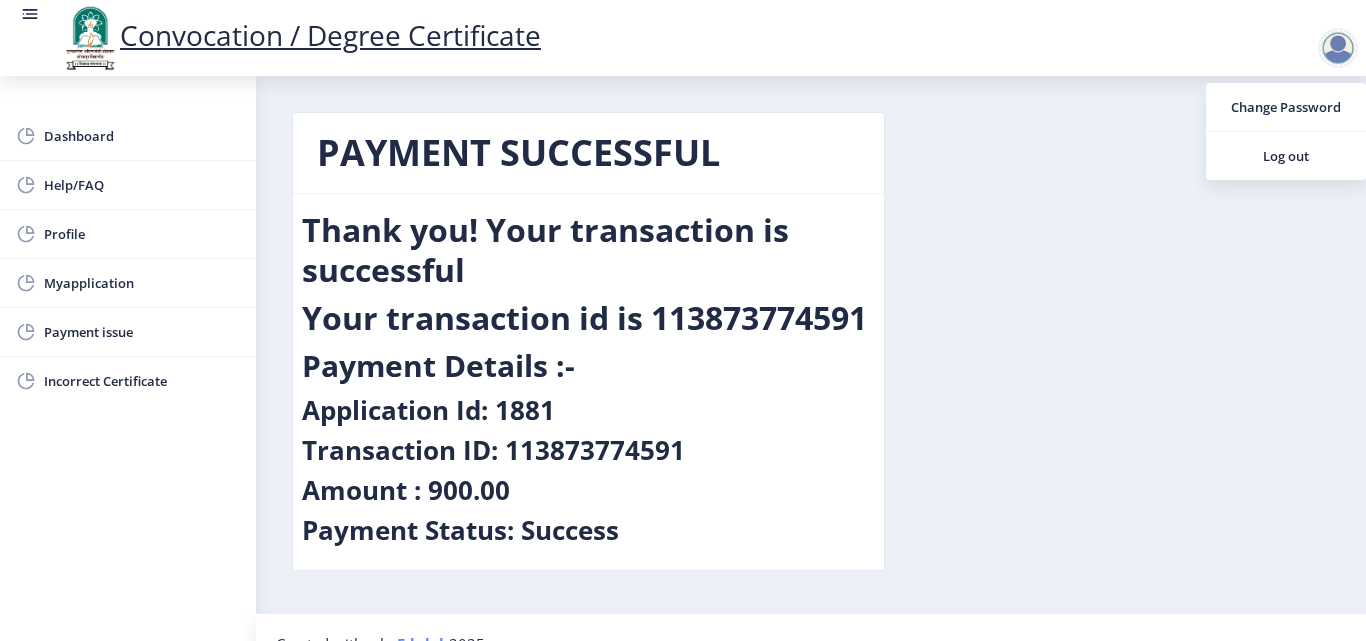 click on "PAYMENT SUCCESSFUL  Thank you! Your transaction is successful   Your transaction id is 113873774591   Payment Details :-   Application Id: 1881   Transaction ID: 113873774591   Amount : 900.00   Payment Status: Success" 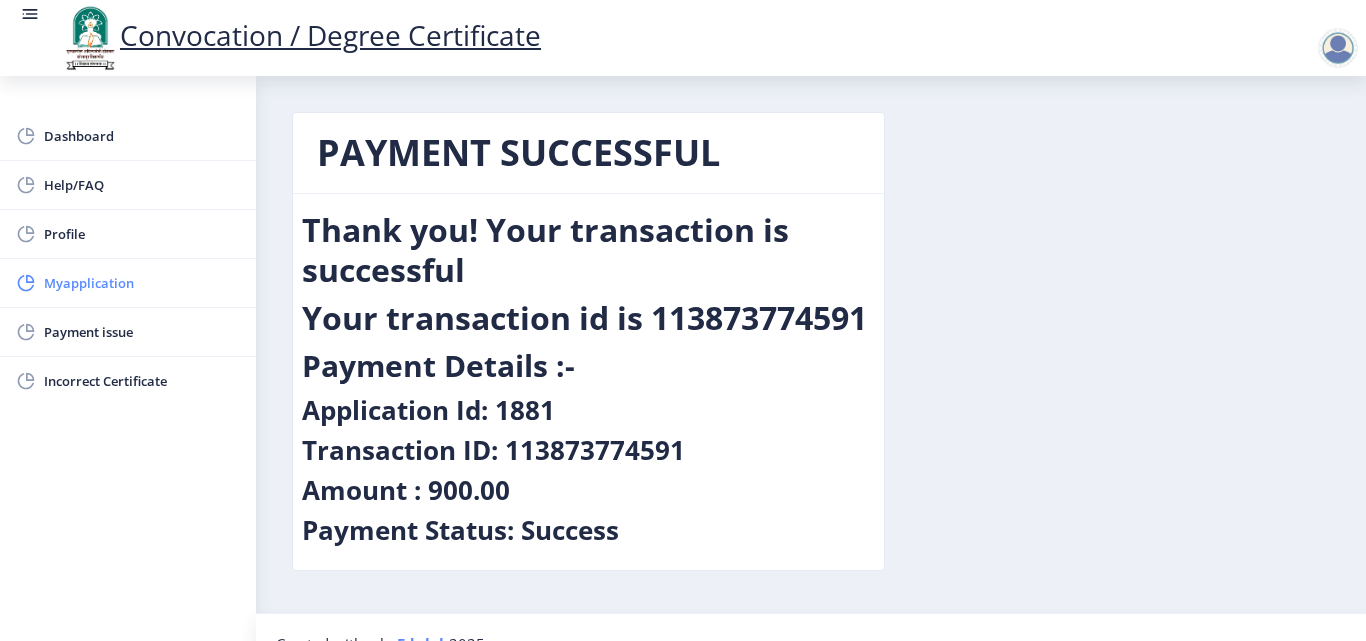 click on "Myapplication" 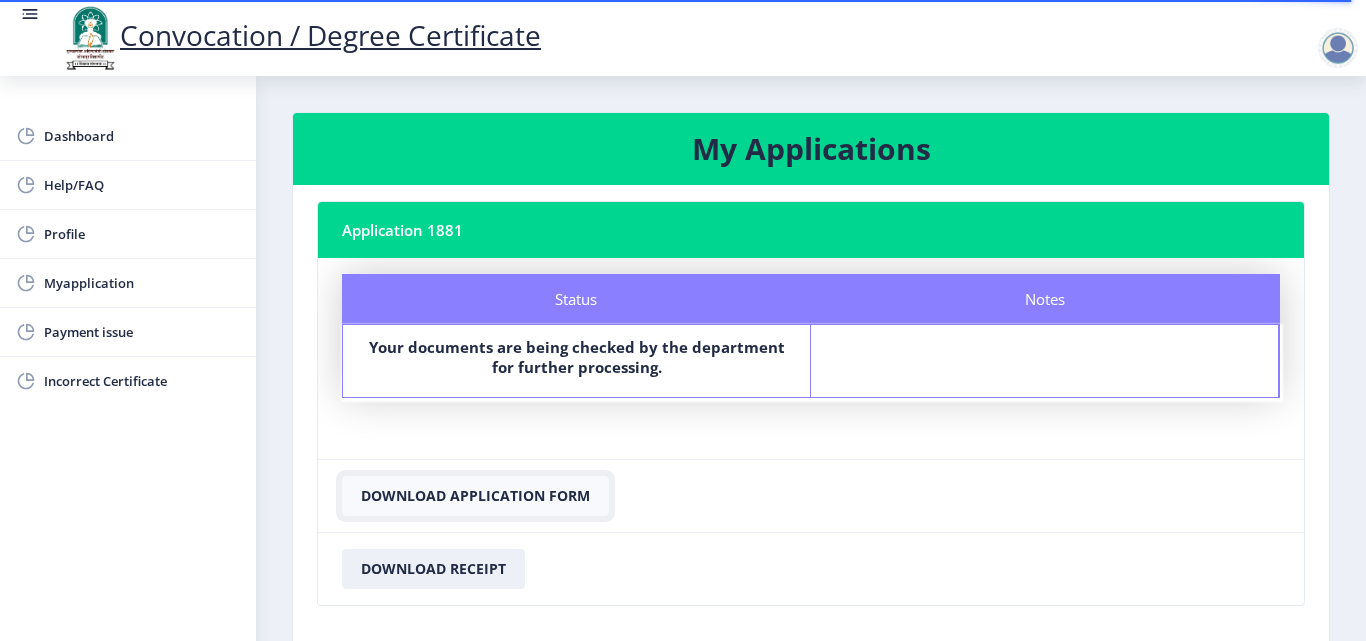 click on "Download Application Form" 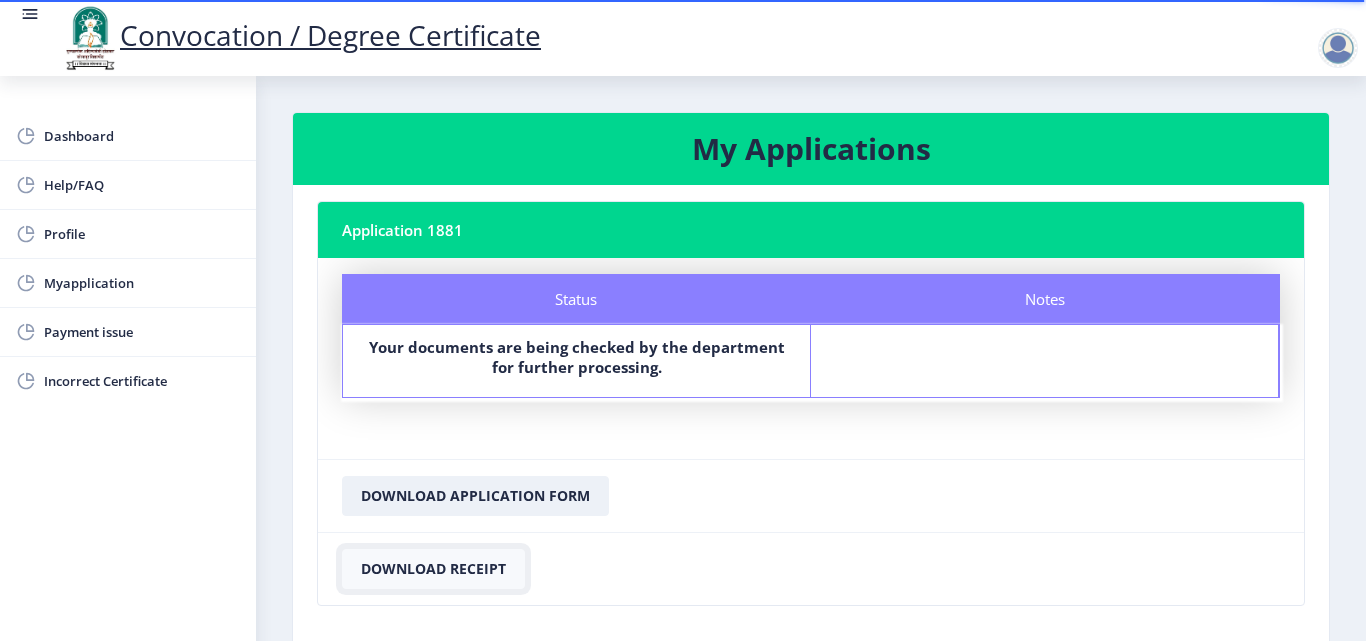 click on "Download Receipt" 